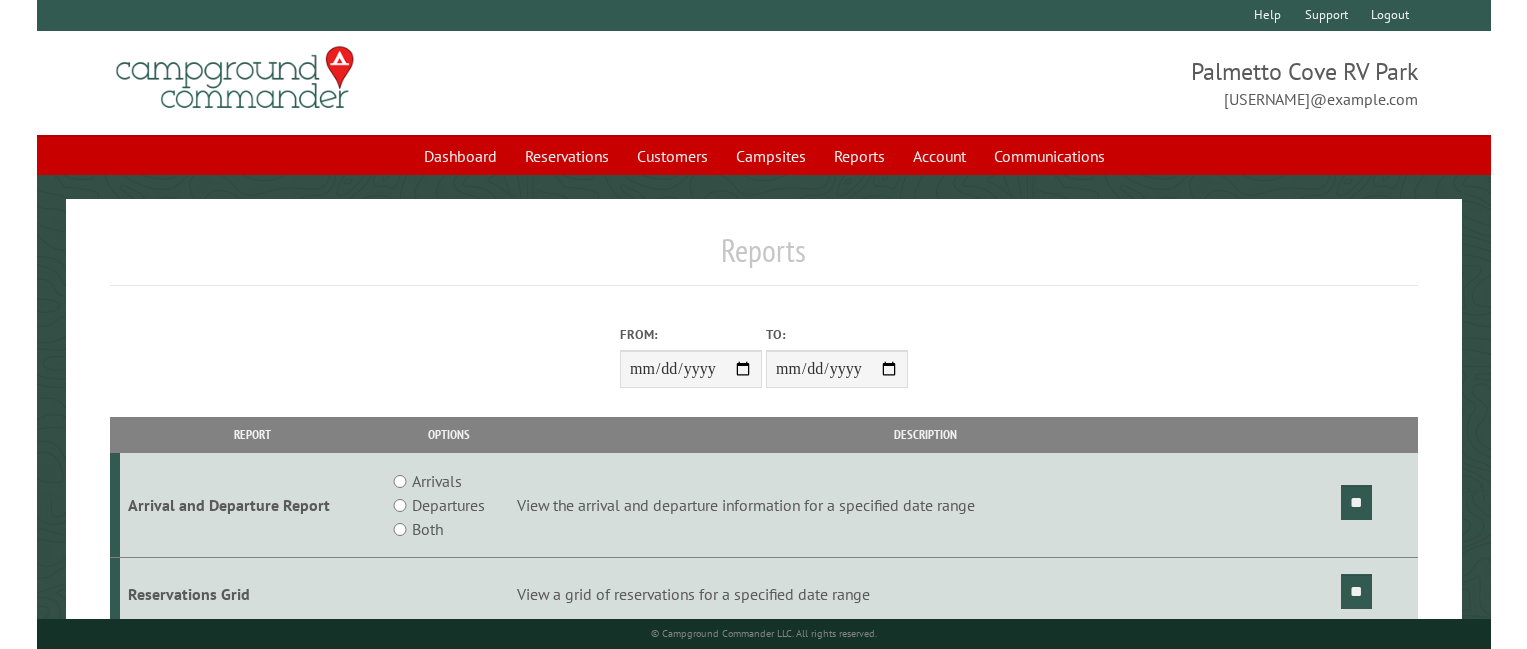 scroll, scrollTop: 160, scrollLeft: 0, axis: vertical 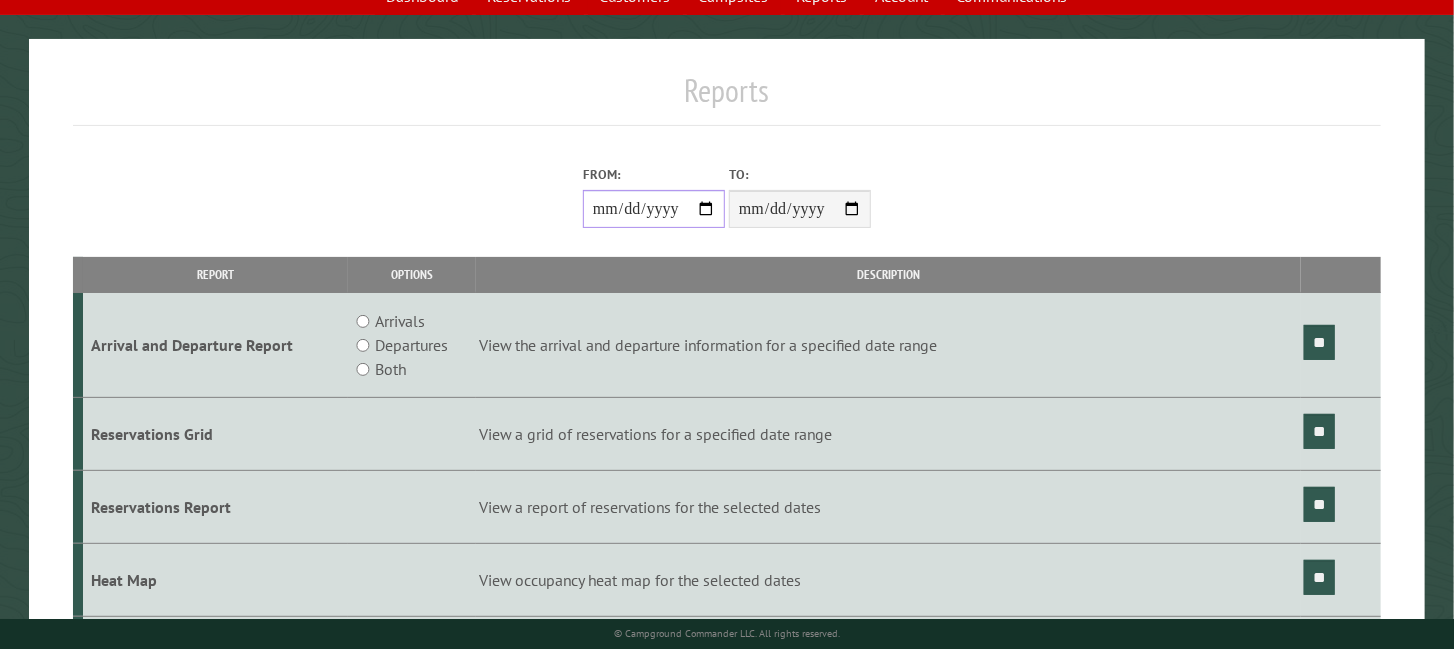 click on "**********" at bounding box center (654, 209) 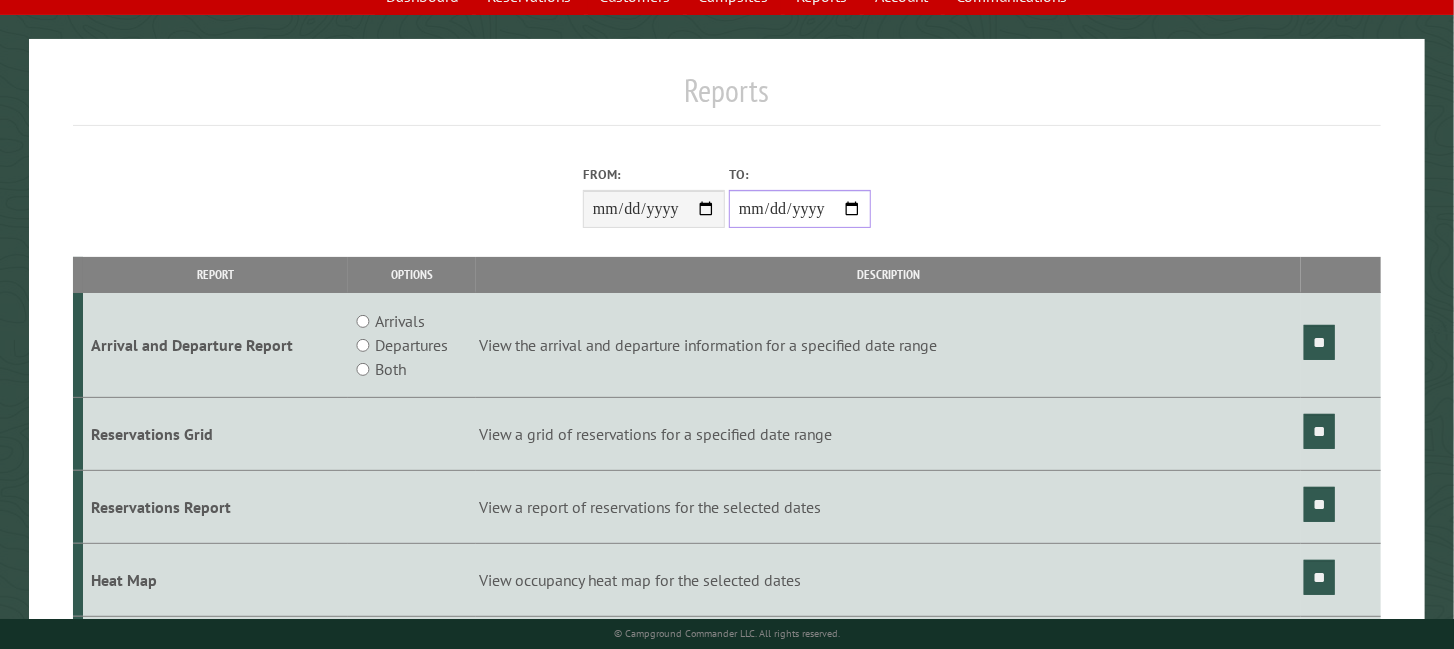 click on "**********" at bounding box center [800, 209] 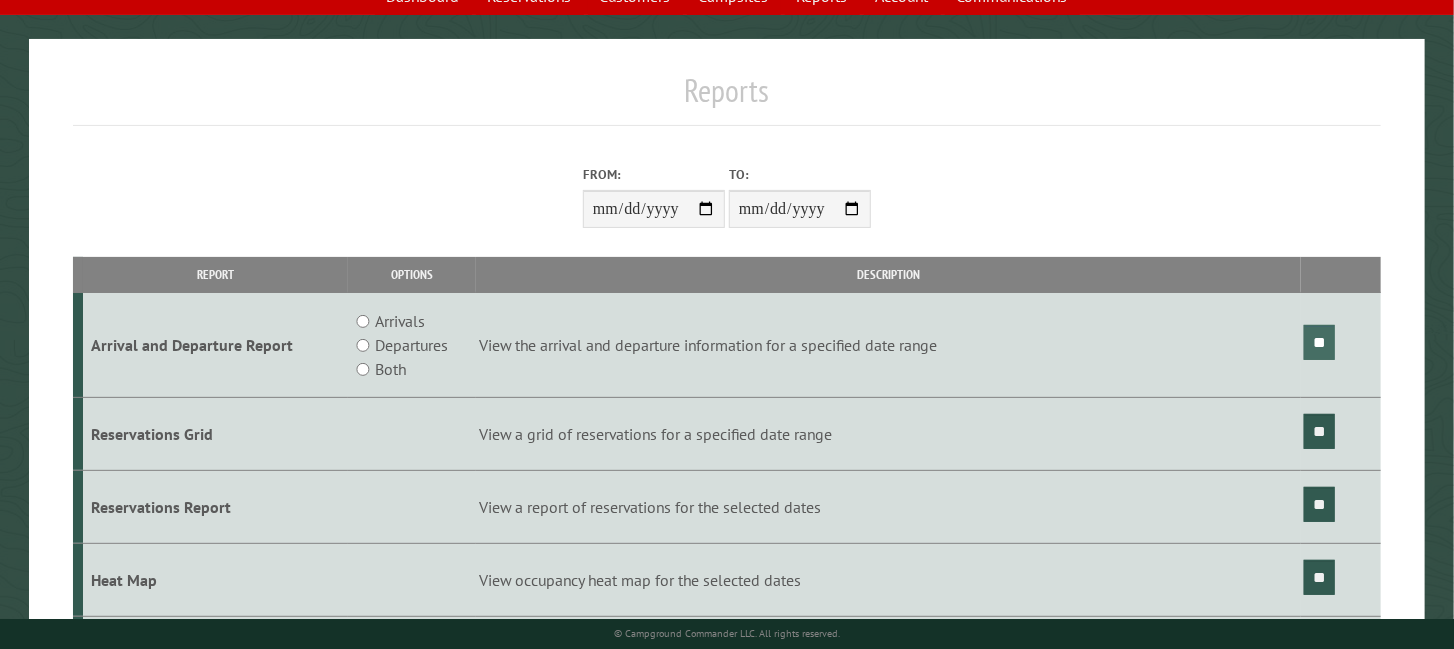 click on "**" at bounding box center (1319, 342) 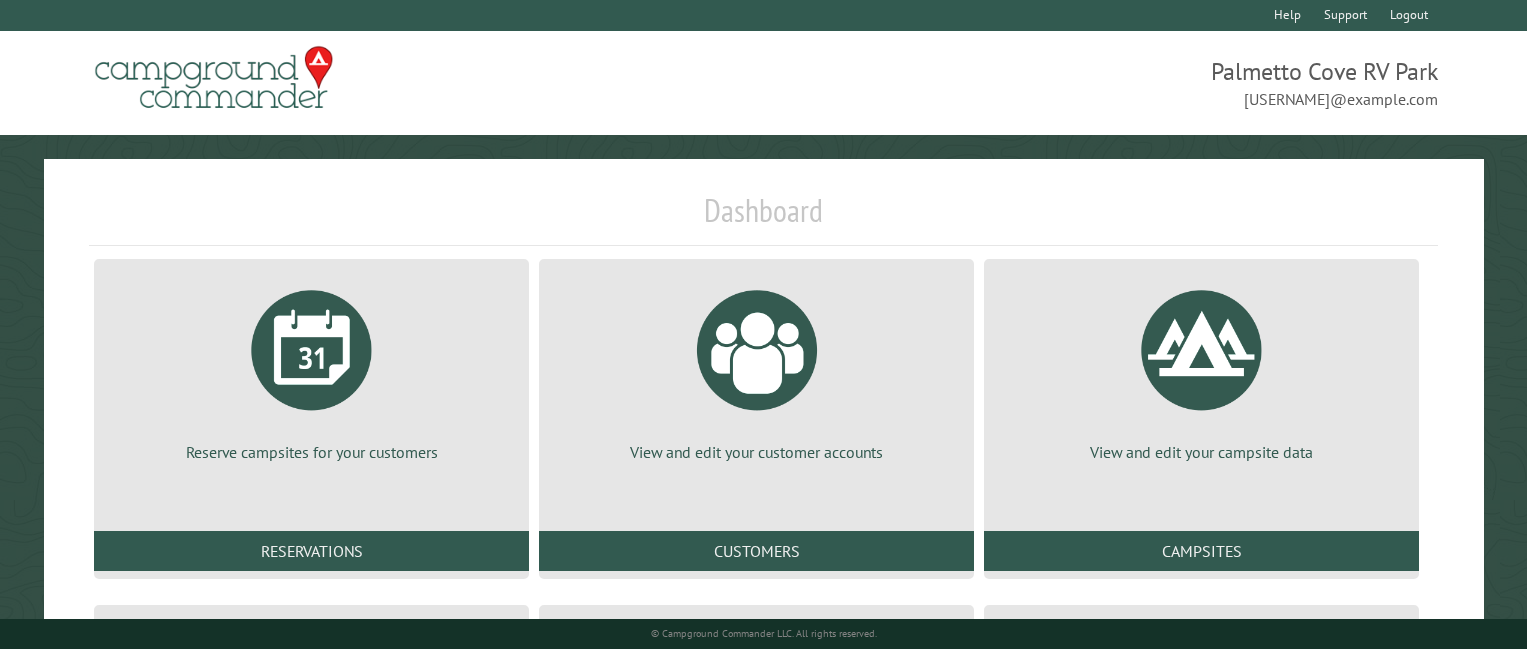 scroll, scrollTop: 320, scrollLeft: 0, axis: vertical 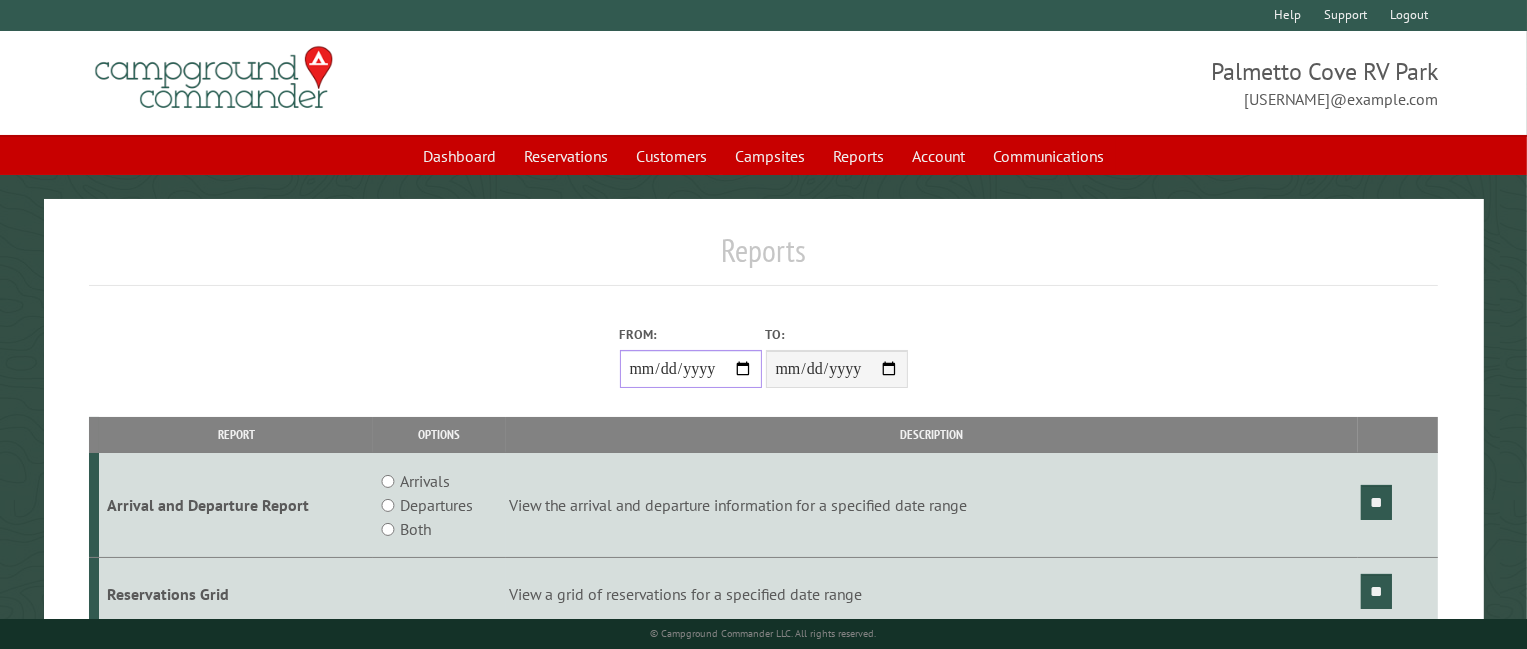 click on "**********" at bounding box center [691, 369] 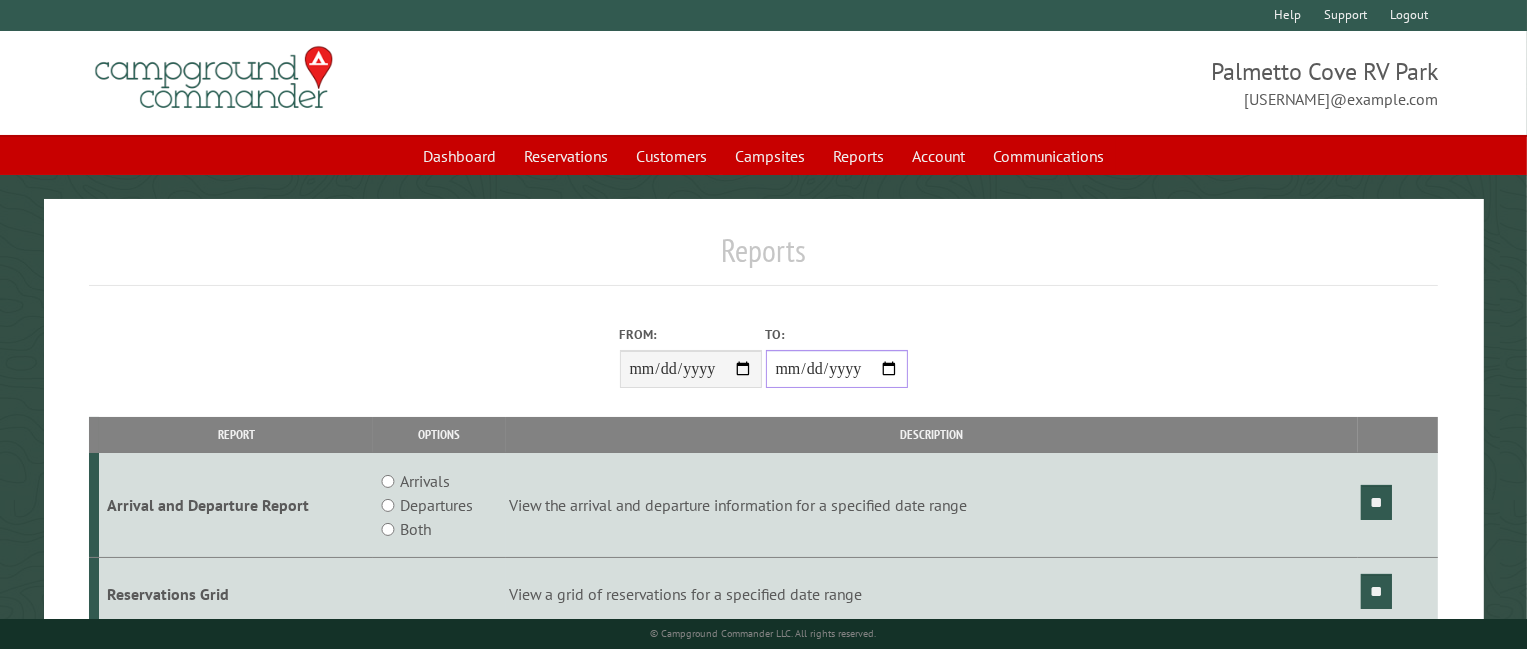 click on "**********" at bounding box center (837, 369) 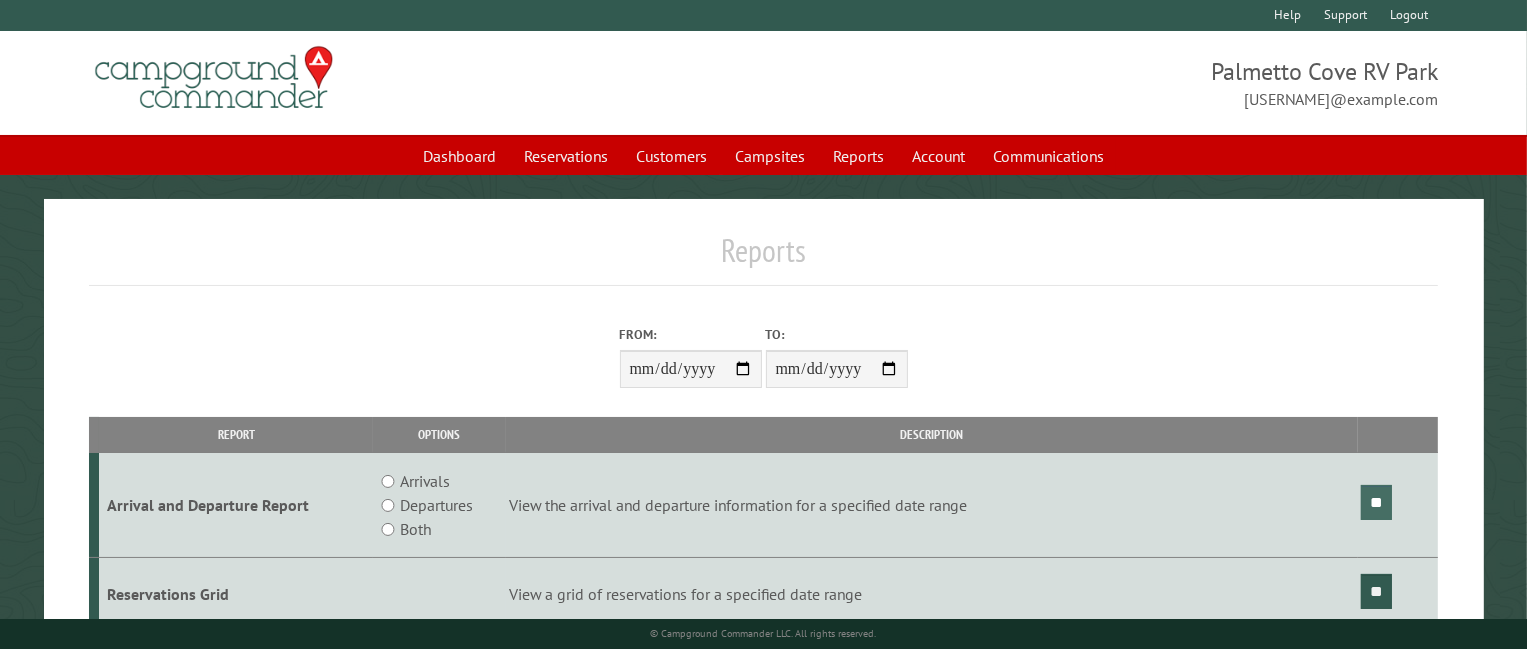 click on "**" at bounding box center [1376, 502] 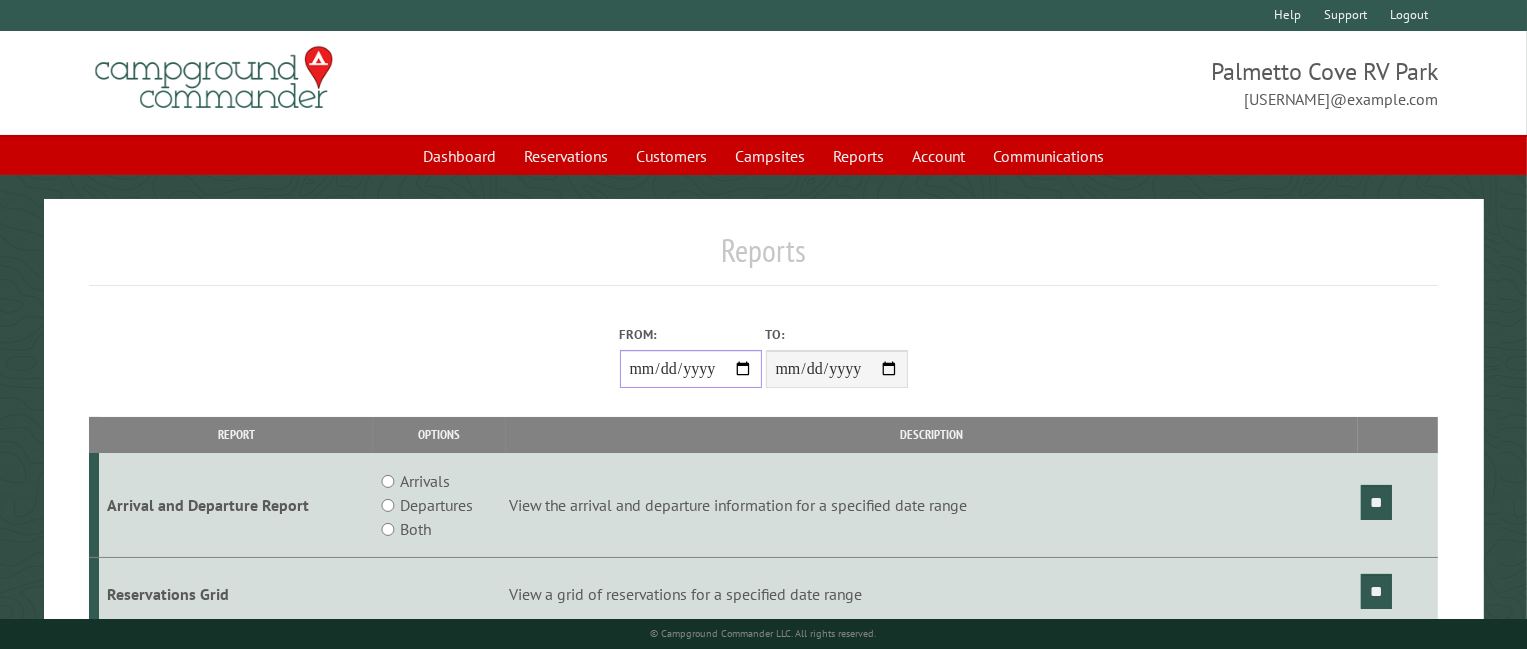 click on "**********" at bounding box center (691, 369) 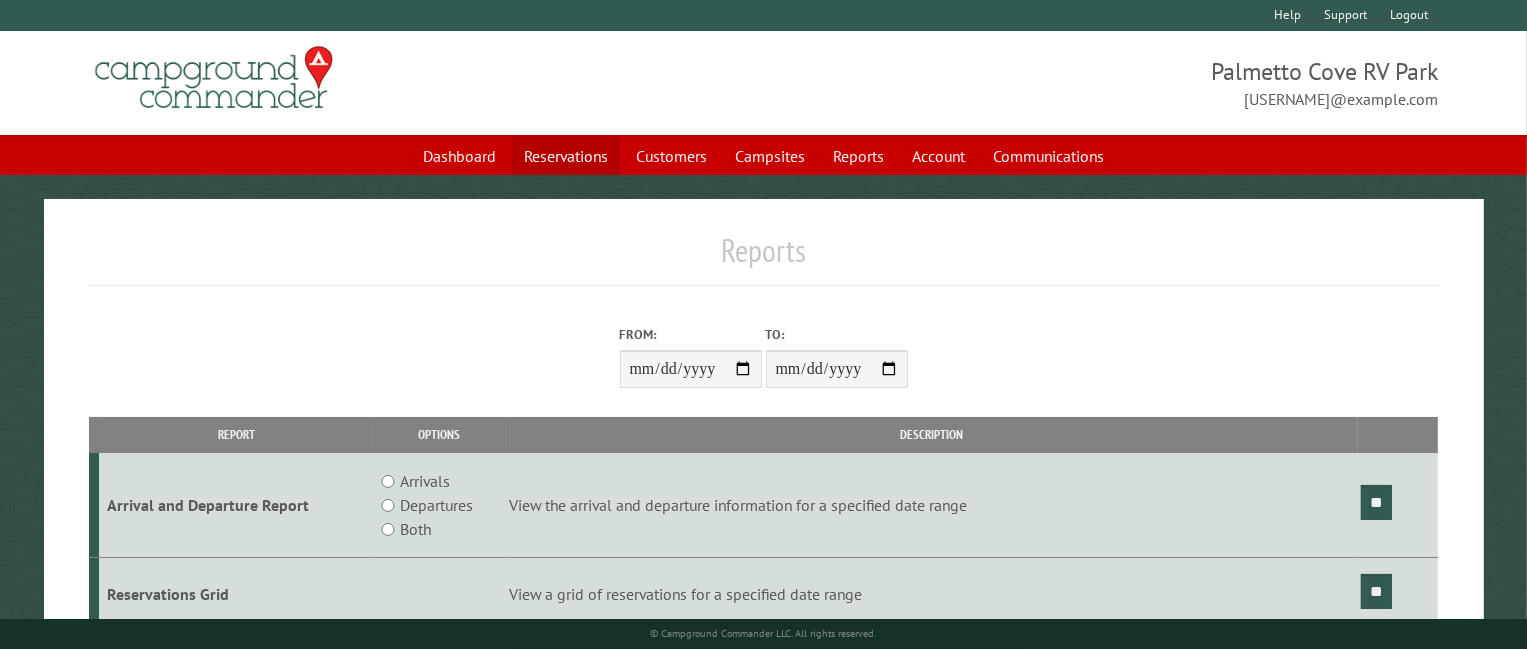 click on "Reservations" at bounding box center [566, 156] 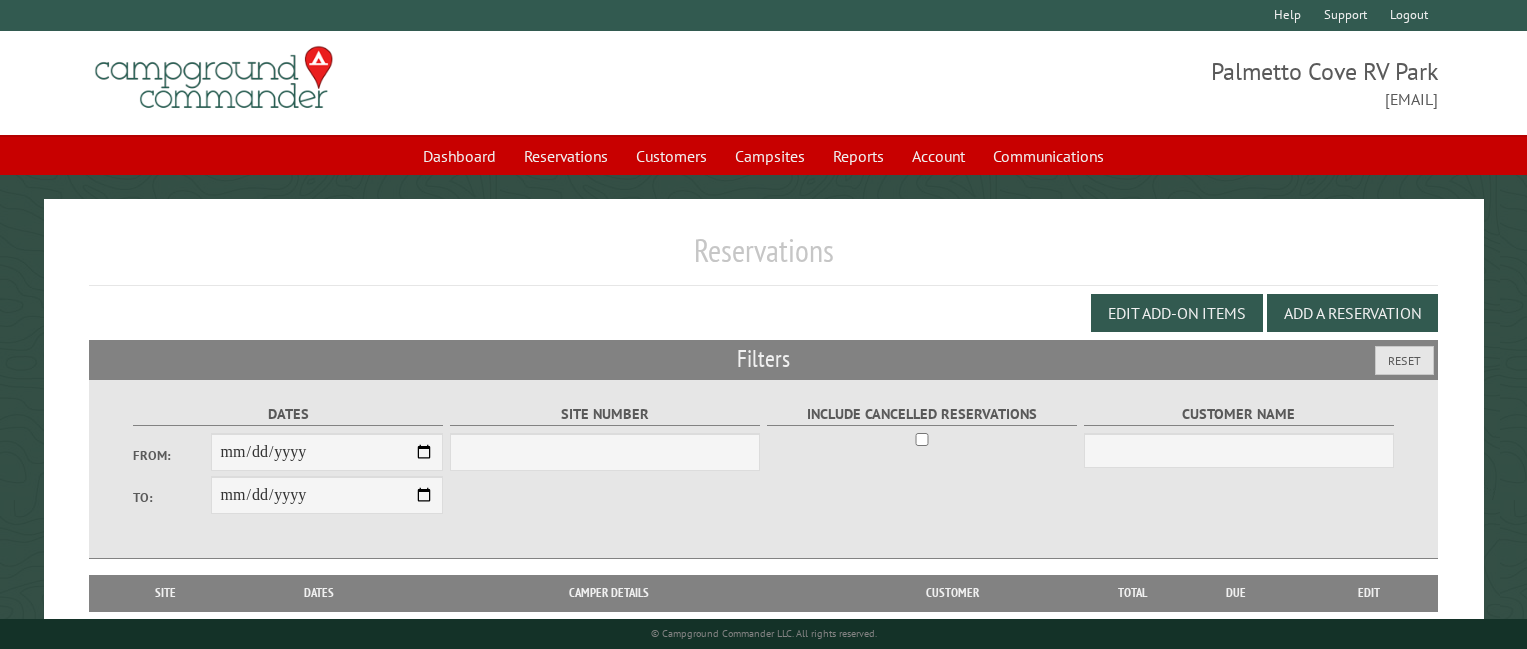 scroll, scrollTop: 0, scrollLeft: 0, axis: both 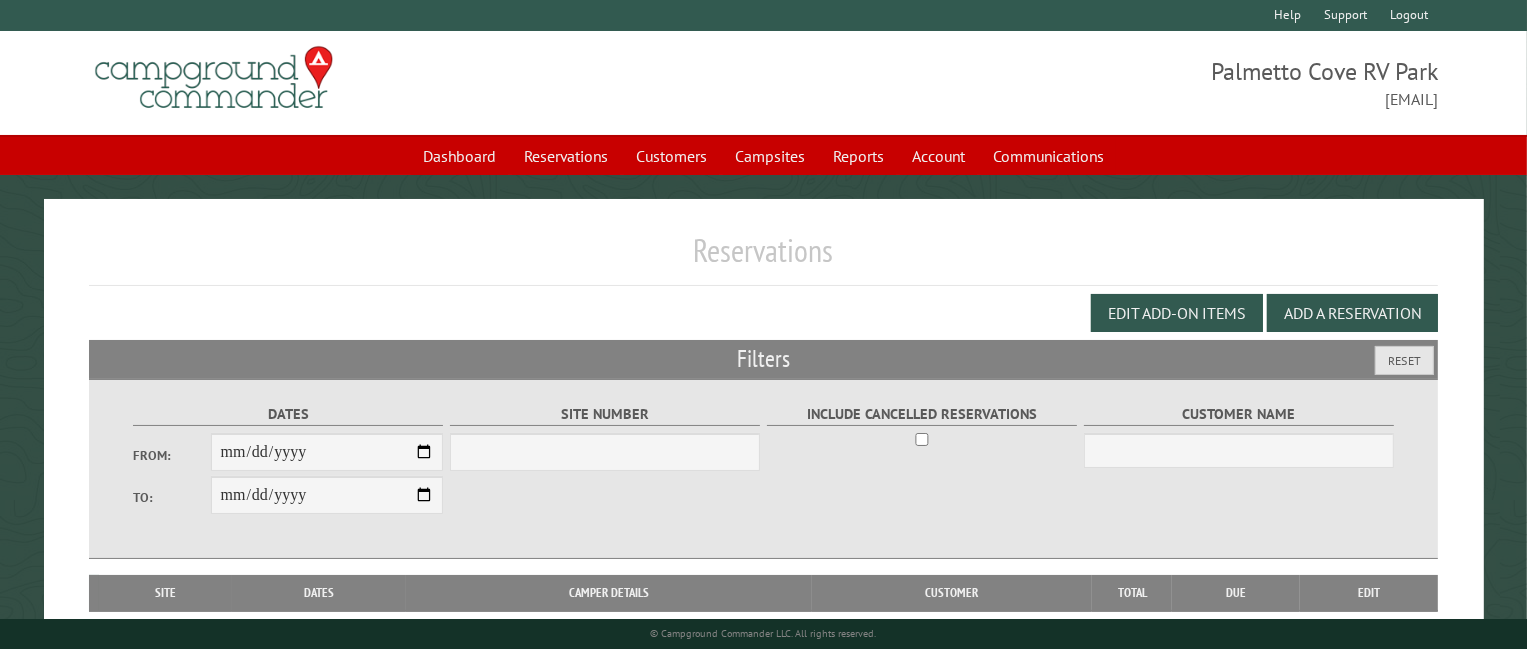 select on "***" 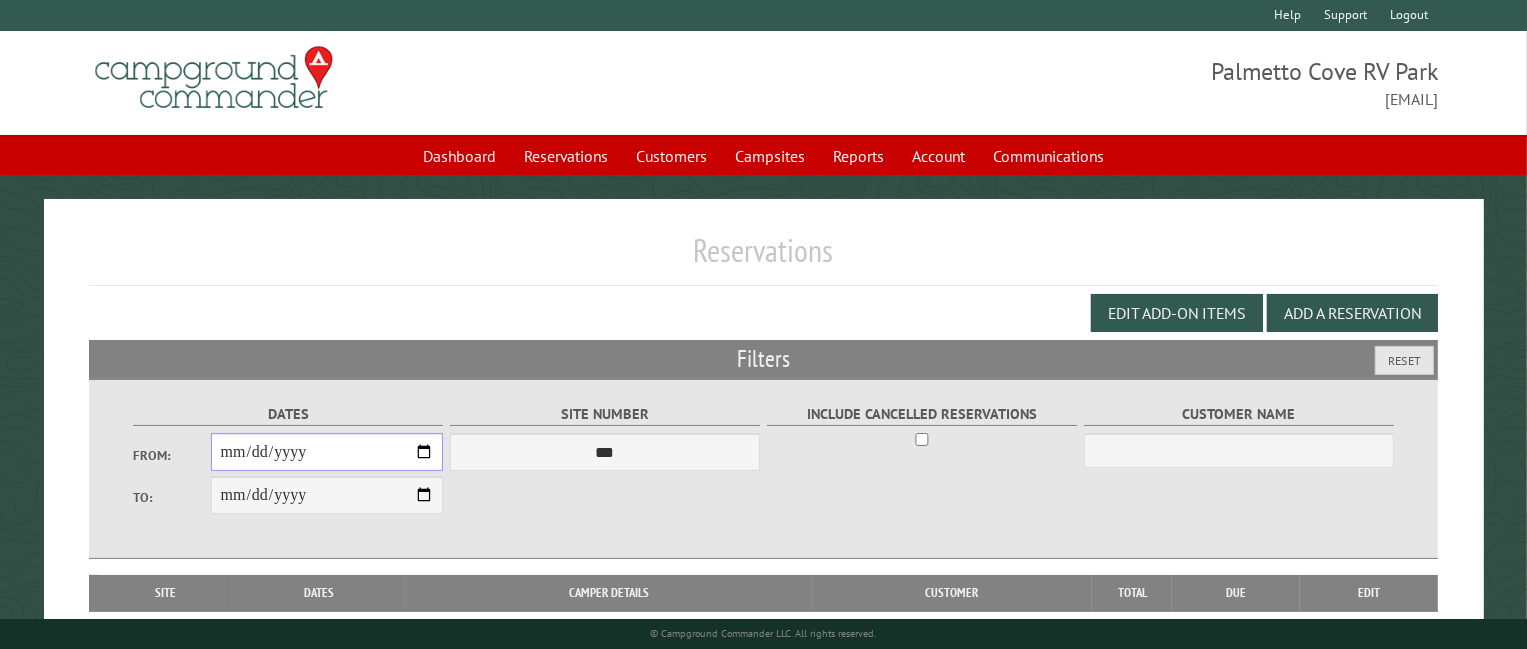 click on "From:" at bounding box center (327, 452) 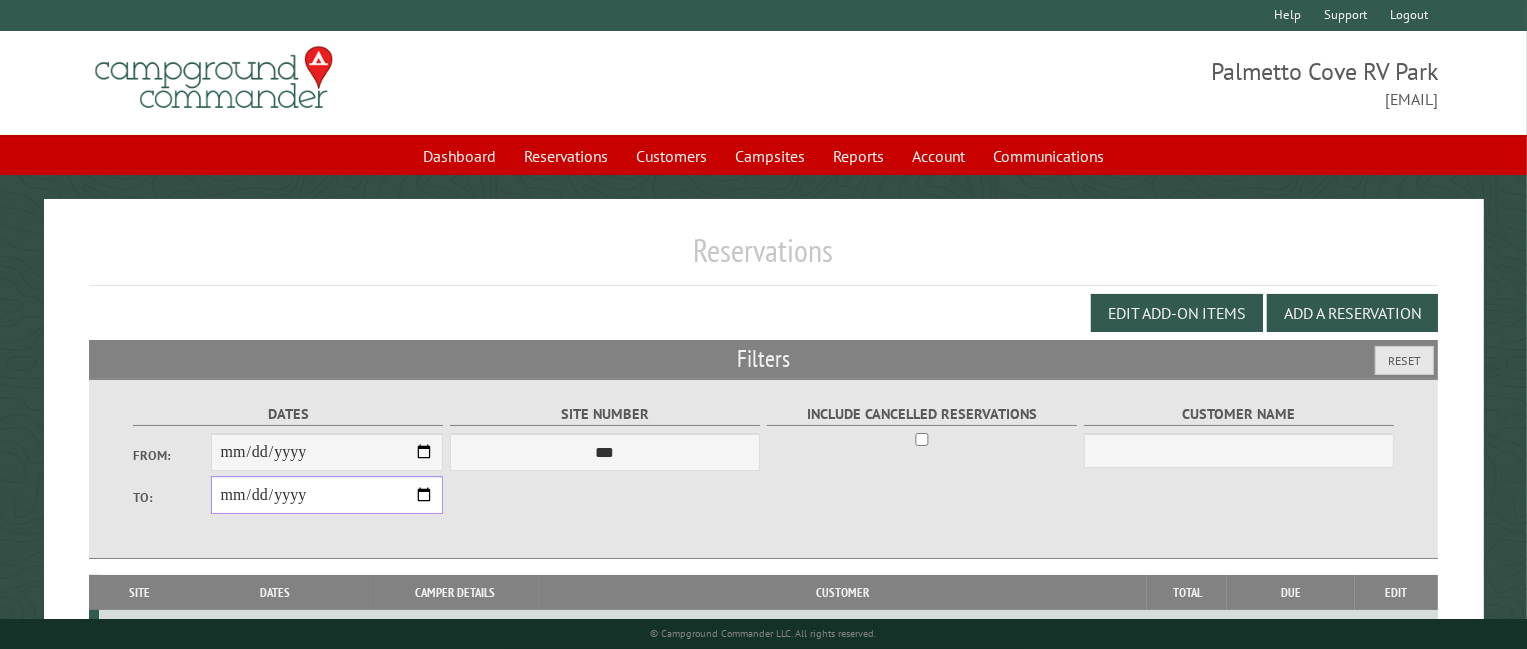 click on "**********" at bounding box center [327, 495] 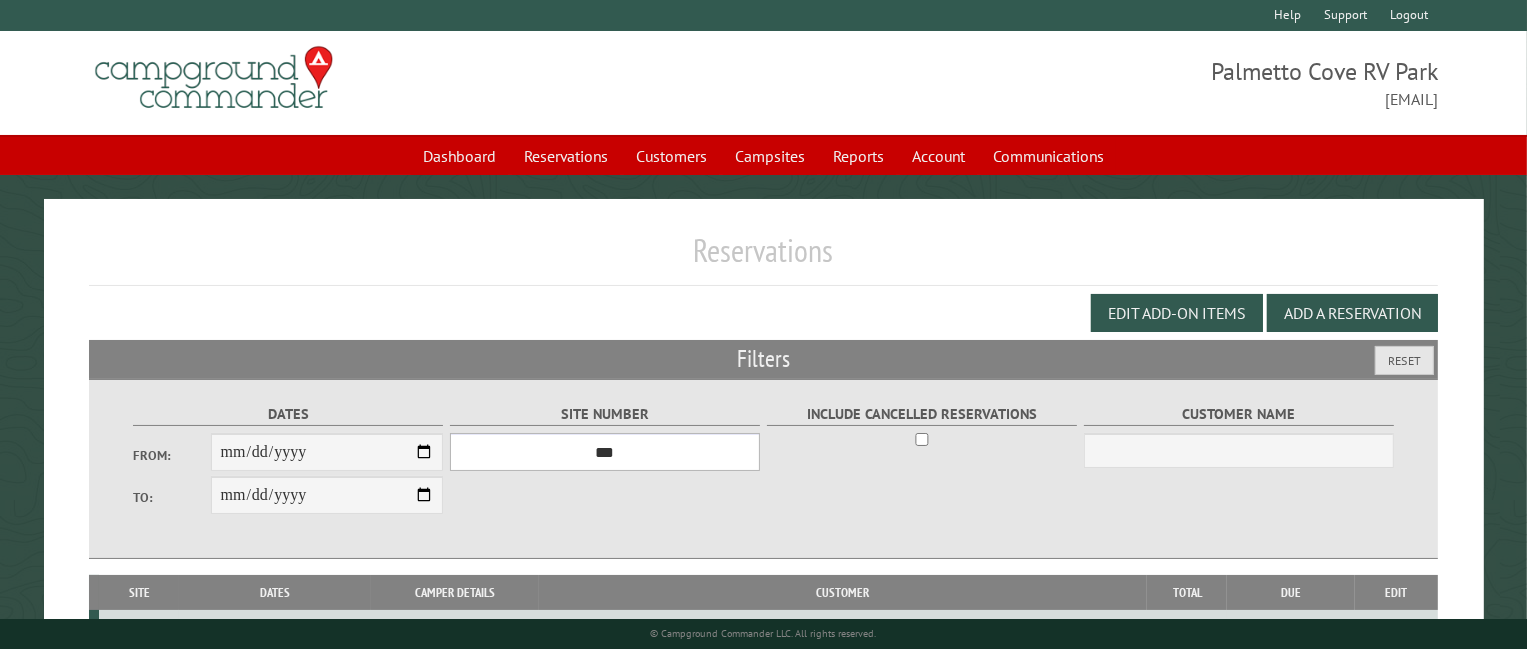 click on "*** **** **** **** **** **** **** **** **** **** **** **** **** **** **** **** **** **** **** **** **** **** **** **** **** **** **** **** **** **** **** **** **** **** **** **** **** **** **** **** **** **** **** **** **** **** **** **** **** **** **** **** **** **** **** **** **** **** **** **** **** **** **** **** **** **** **** **** **** **** **** **** **** **** **** **** **** **** **** **** **** **** **** **** **** **** **** **** **** **** **** **** **** **** **** **** **** **** **** **** **** **** **** **** **** **** **** **** **** **** **** **** **** **** **** **** **** **** **** **** **** **** **** **** **** **** **** **** **** **** **** **** **** **** **** **** **** **** **** **** **** **** **** **** **** **** ****" at bounding box center (605, 452) 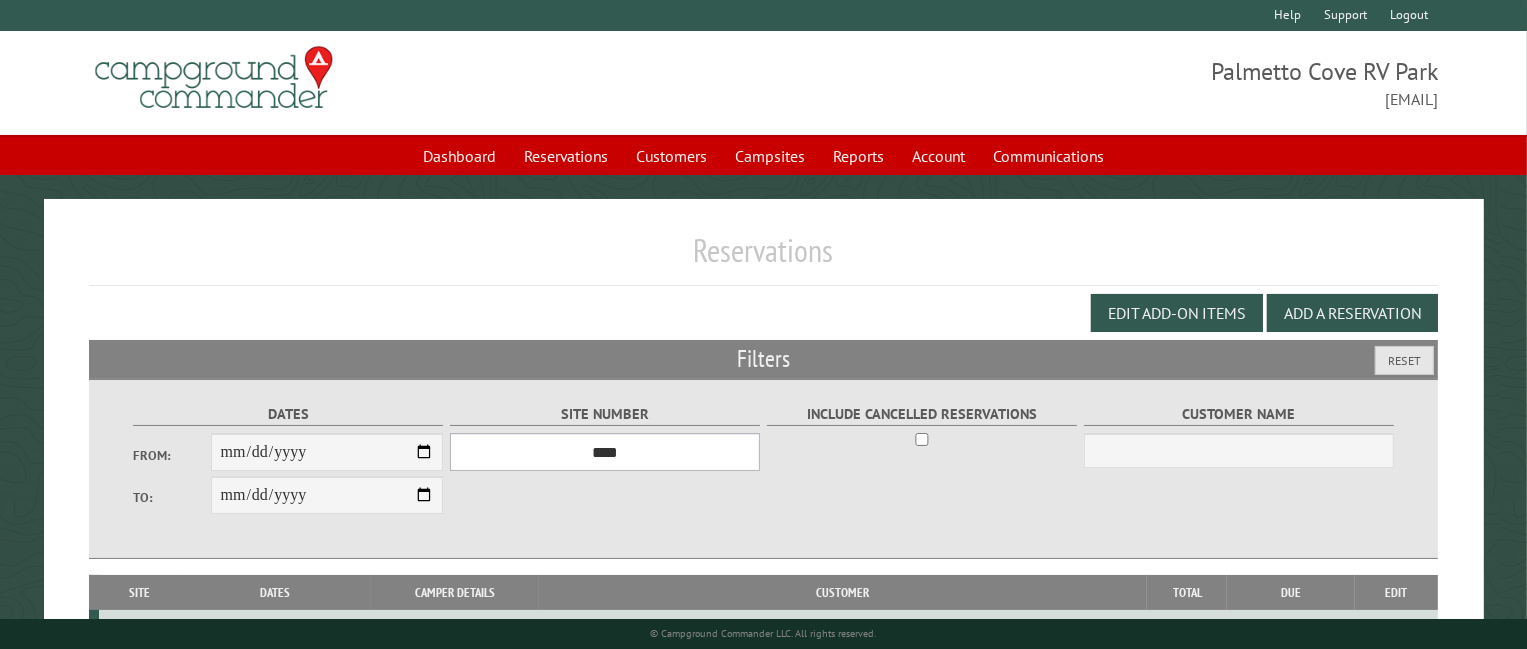 click on "*** **** **** **** **** **** **** **** **** **** **** **** **** **** **** **** **** **** **** **** **** **** **** **** **** **** **** **** **** **** **** **** **** **** **** **** **** **** **** **** **** **** **** **** **** **** **** **** **** **** **** **** **** **** **** **** **** **** **** **** **** **** **** **** **** **** **** **** **** **** **** **** **** **** **** **** **** **** **** **** **** **** **** **** **** **** **** **** **** **** **** **** **** **** **** **** **** **** **** **** **** **** **** **** **** **** **** **** **** **** **** **** **** **** **** **** **** **** **** **** **** **** **** **** **** **** **** **** **** **** **** **** **** **** **** **** **** **** **** **** **** **** **** **** **** **** ****" at bounding box center (605, 452) 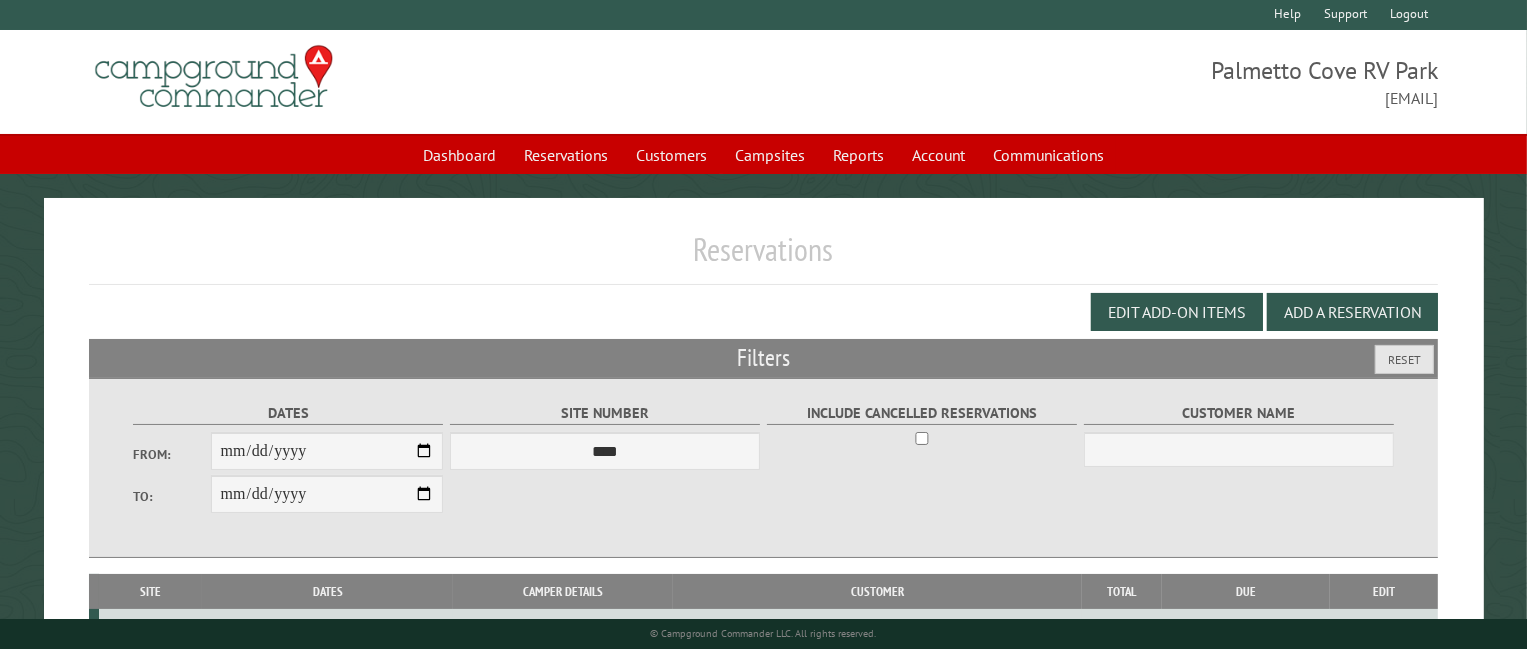 scroll, scrollTop: 0, scrollLeft: 0, axis: both 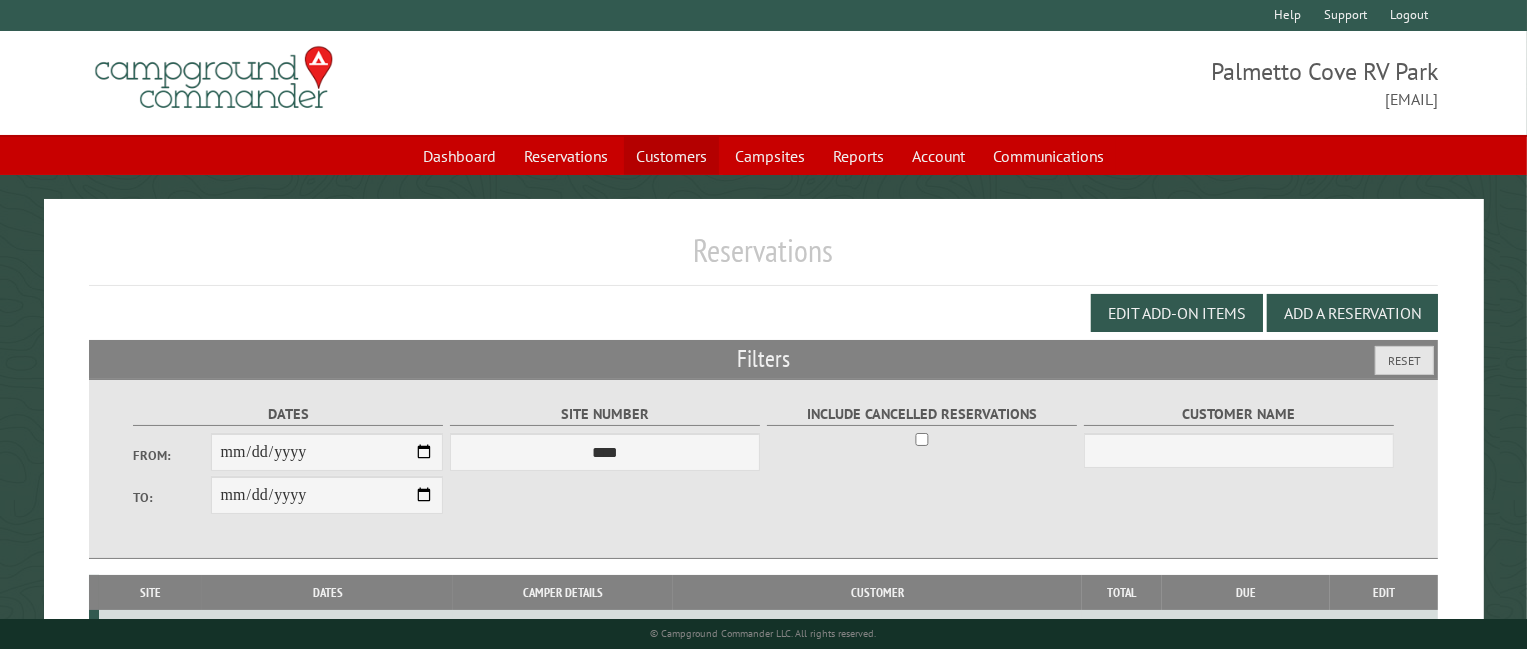click on "Customers" at bounding box center [671, 156] 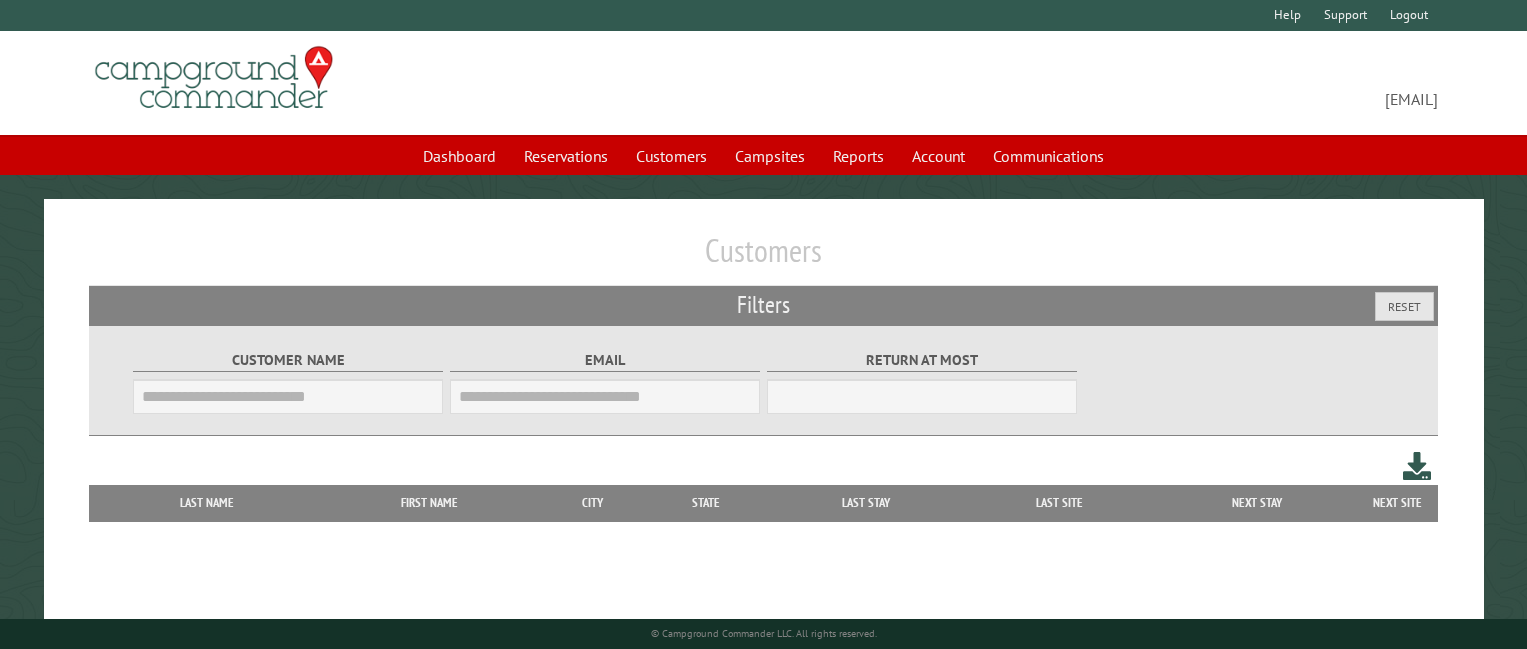 scroll, scrollTop: 0, scrollLeft: 0, axis: both 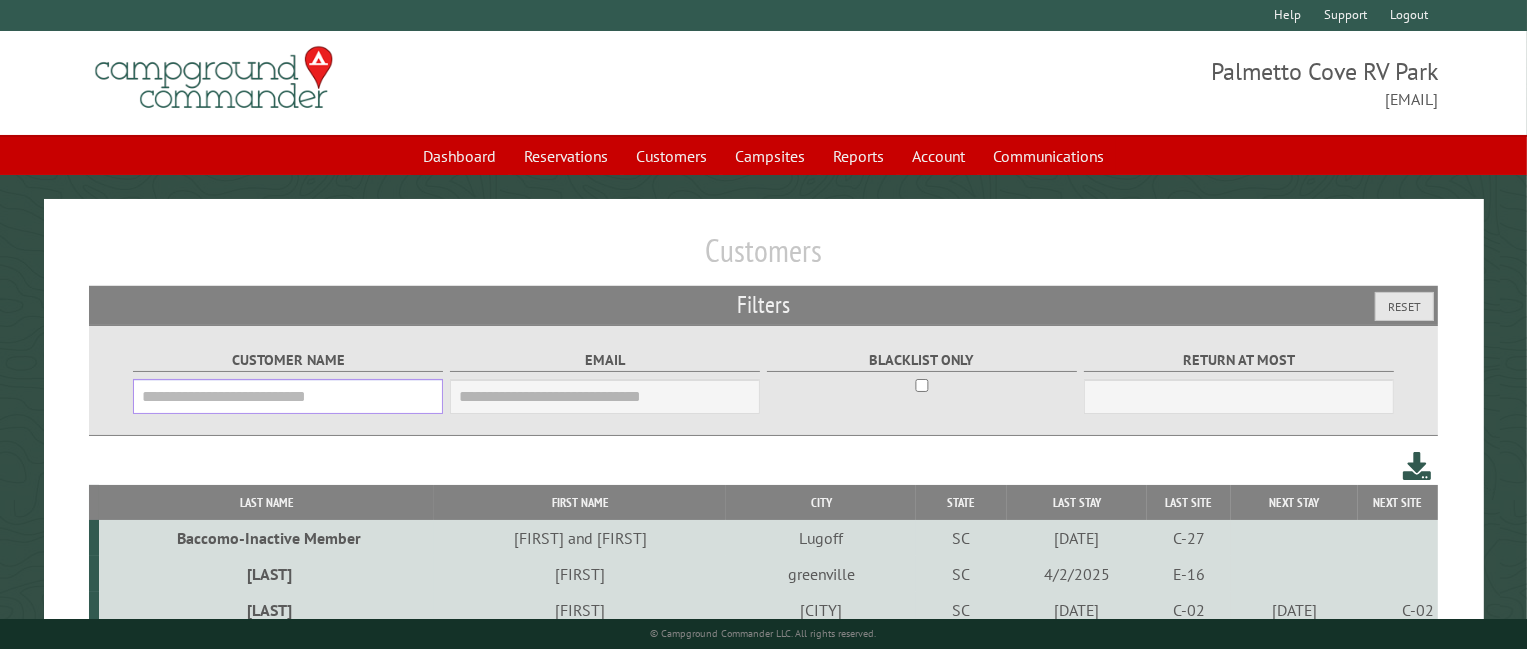 click on "Customer Name" at bounding box center (288, 396) 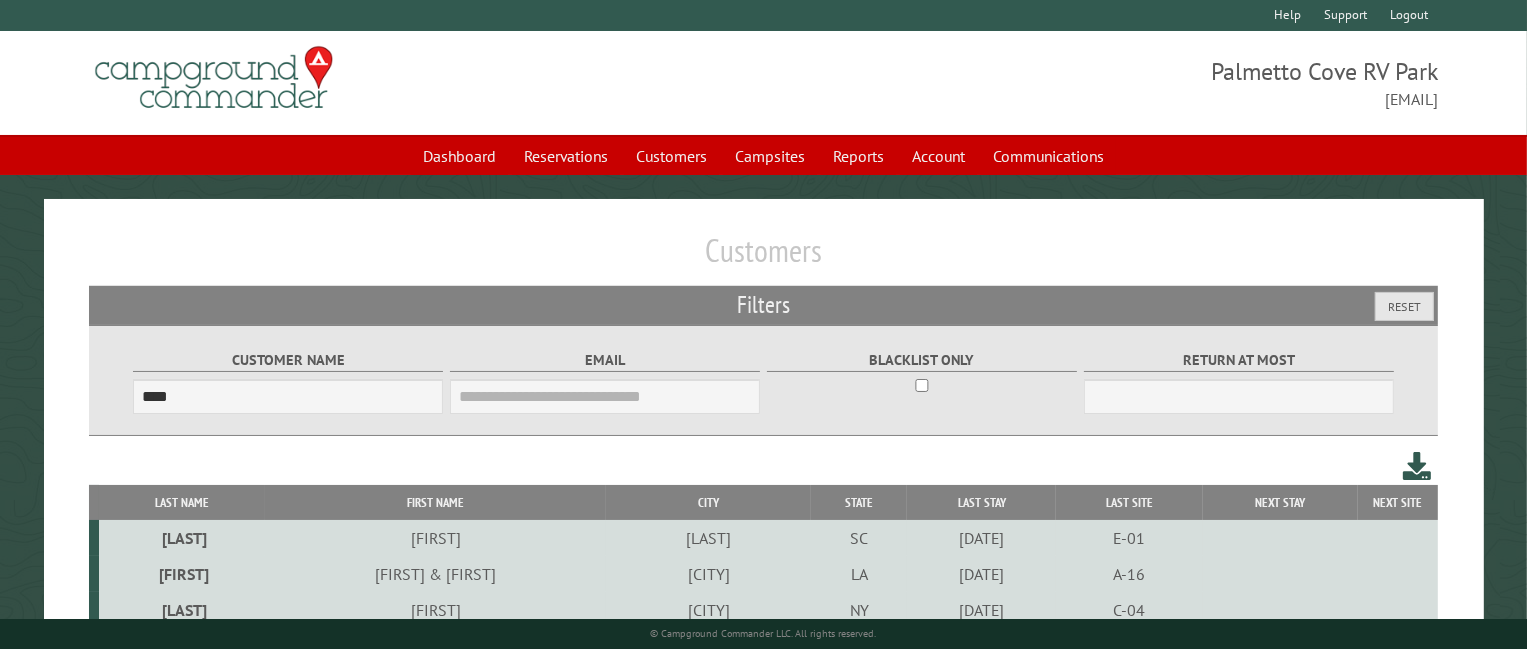 click on "[FIRST]" at bounding box center (181, 574) 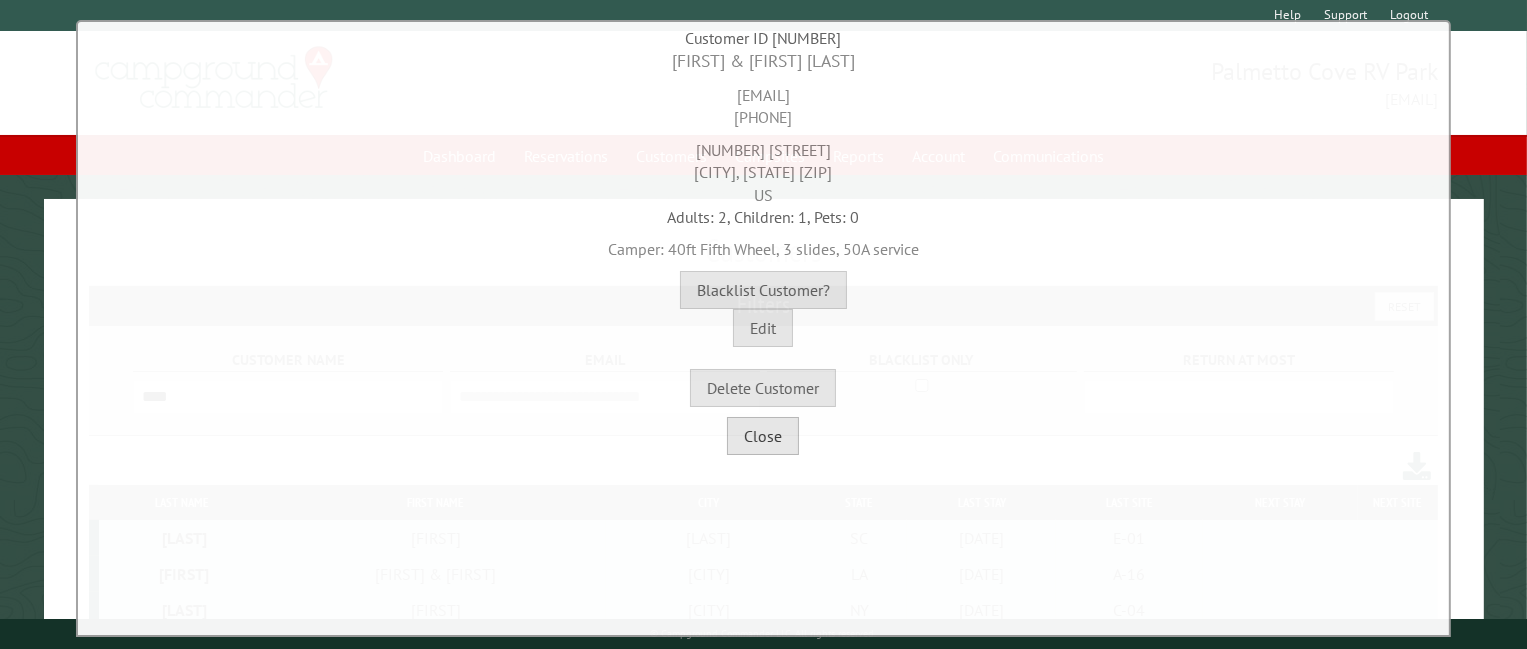 click on "Close" at bounding box center (763, 436) 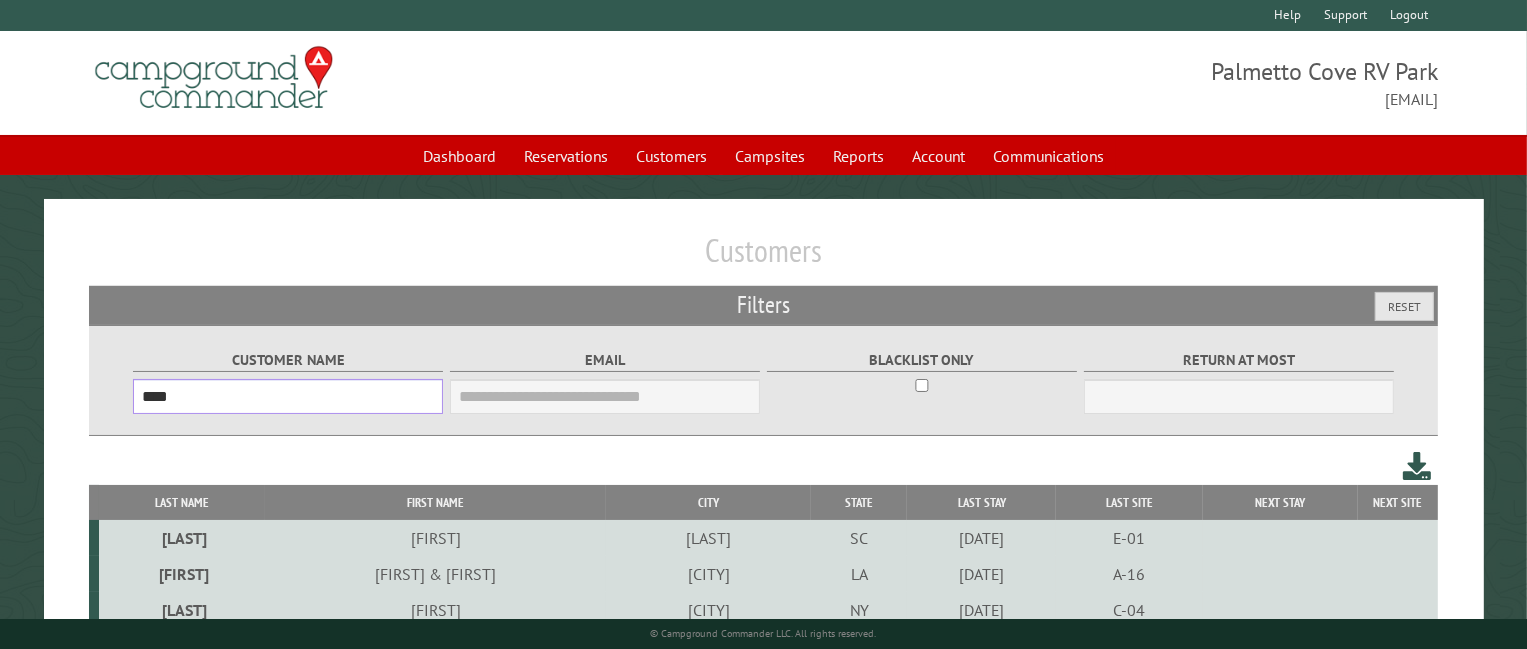 click on "****" at bounding box center [288, 396] 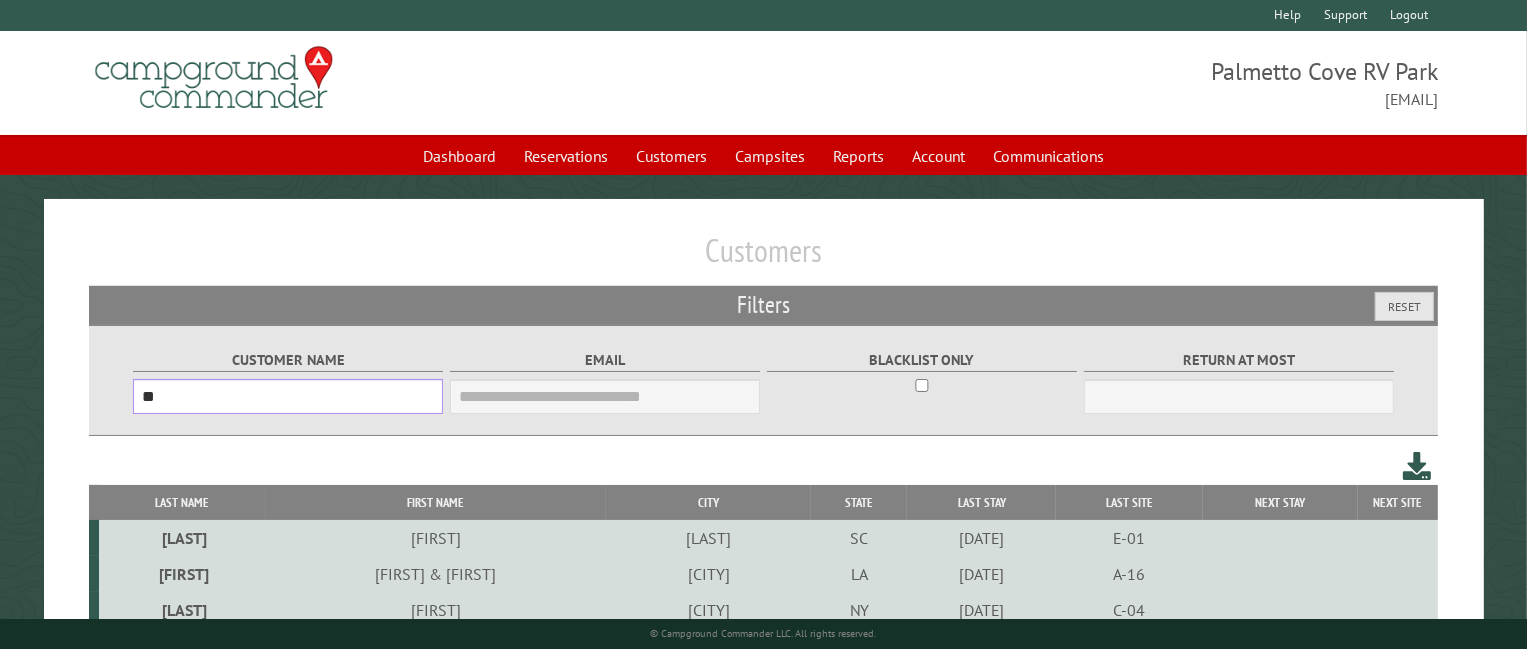 type on "*" 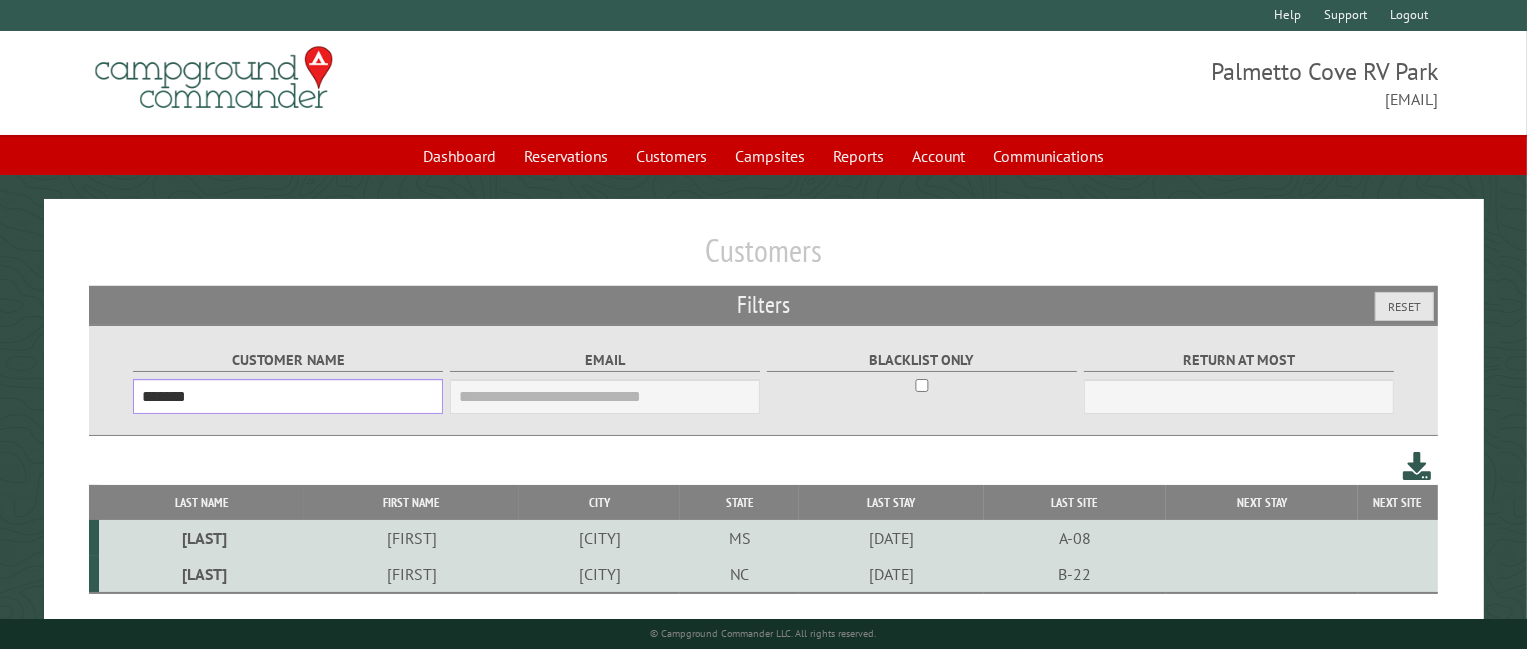 type on "*******" 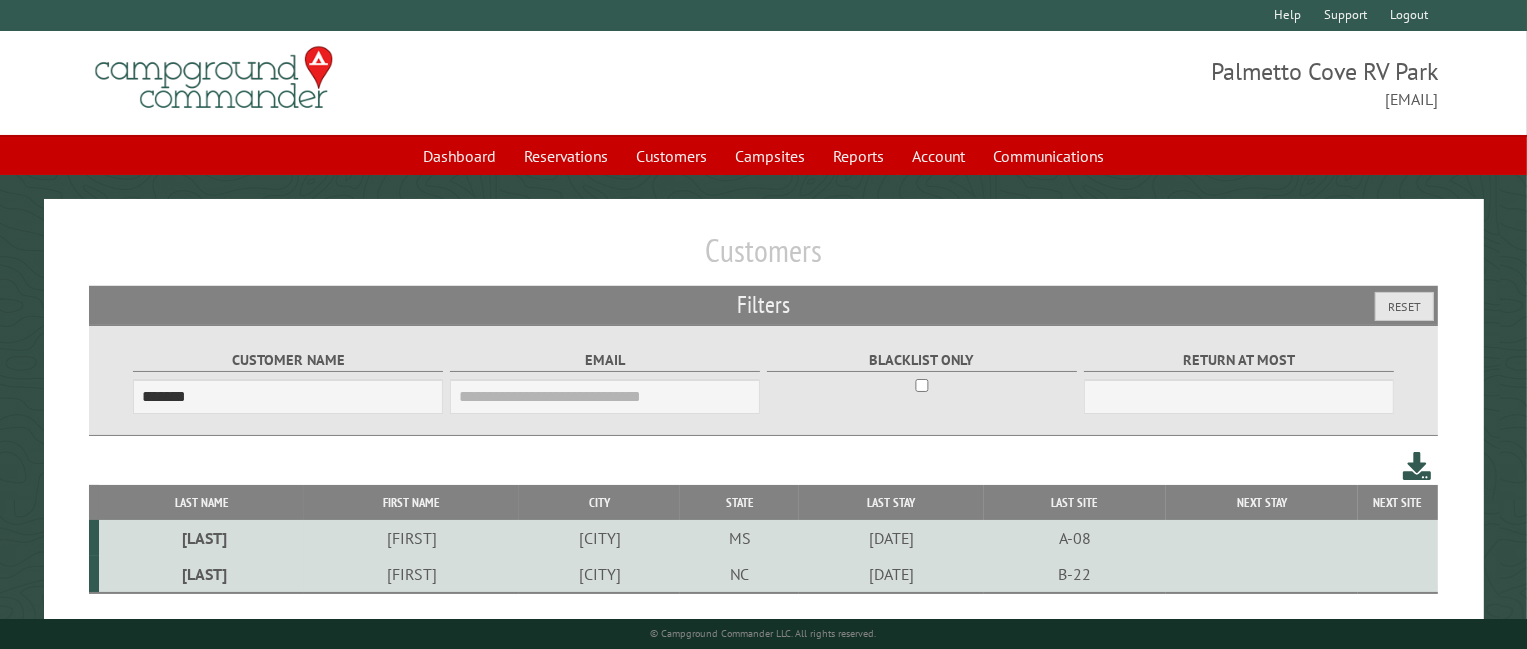 click on "[LAST]" at bounding box center (201, 538) 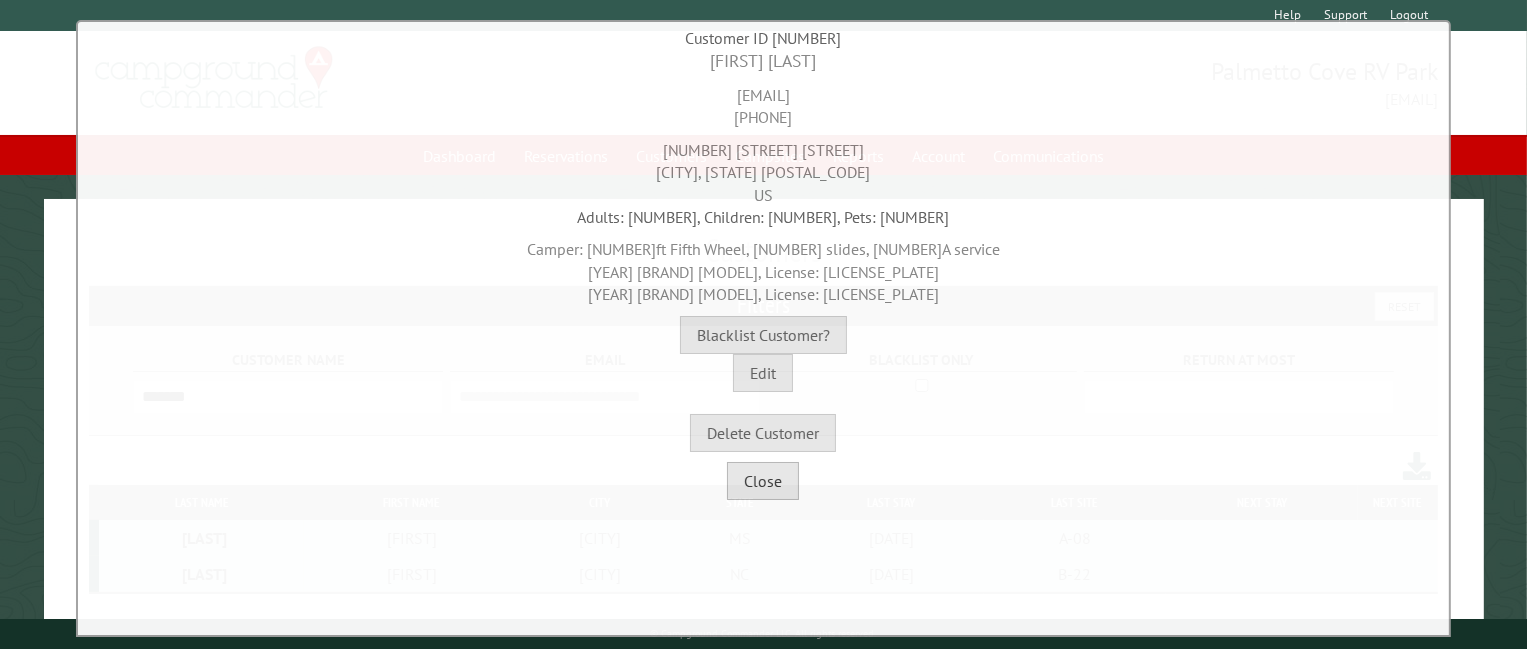 click on "Close" at bounding box center [763, 481] 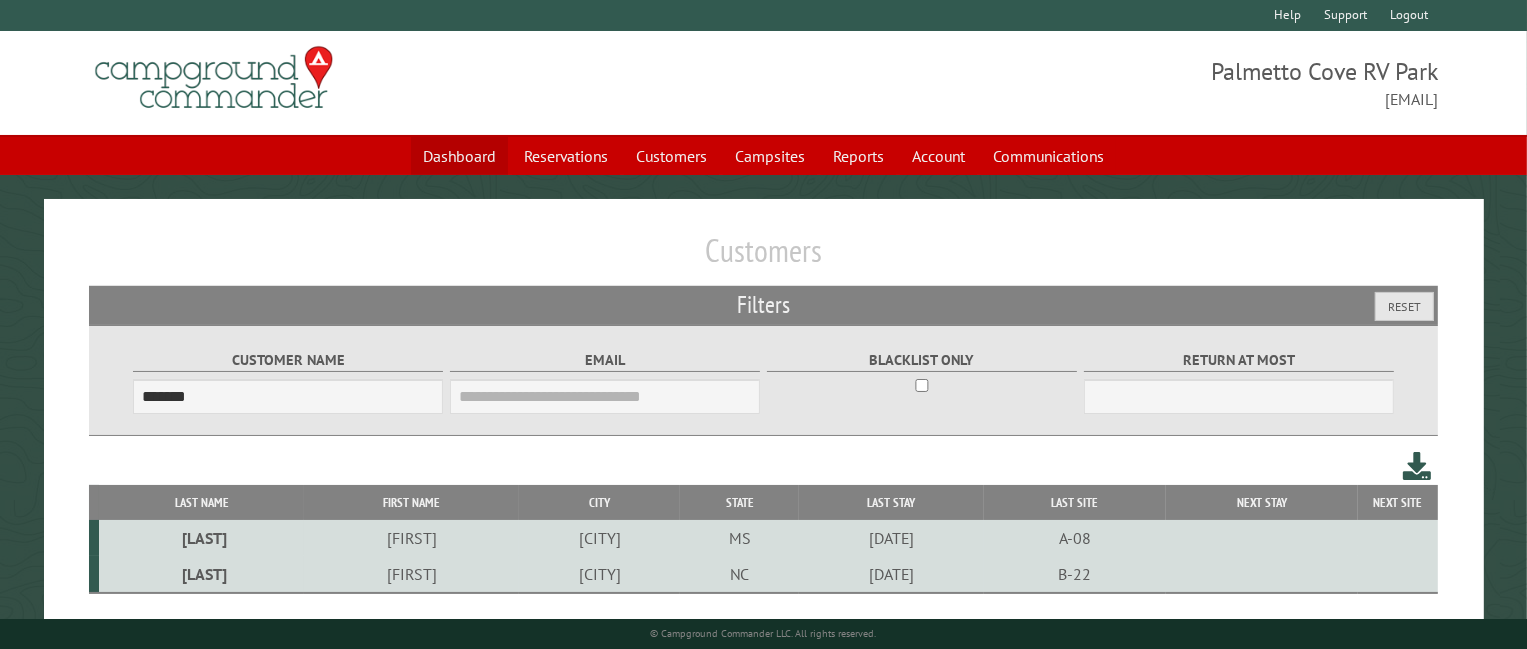click on "Dashboard" at bounding box center [459, 156] 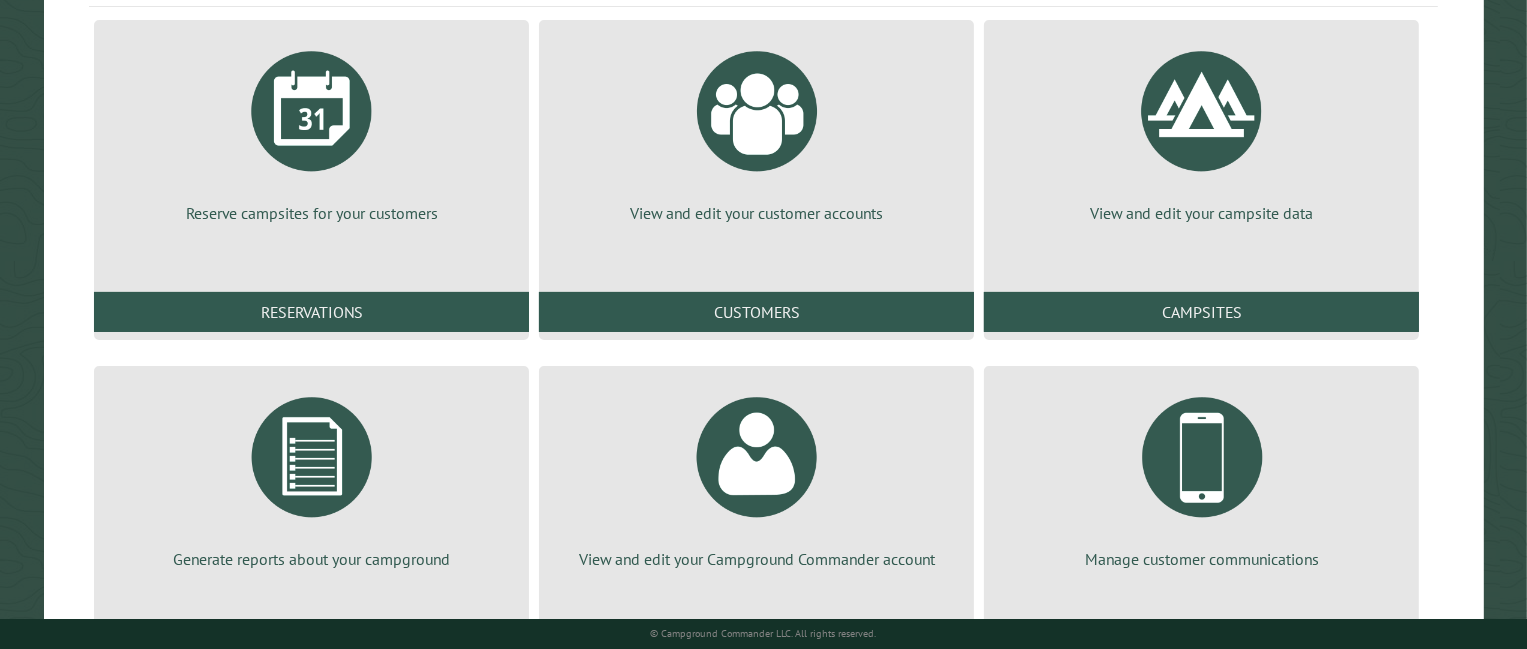 scroll, scrollTop: 240, scrollLeft: 0, axis: vertical 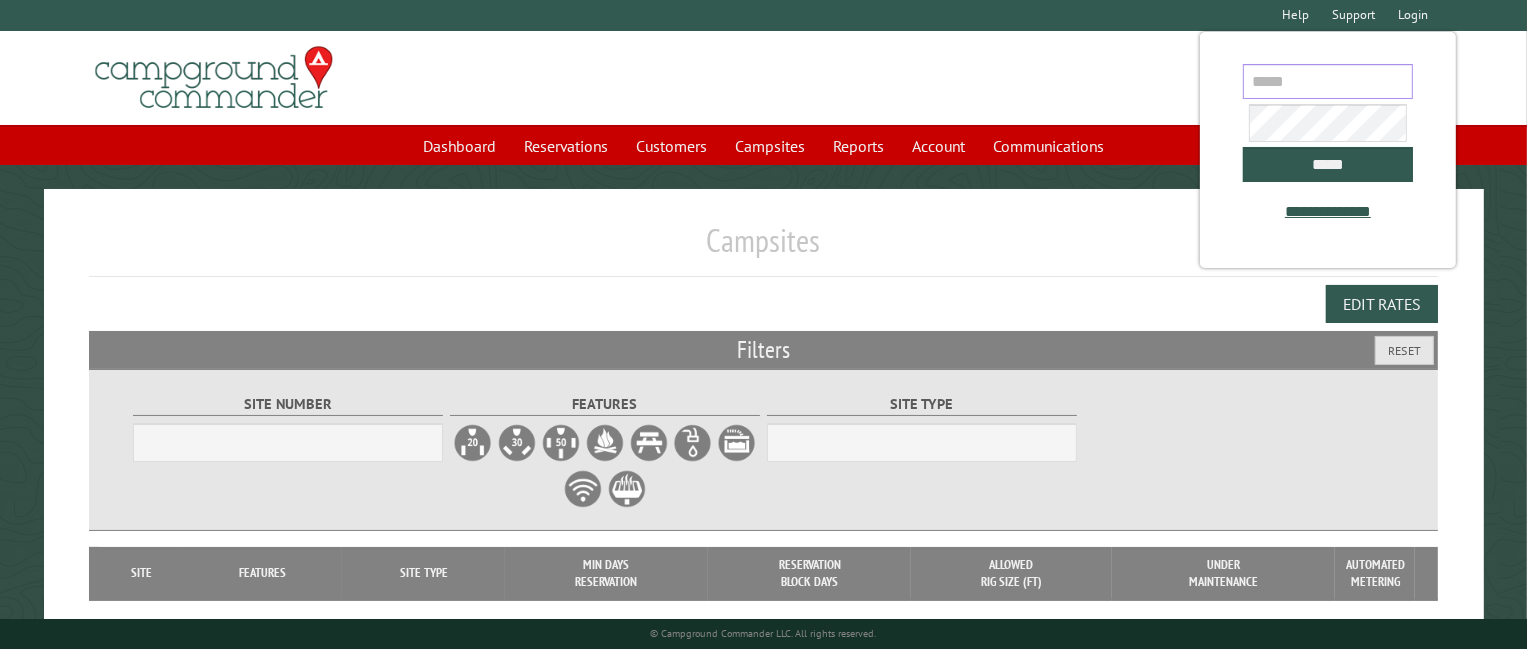 click at bounding box center [1328, 81] 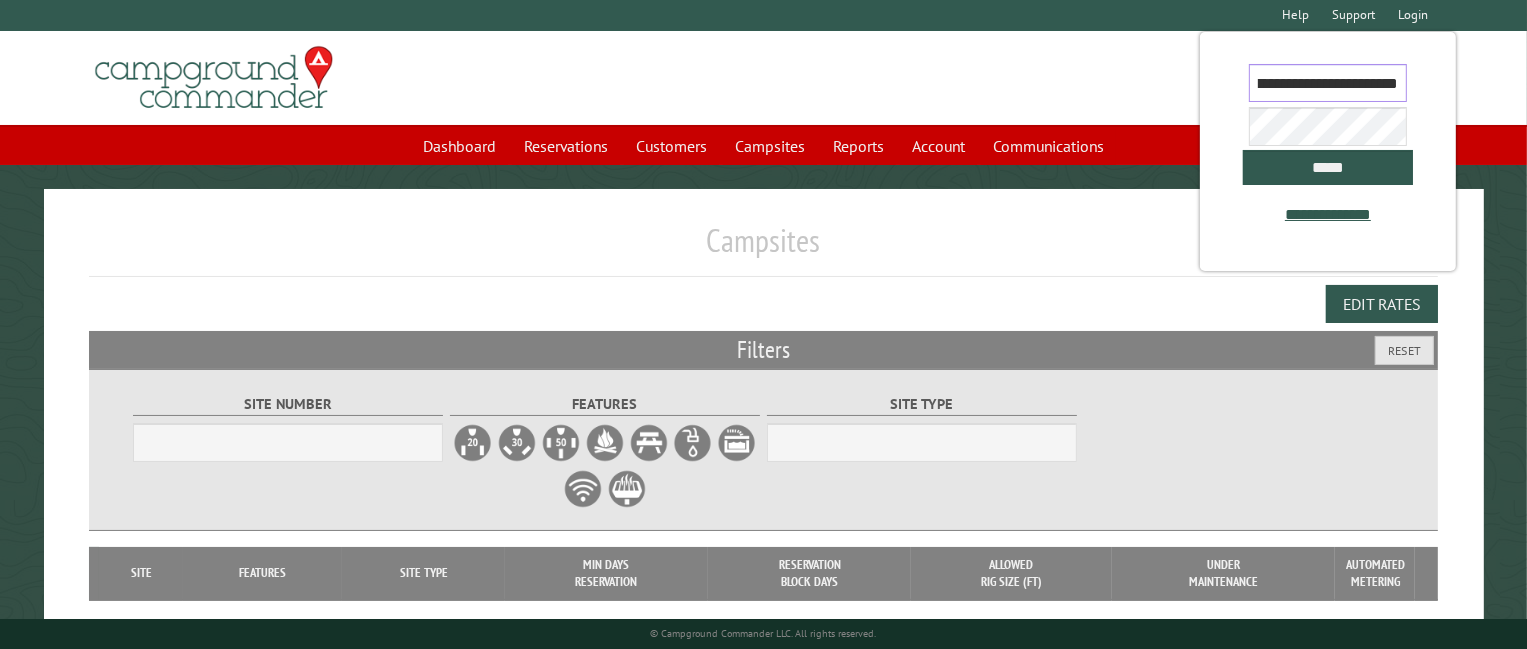 scroll, scrollTop: 0, scrollLeft: 36, axis: horizontal 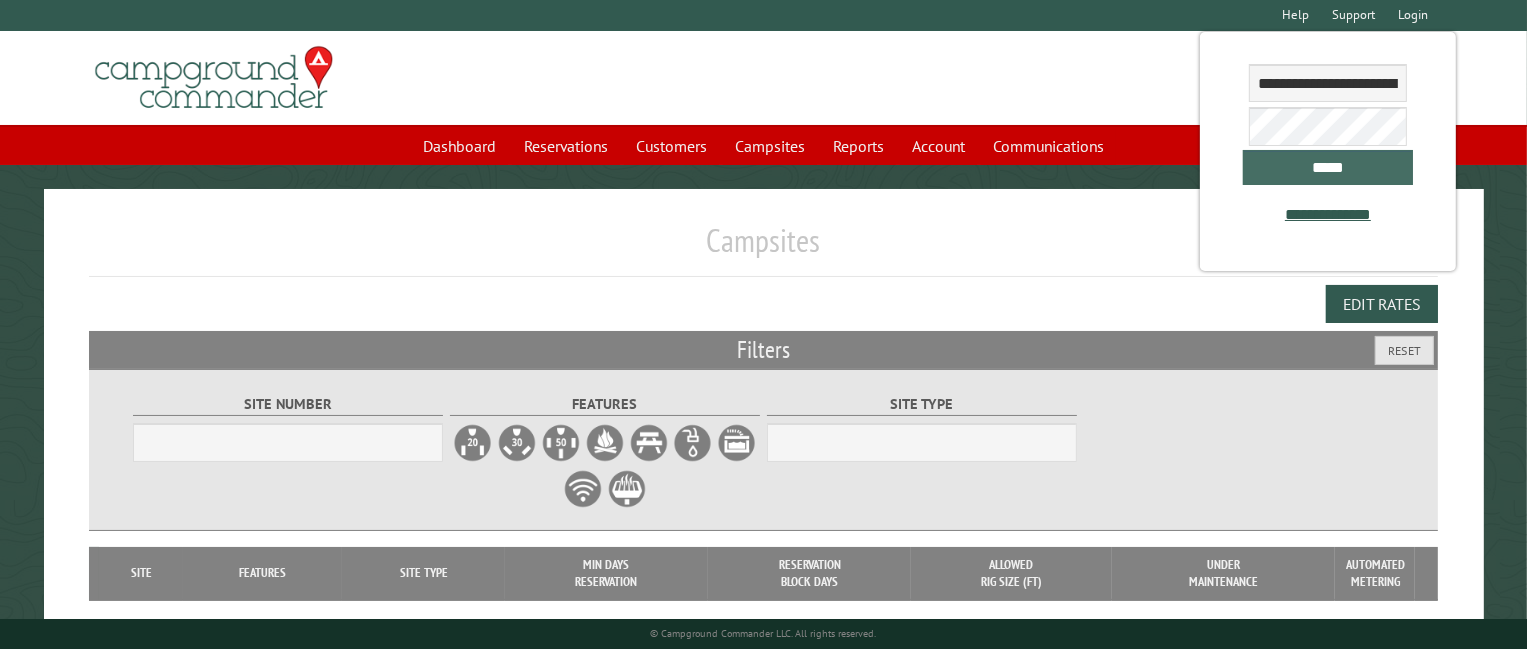click on "*****" at bounding box center [1328, 167] 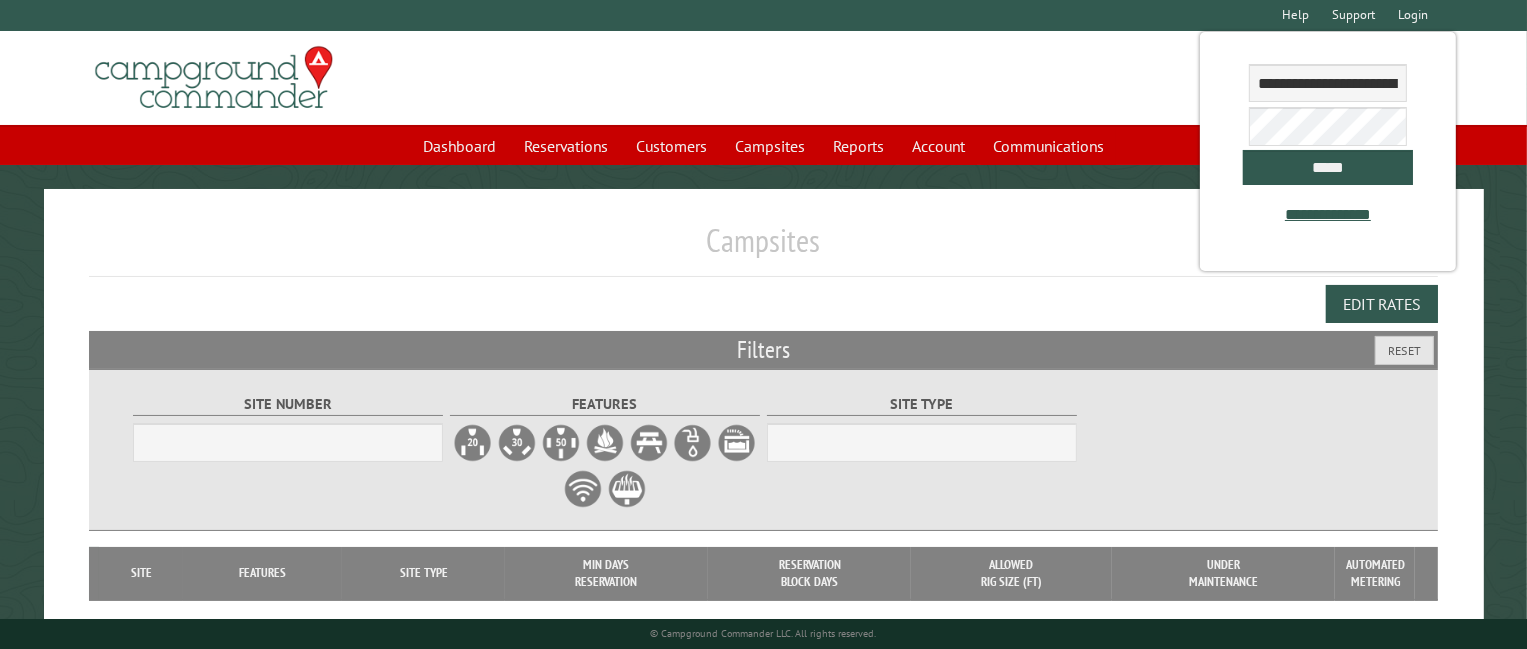 select on "***" 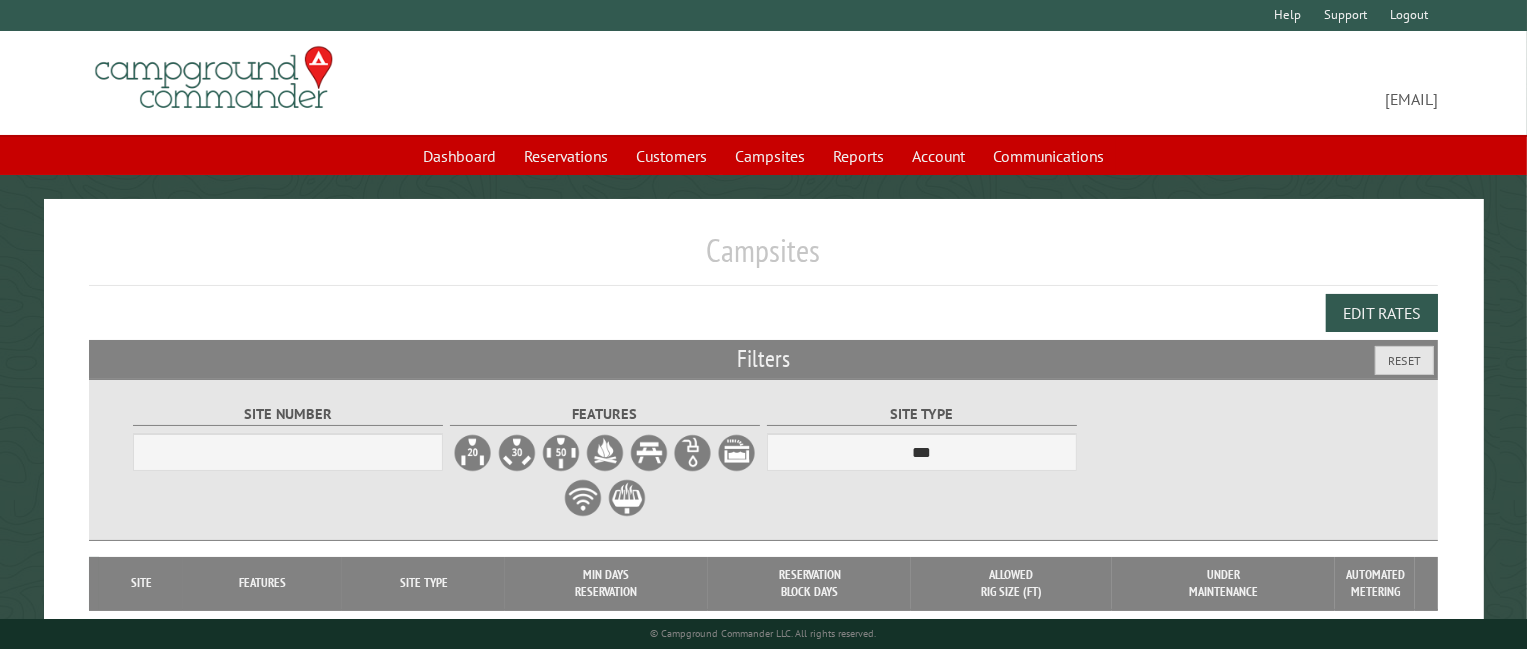 select on "***" 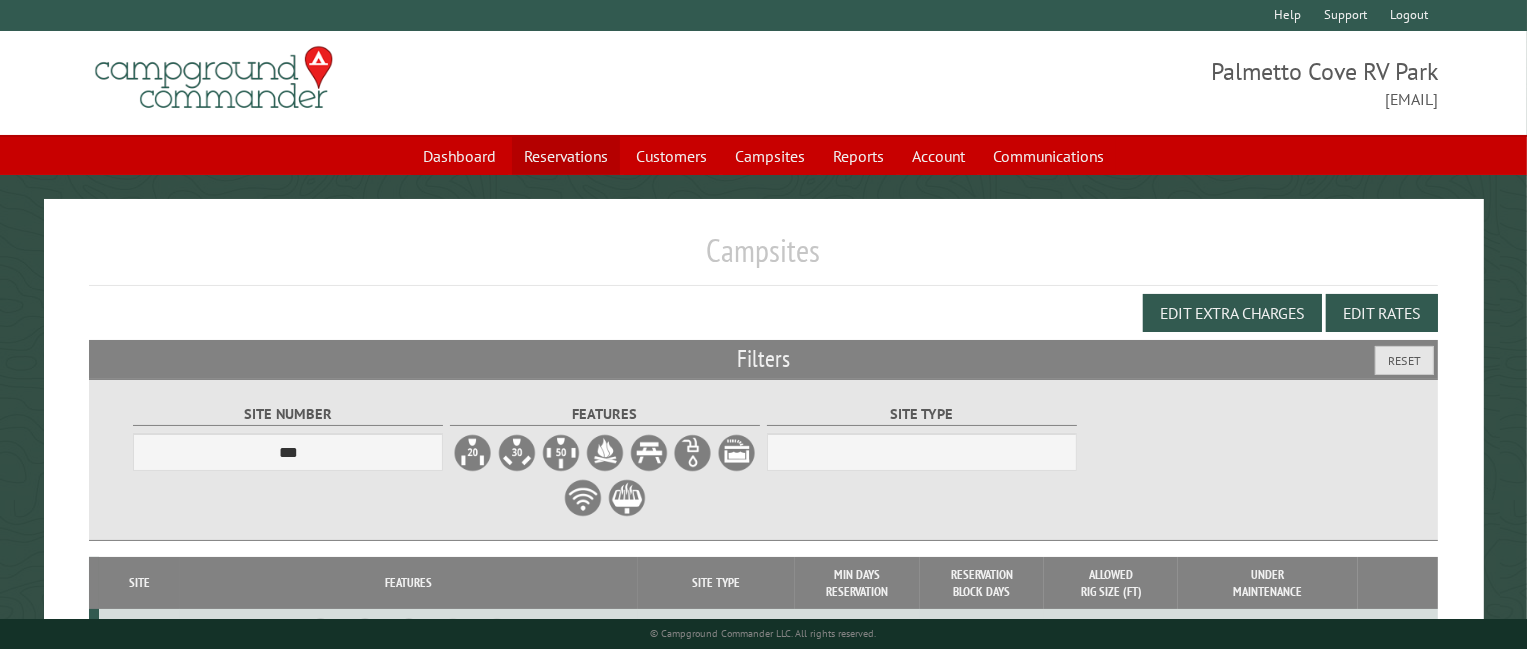 click on "Reservations" at bounding box center (566, 156) 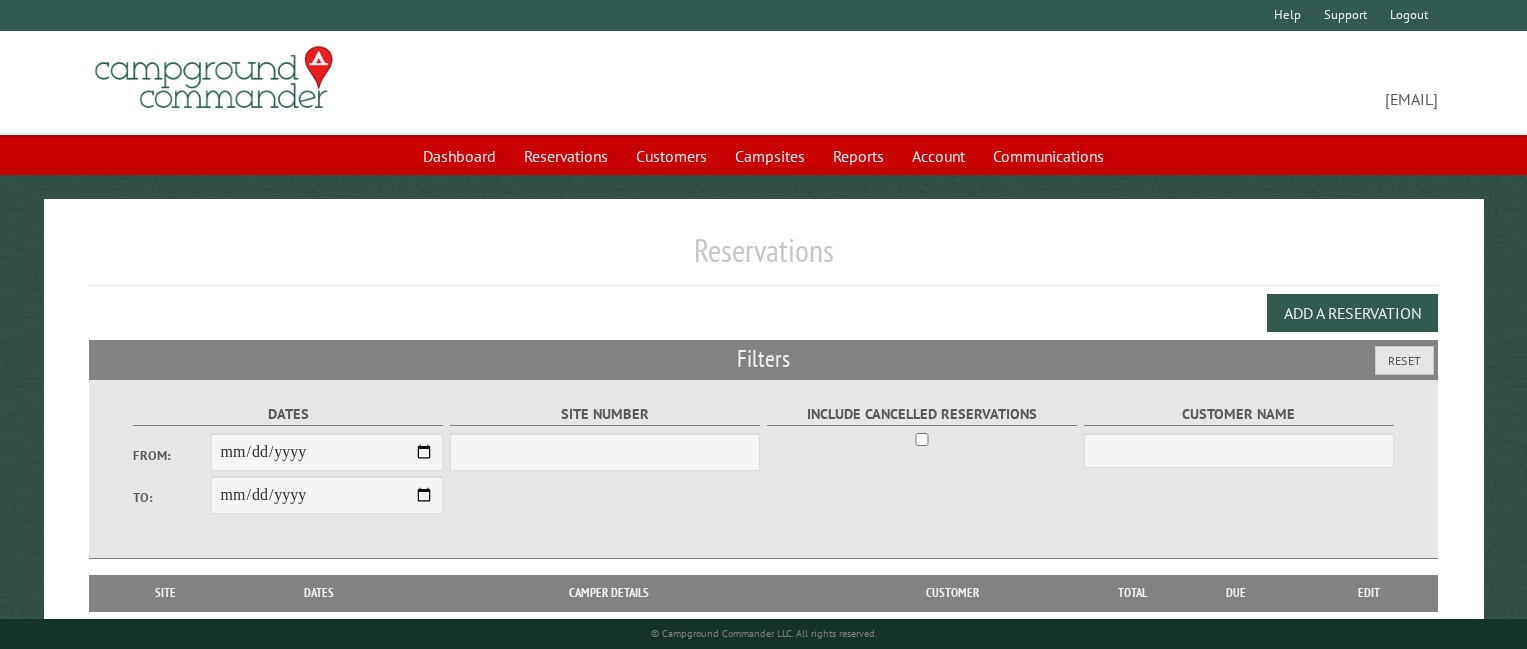 scroll, scrollTop: 0, scrollLeft: 0, axis: both 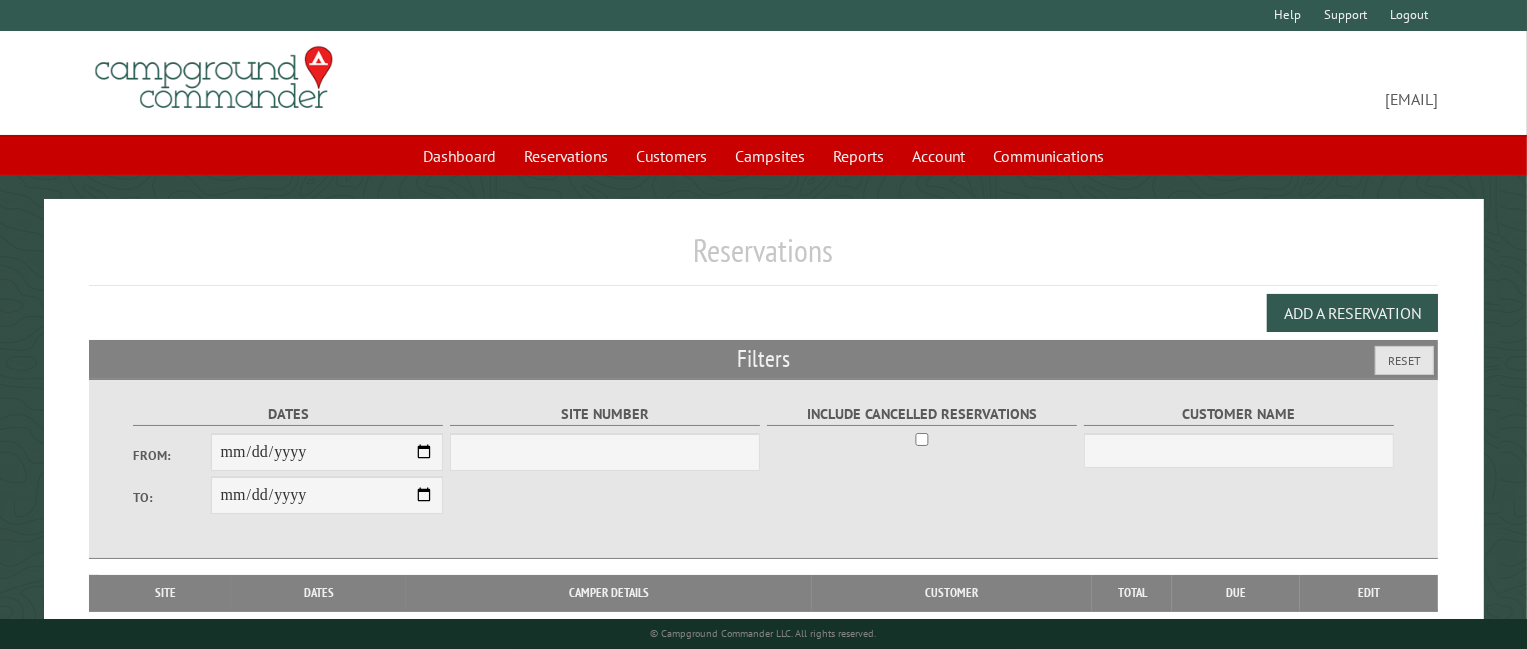 select on "***" 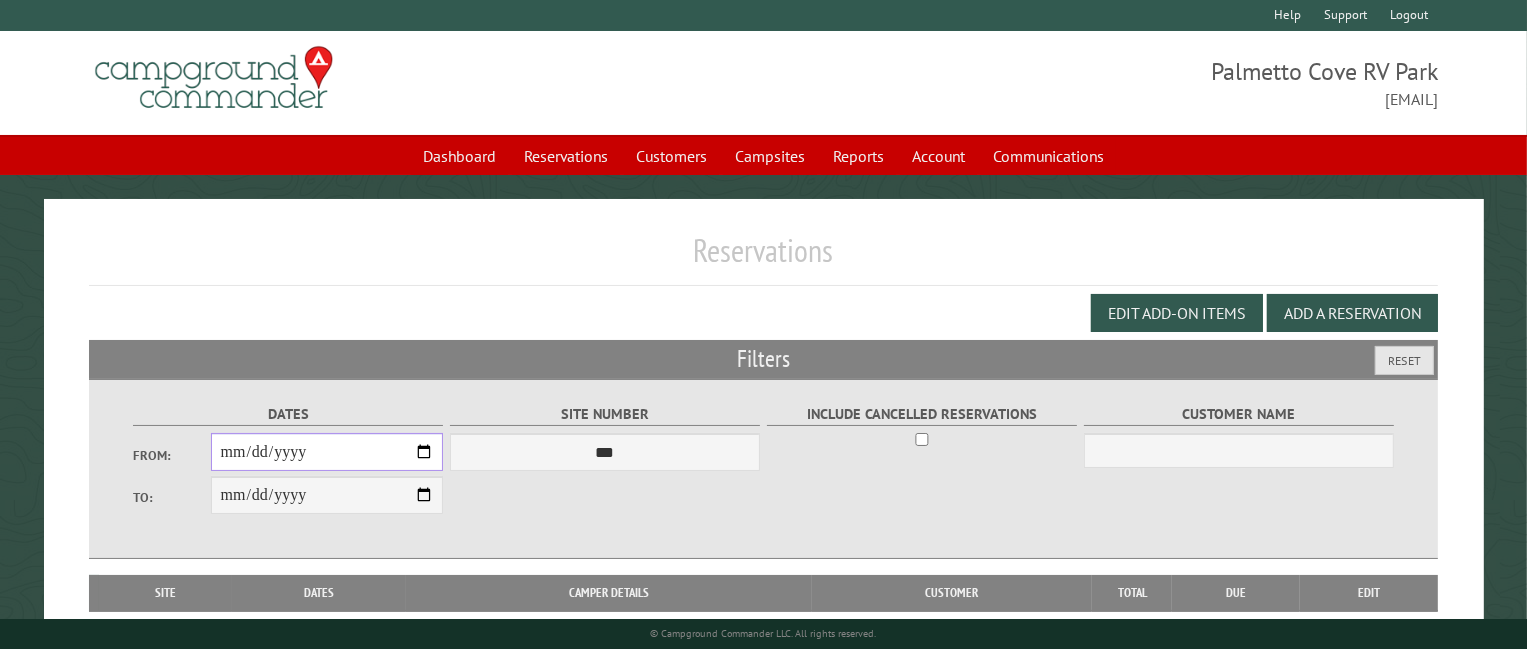 click on "From:" at bounding box center [327, 452] 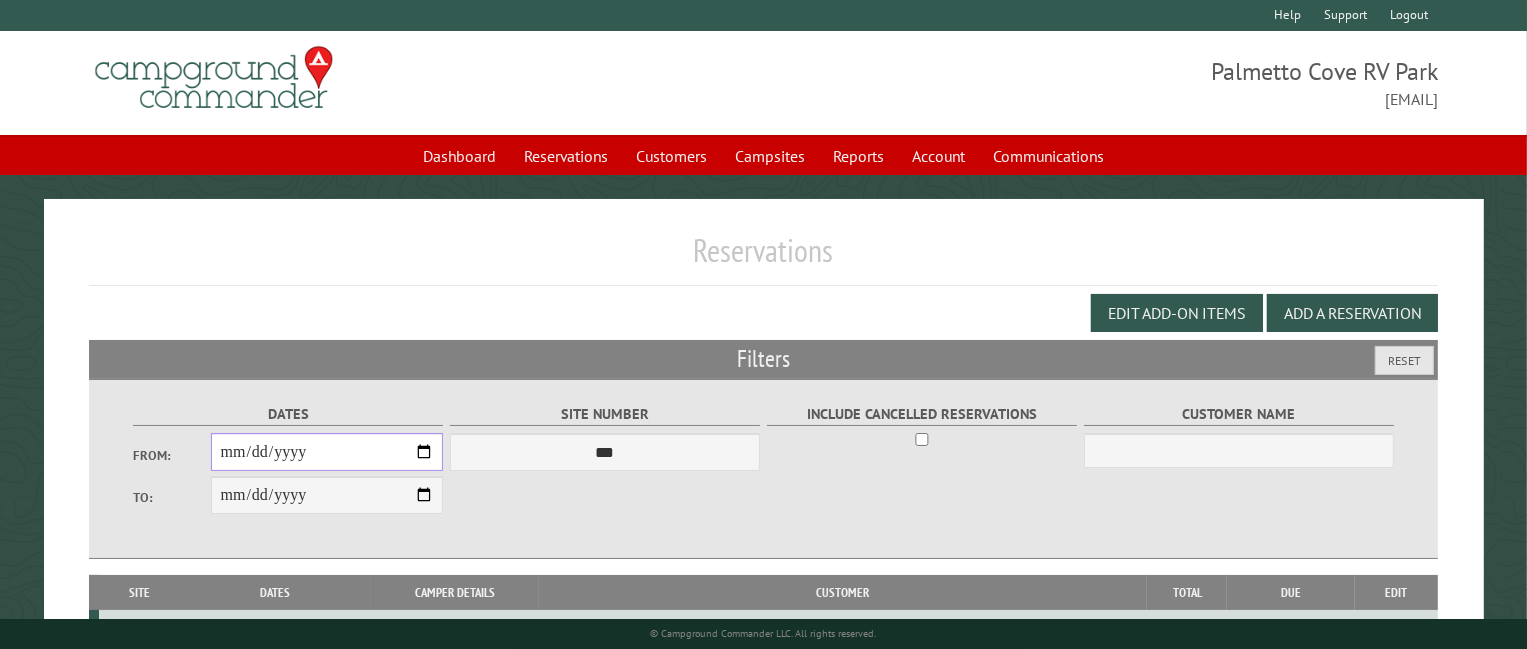 click on "**********" at bounding box center (327, 452) 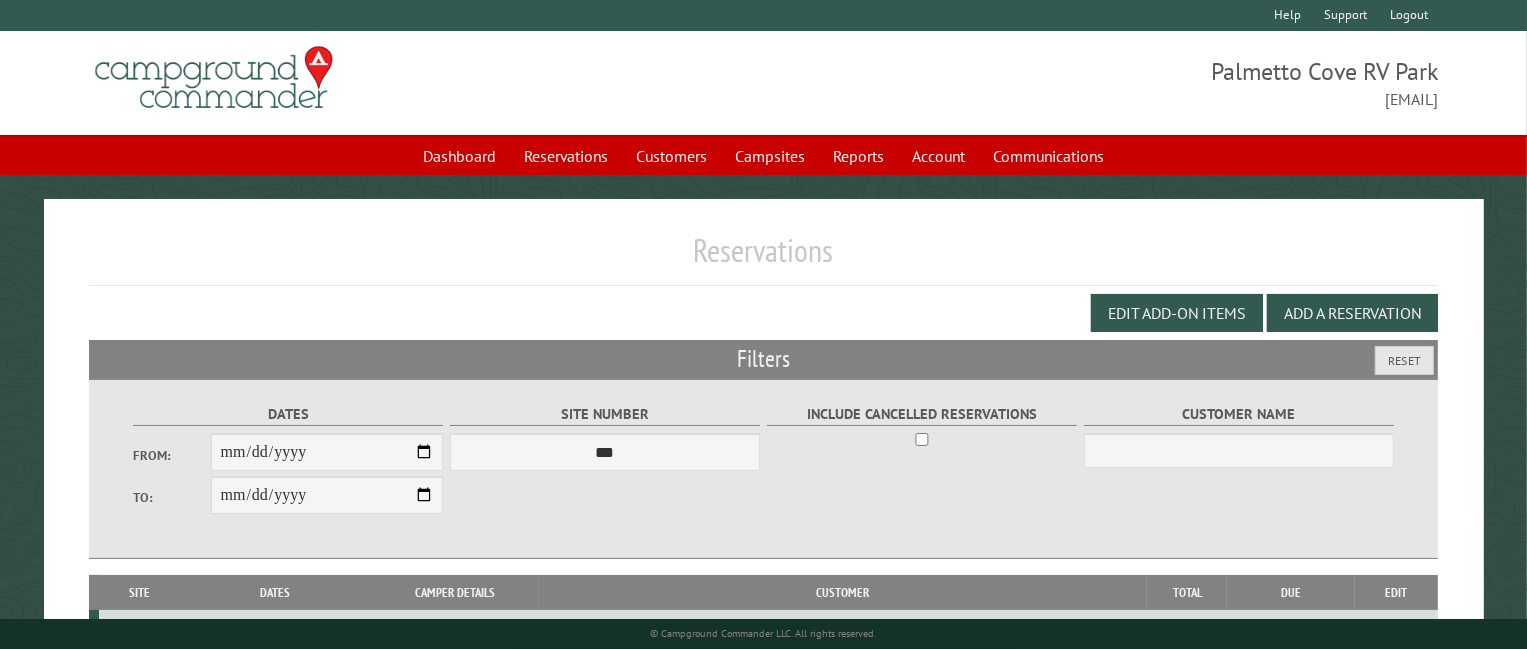 click on "**********" at bounding box center (327, 495) 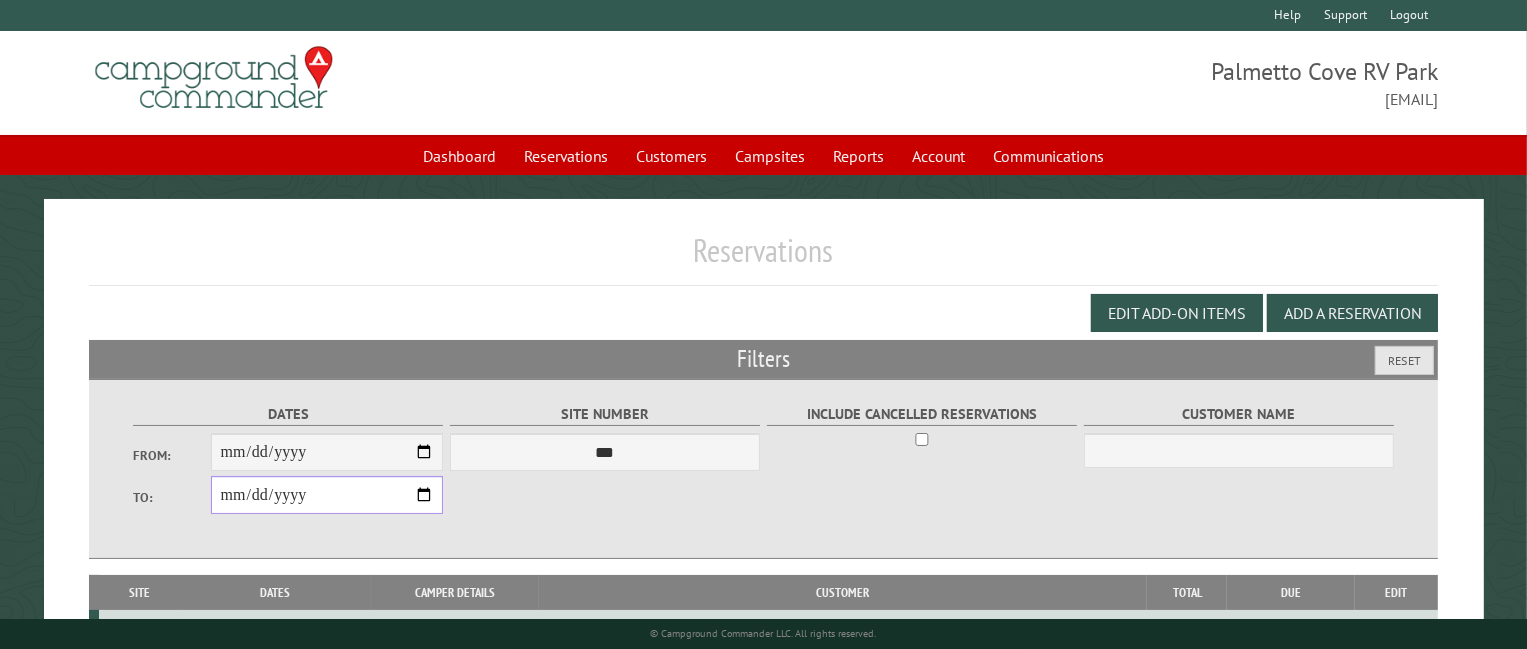 type on "**********" 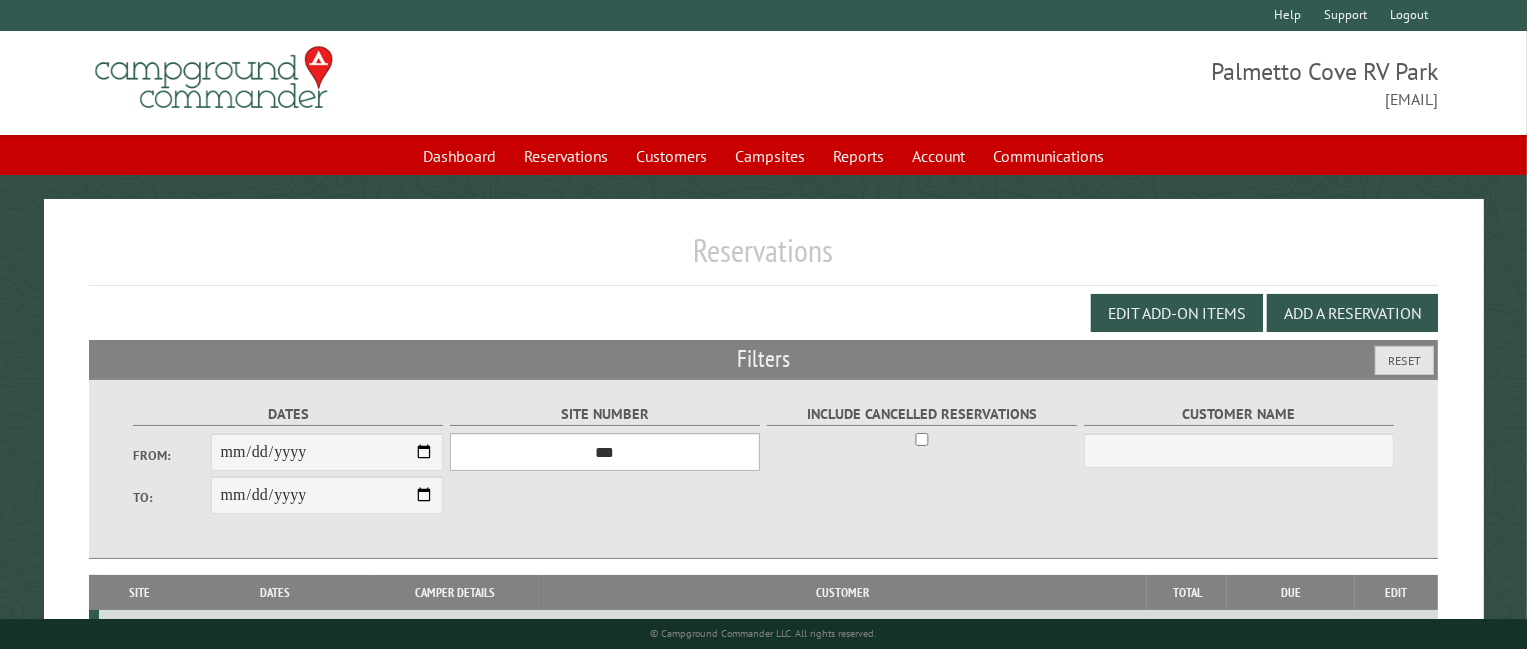 click on "*** **** **** **** **** **** **** **** **** **** **** **** **** **** **** **** **** **** **** **** **** **** **** **** **** **** **** **** **** **** **** **** **** **** **** **** **** **** **** **** **** **** **** **** **** **** **** **** **** **** **** **** **** **** **** **** **** **** **** **** **** **** **** **** **** **** **** **** **** **** **** **** **** **** **** **** **** **** **** **** **** **** **** **** **** **** **** **** **** **** **** **** **** **** **** **** **** **** **** **** **** **** **** **** **** **** **** **** **** **** **** **** **** **** **** **** **** **** **** **** **** **** **** **** **** **** **** **** **** **** **** **** **** **** **** **** **** **** **** **** **** **** **** **** **** **** ****" at bounding box center [605, 452] 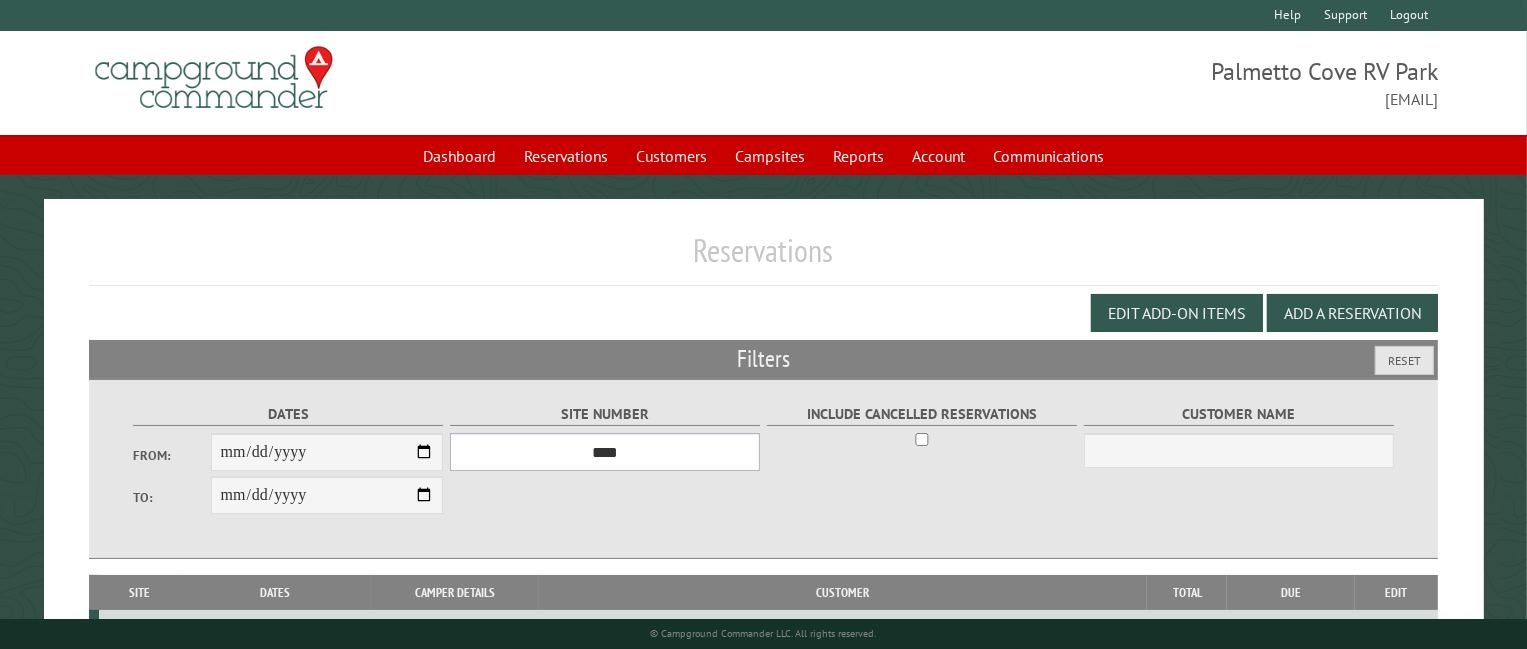 click on "*** **** **** **** **** **** **** **** **** **** **** **** **** **** **** **** **** **** **** **** **** **** **** **** **** **** **** **** **** **** **** **** **** **** **** **** **** **** **** **** **** **** **** **** **** **** **** **** **** **** **** **** **** **** **** **** **** **** **** **** **** **** **** **** **** **** **** **** **** **** **** **** **** **** **** **** **** **** **** **** **** **** **** **** **** **** **** **** **** **** **** **** **** **** **** **** **** **** **** **** **** **** **** **** **** **** **** **** **** **** **** **** **** **** **** **** **** **** **** **** **** **** **** **** **** **** **** **** **** **** **** **** **** **** **** **** **** **** **** **** **** **** **** **** **** **** ****" at bounding box center [605, 452] 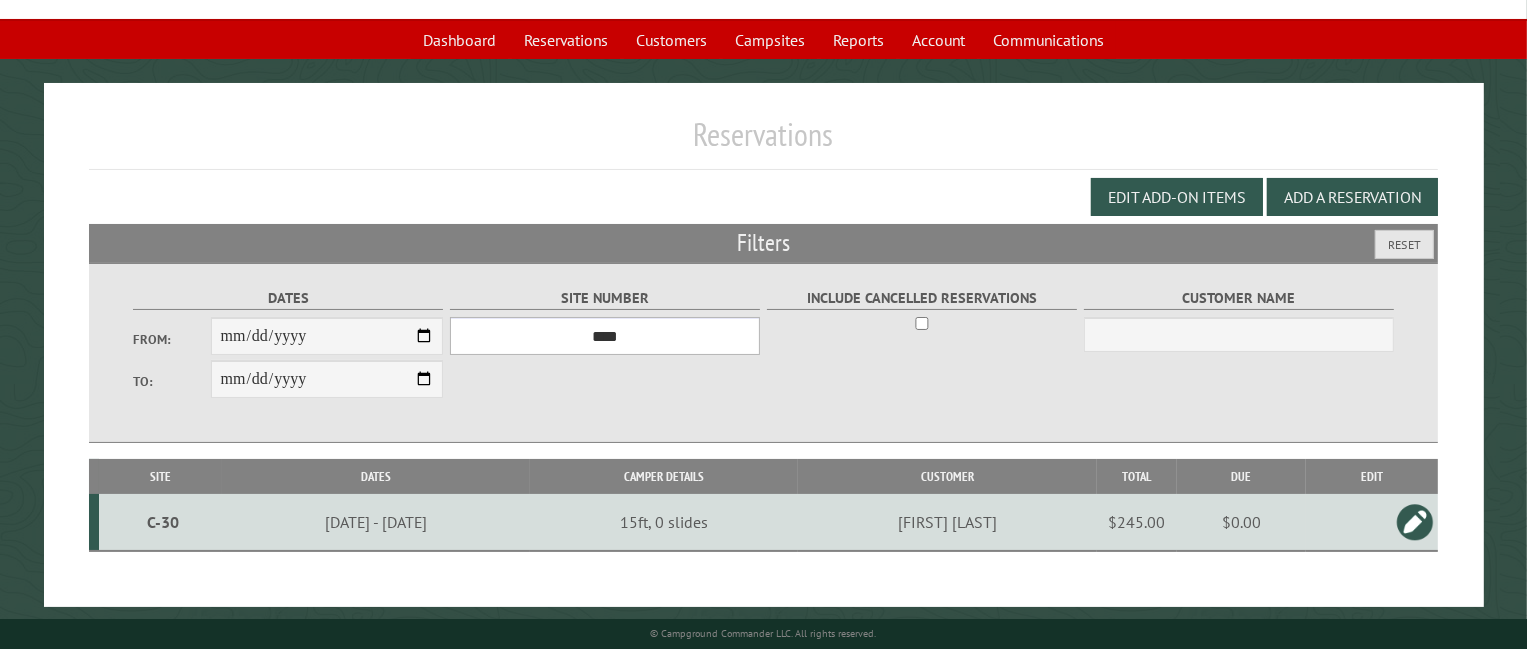scroll, scrollTop: 124, scrollLeft: 0, axis: vertical 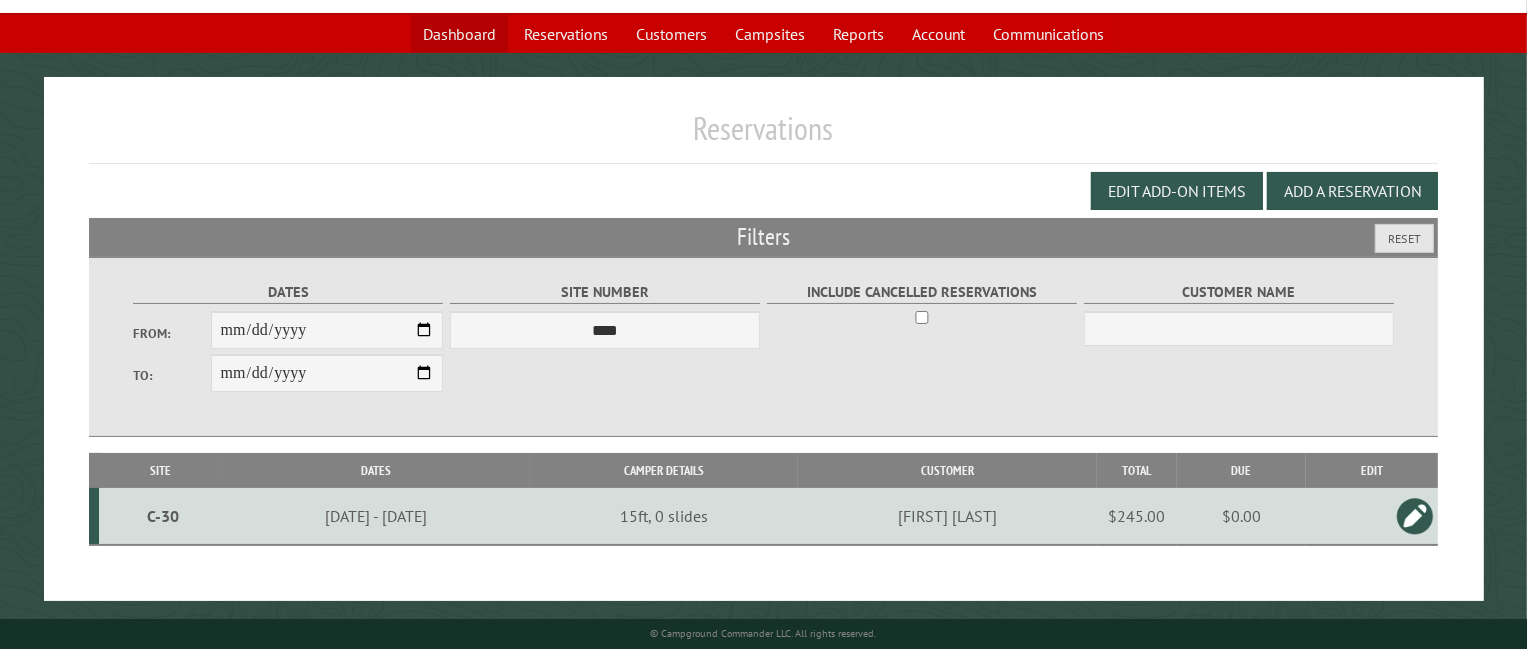 click on "Dashboard" at bounding box center [459, 34] 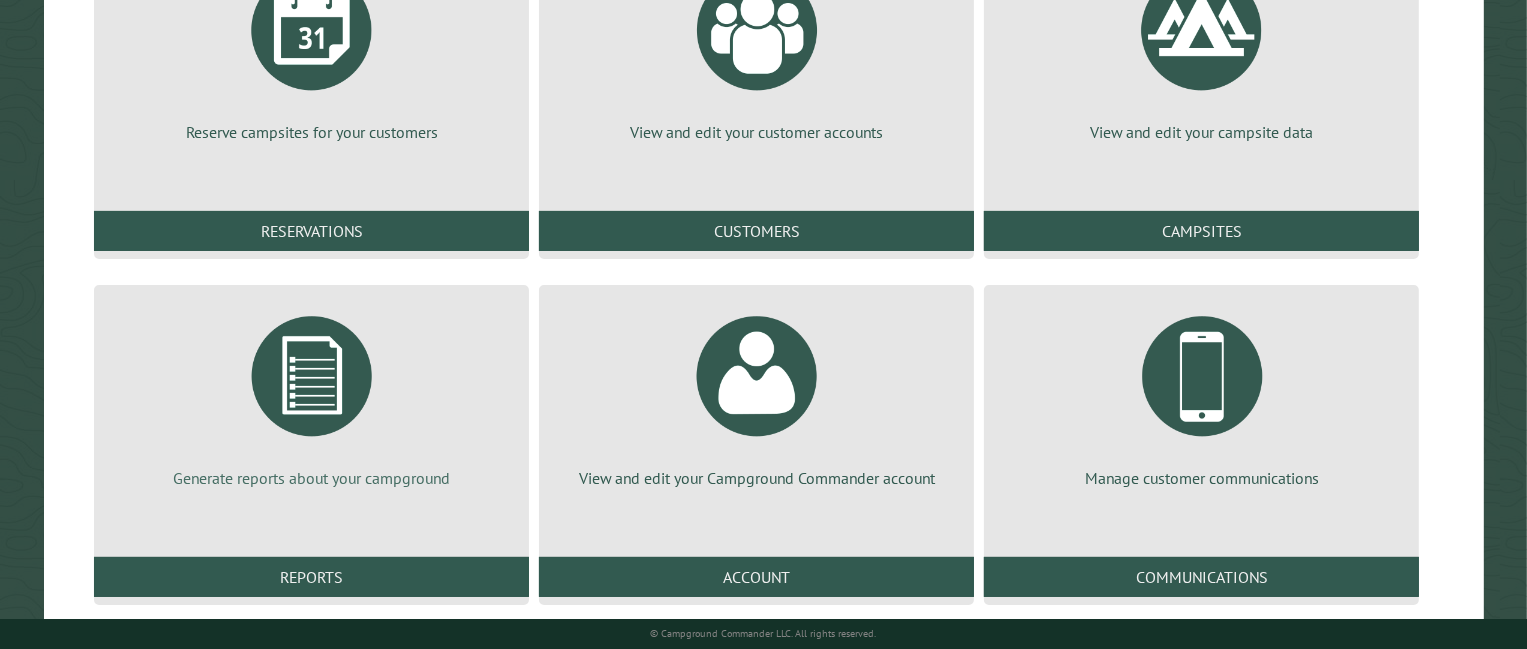 scroll, scrollTop: 352, scrollLeft: 0, axis: vertical 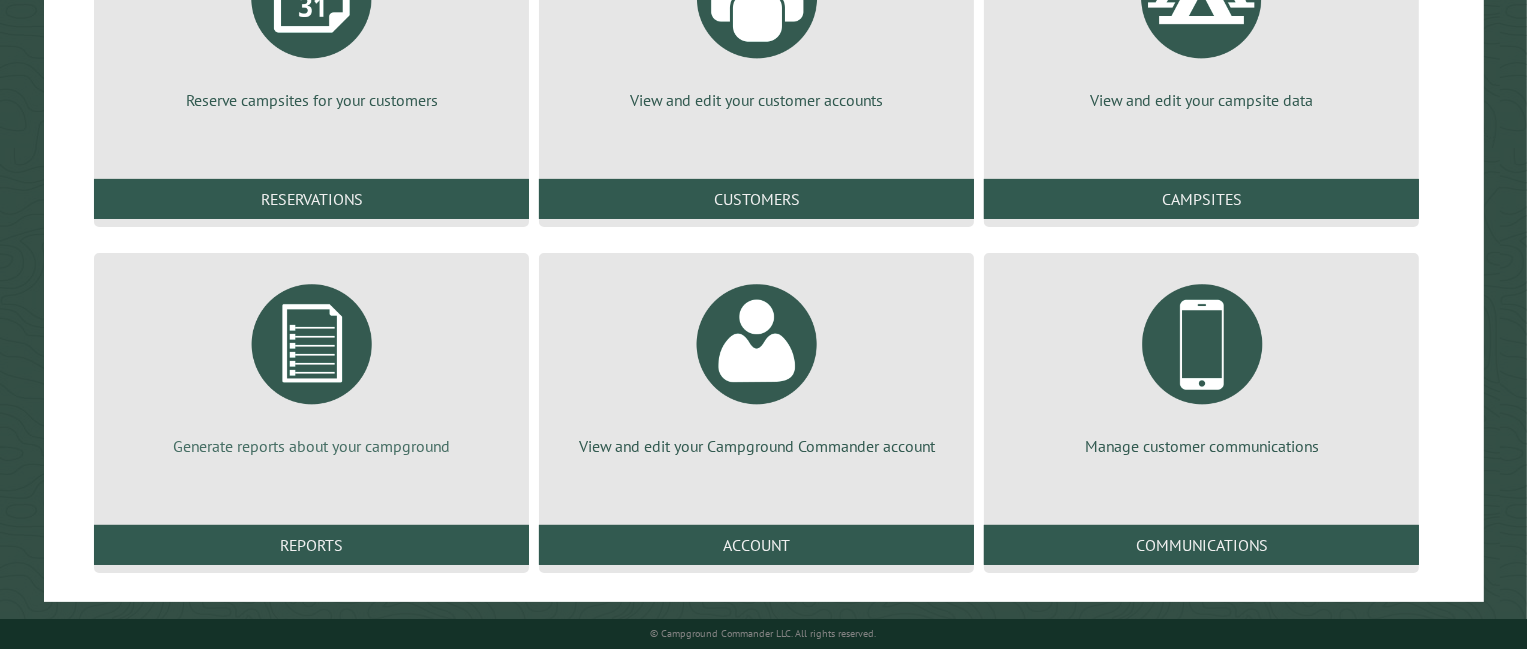 click at bounding box center [312, 344] 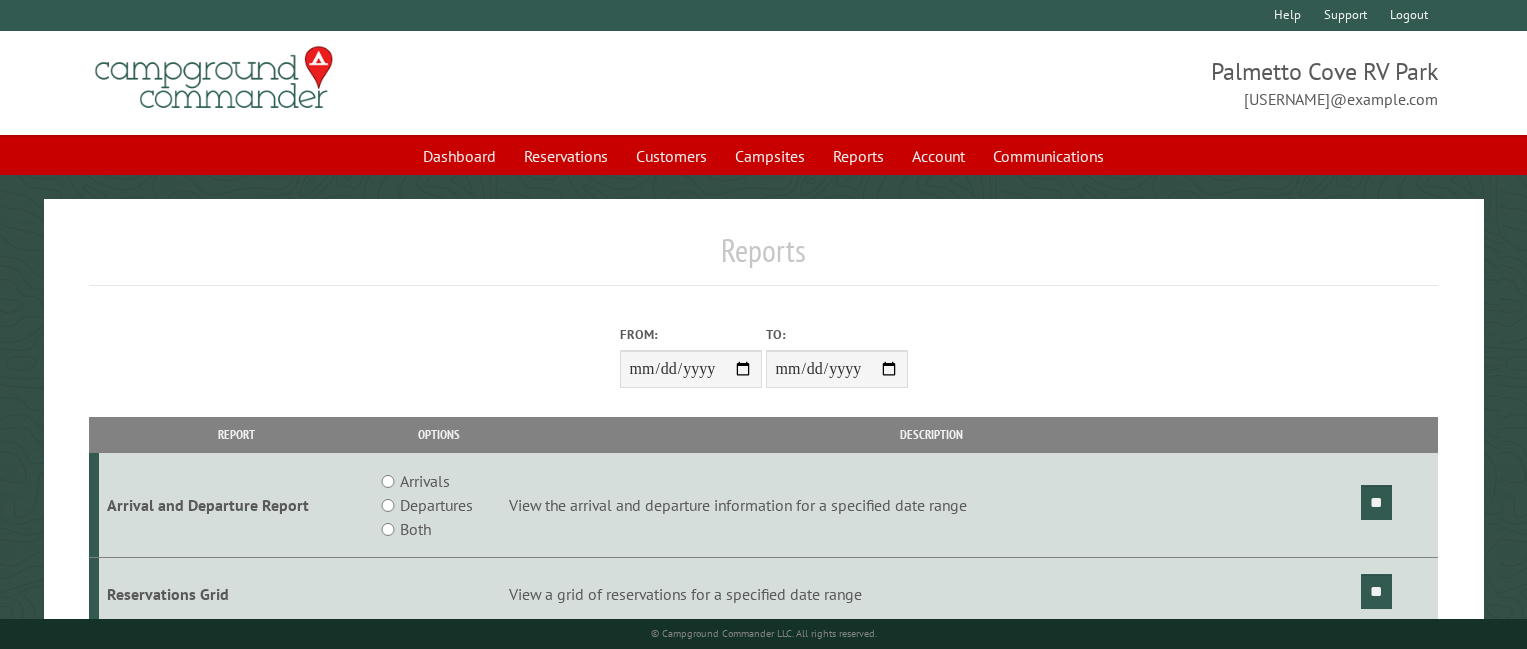 scroll, scrollTop: 0, scrollLeft: 0, axis: both 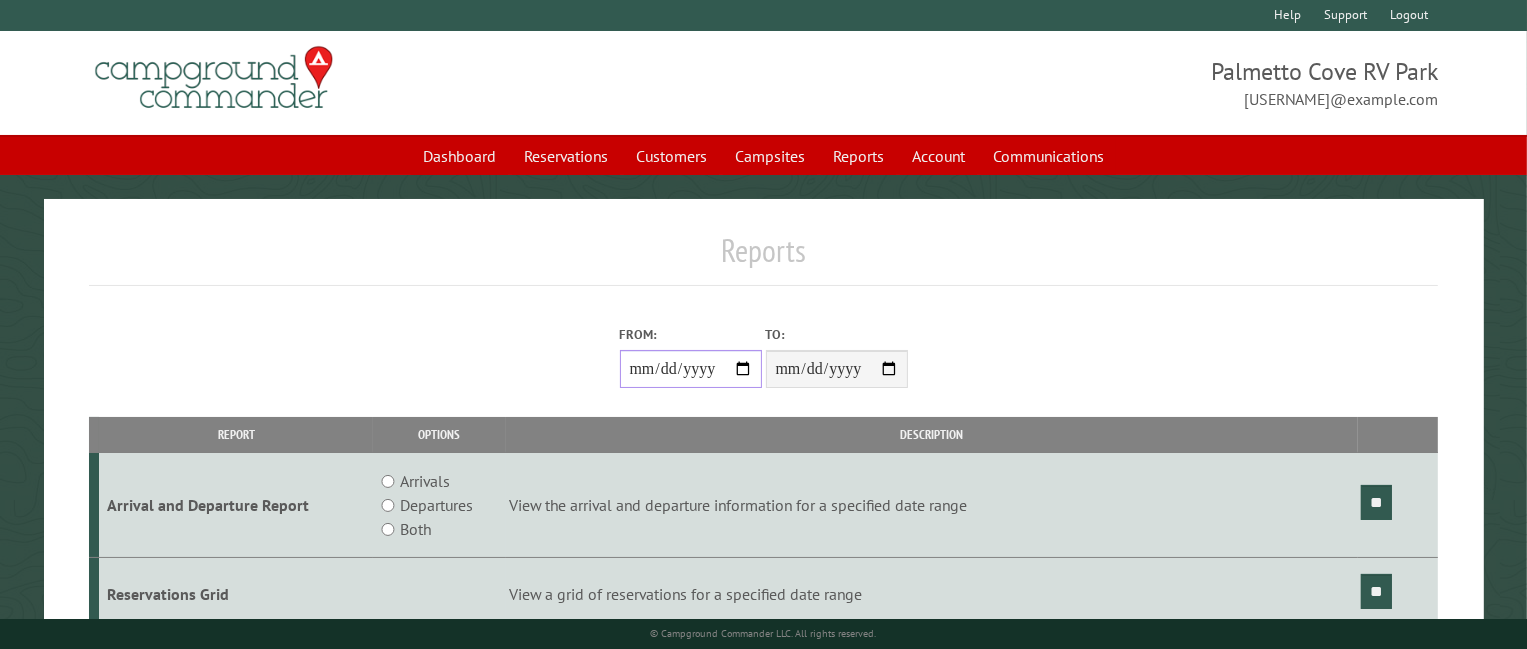 click on "From:" at bounding box center [691, 369] 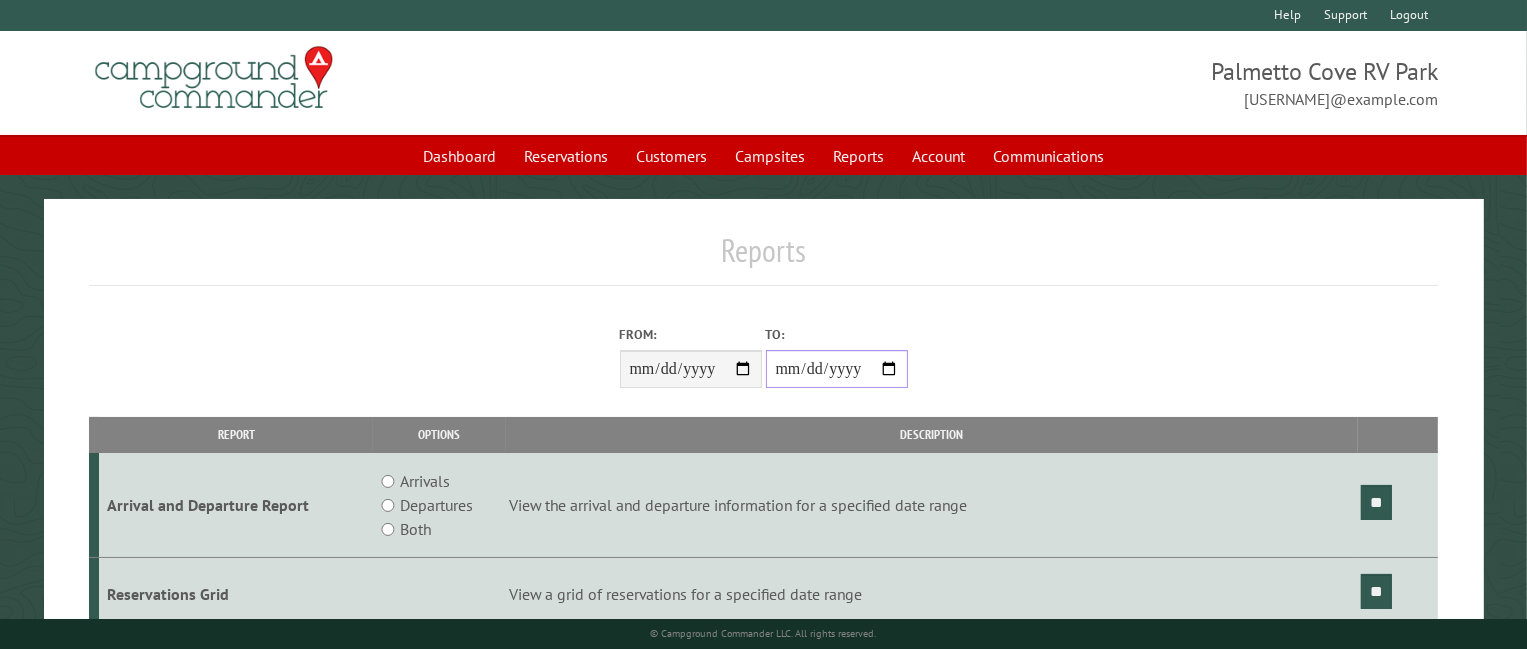 click on "**********" at bounding box center (837, 369) 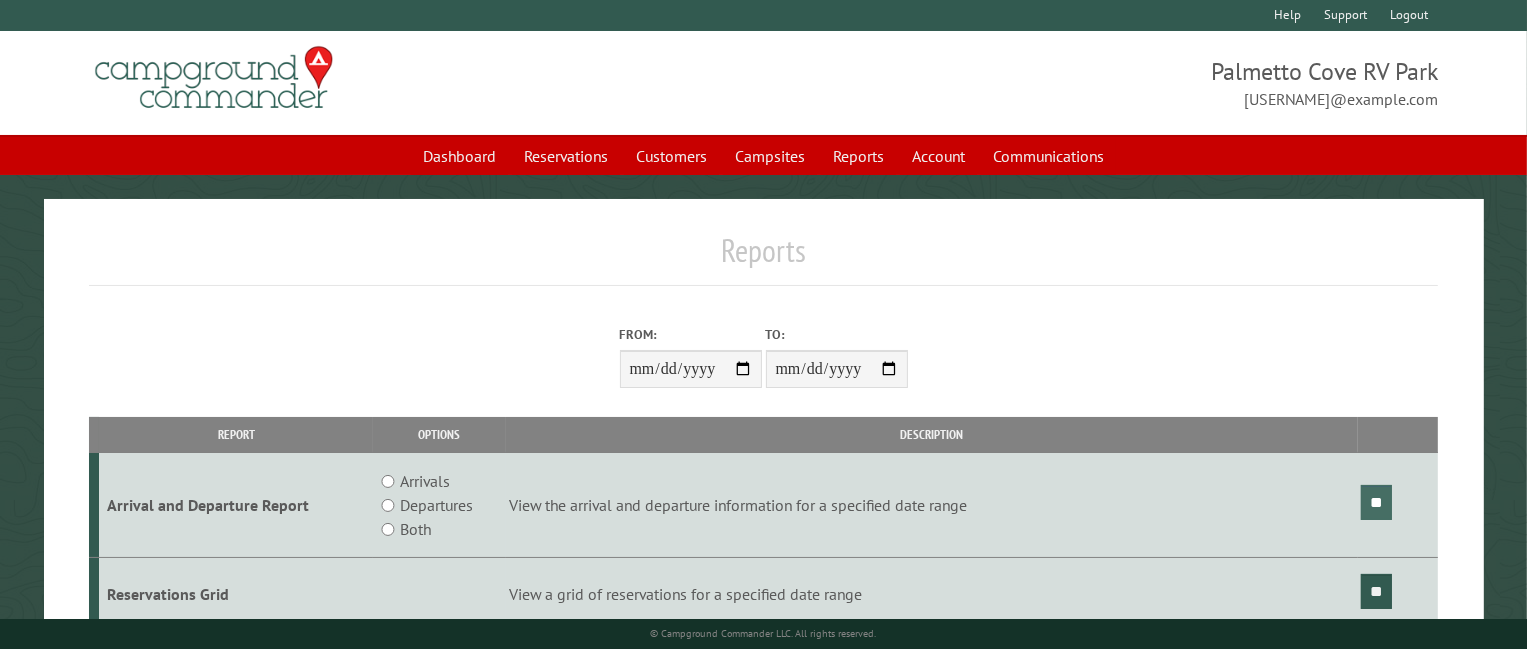 click on "**" at bounding box center (1376, 502) 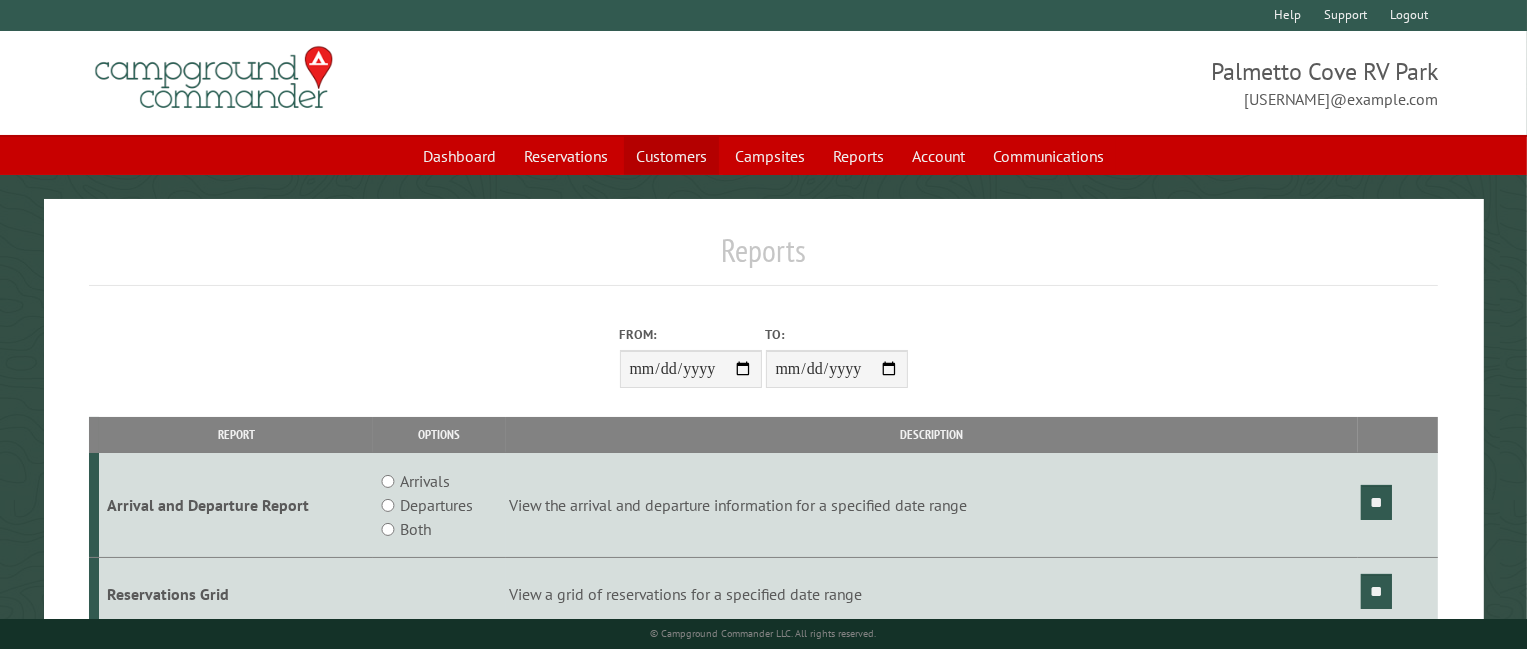 click on "Customers" at bounding box center [671, 156] 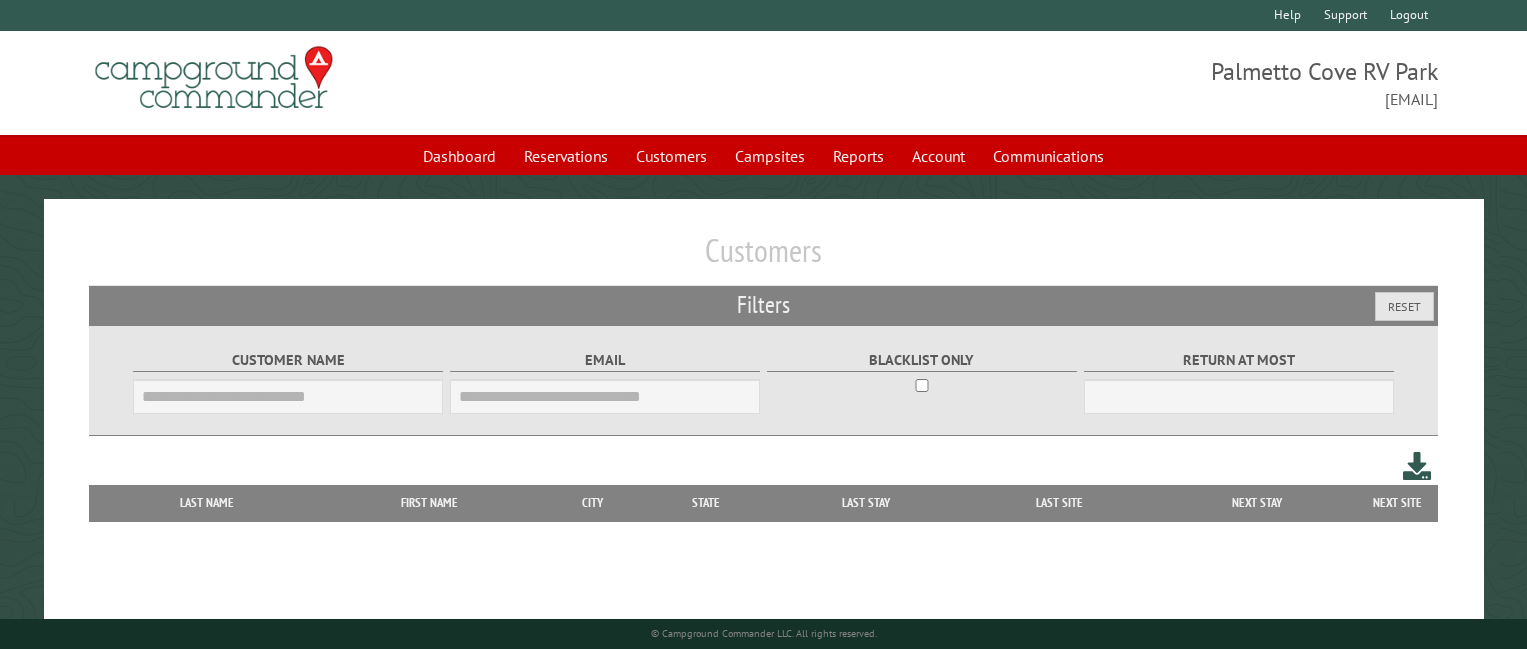 scroll, scrollTop: 0, scrollLeft: 0, axis: both 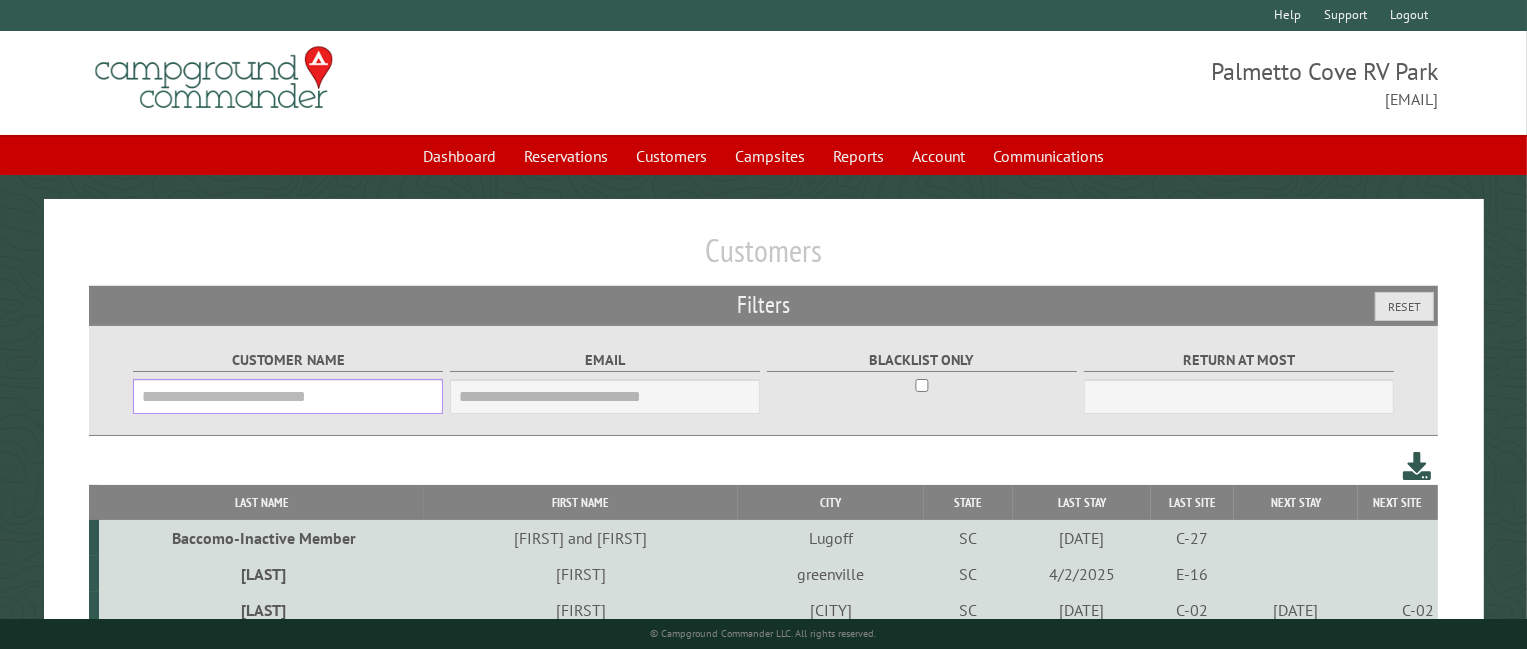 click on "Customer Name" at bounding box center (288, 396) 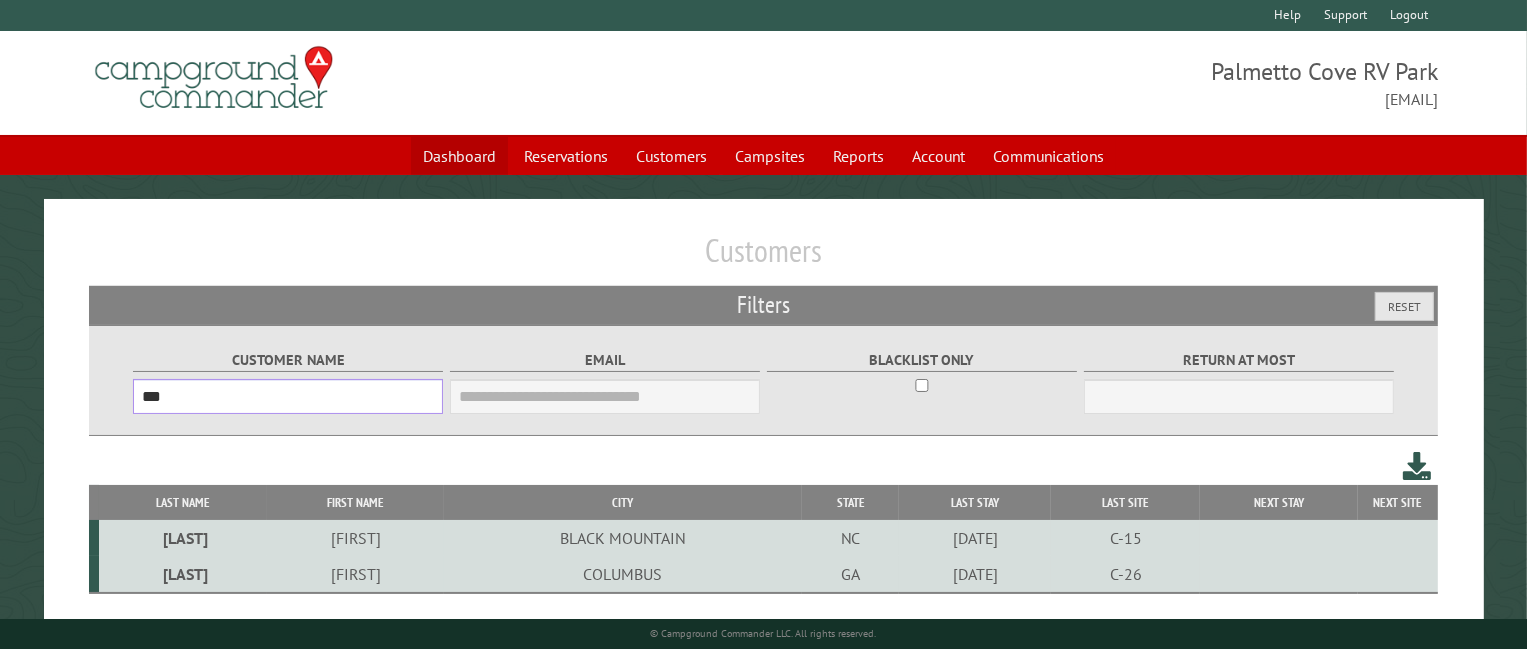 type on "***" 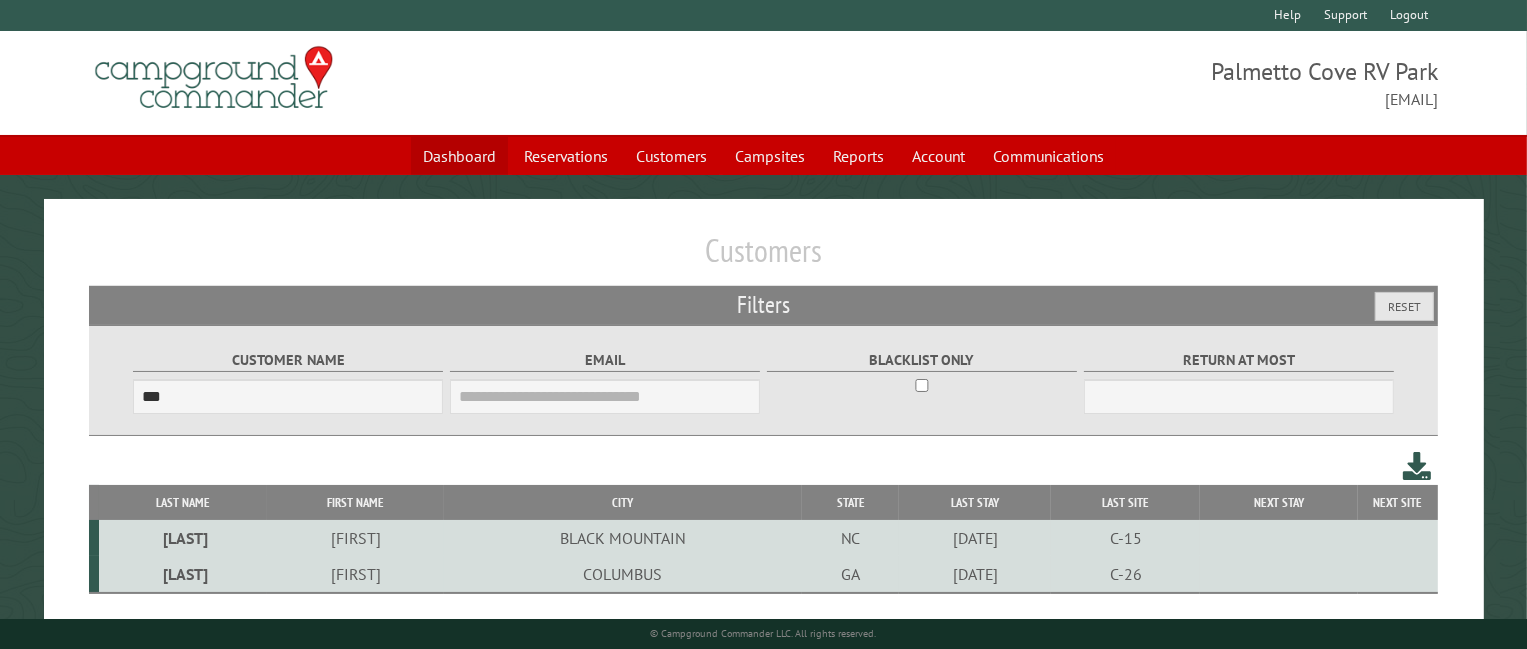 click on "Dashboard" at bounding box center [459, 156] 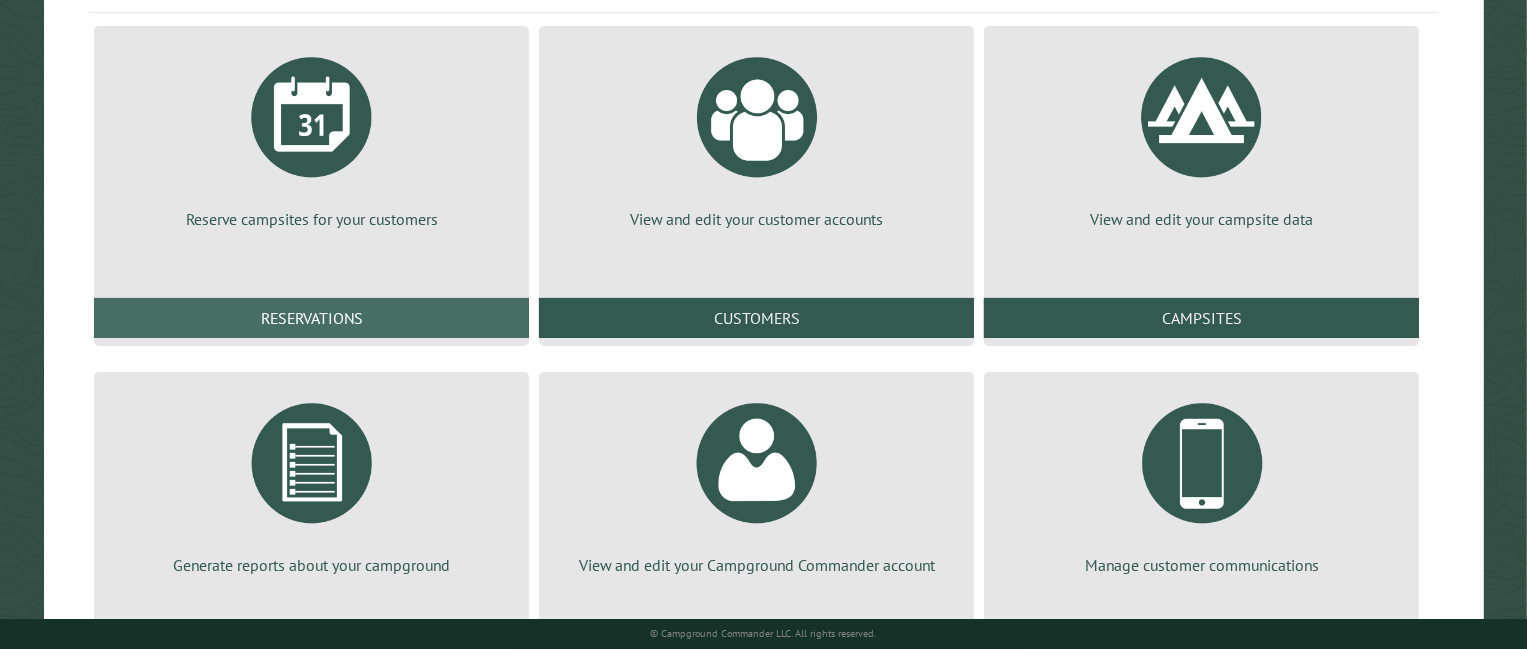 scroll, scrollTop: 240, scrollLeft: 0, axis: vertical 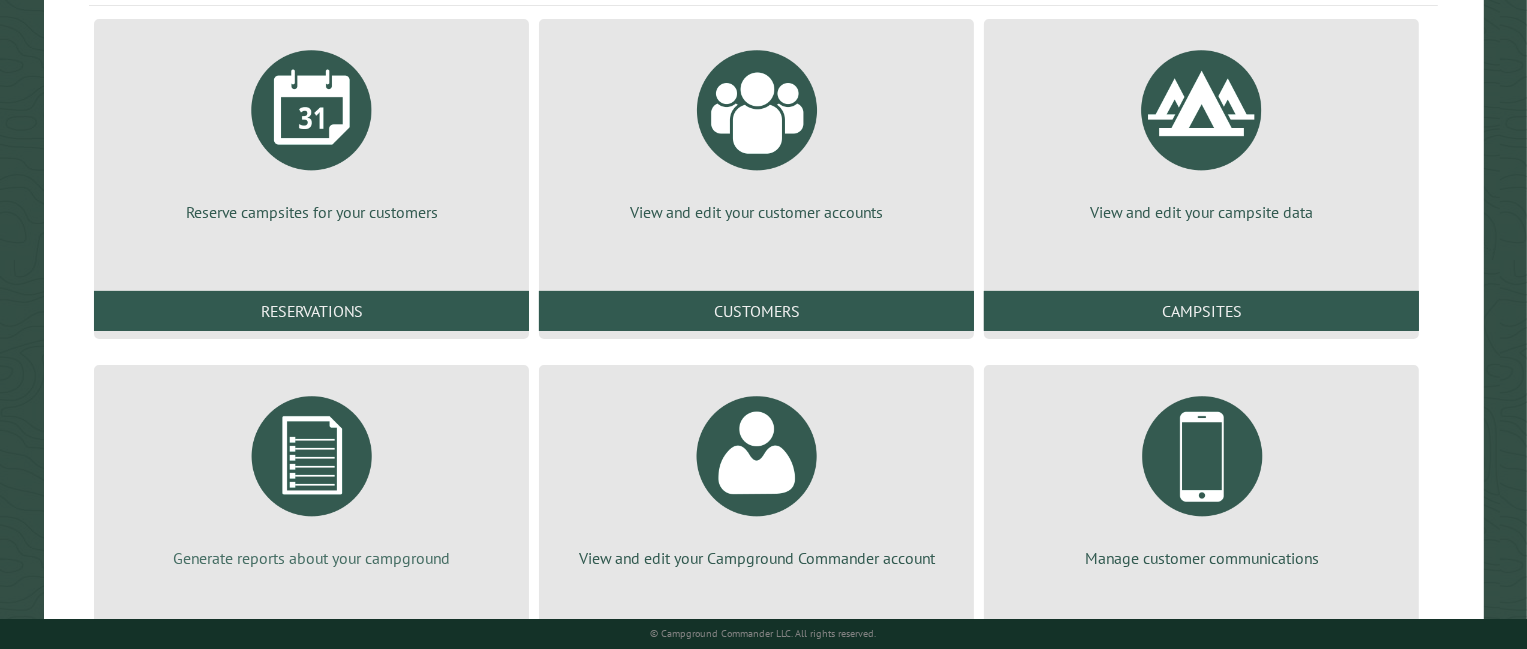 click at bounding box center [312, 456] 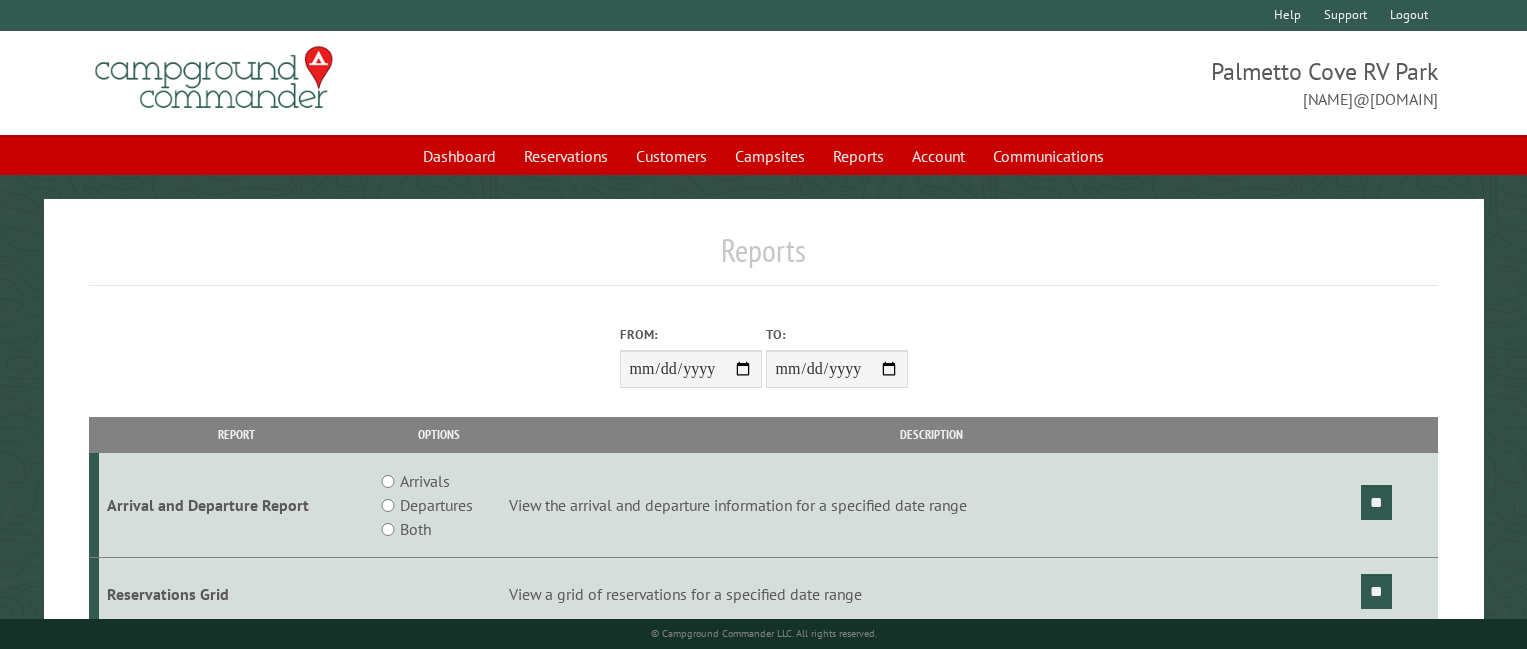scroll, scrollTop: 0, scrollLeft: 0, axis: both 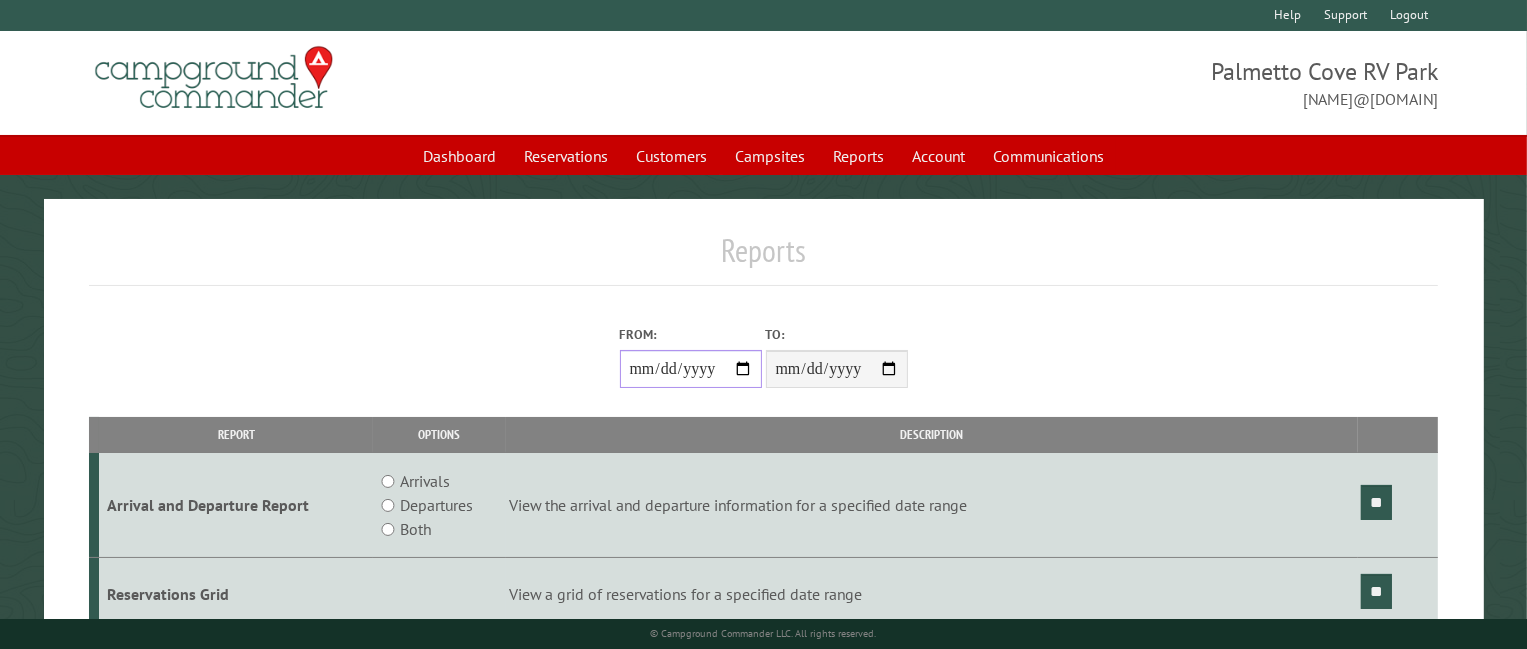 click on "From:" at bounding box center [691, 369] 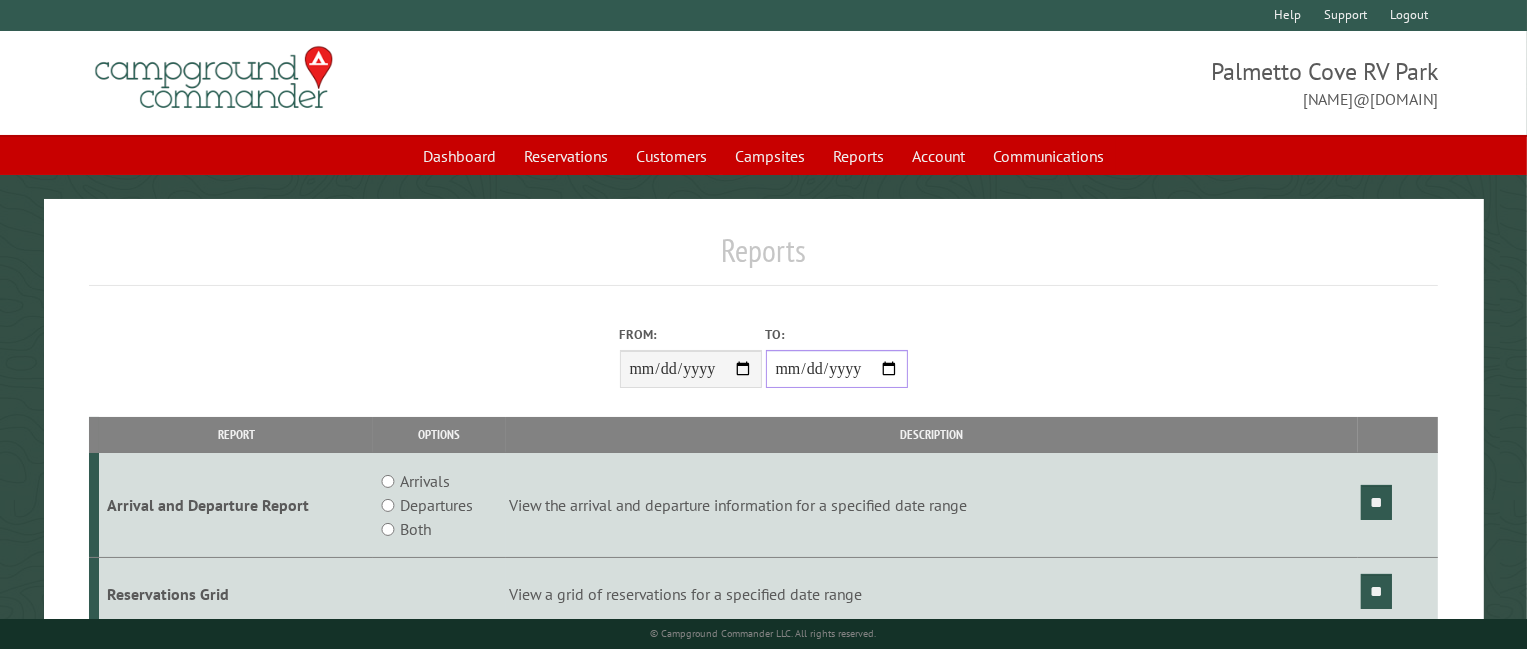 click on "**********" at bounding box center (837, 369) 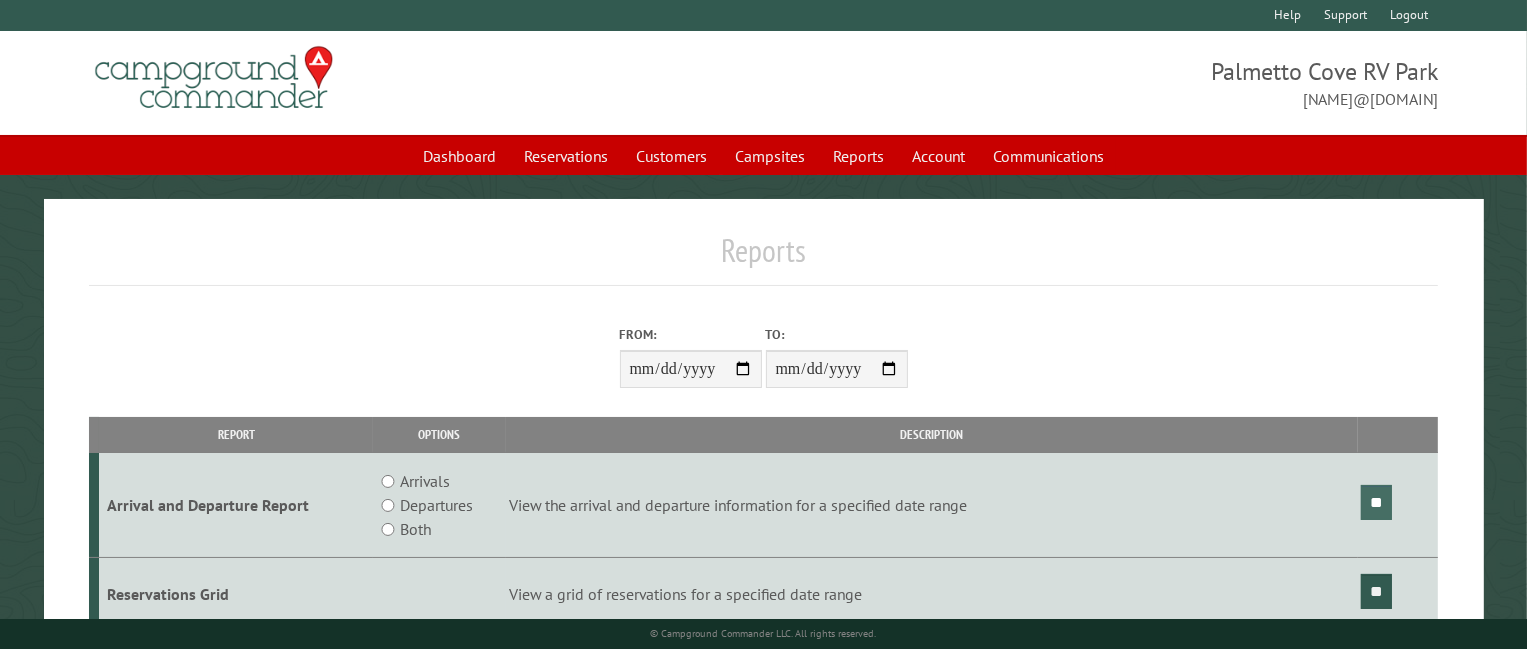 click on "**" at bounding box center (1376, 502) 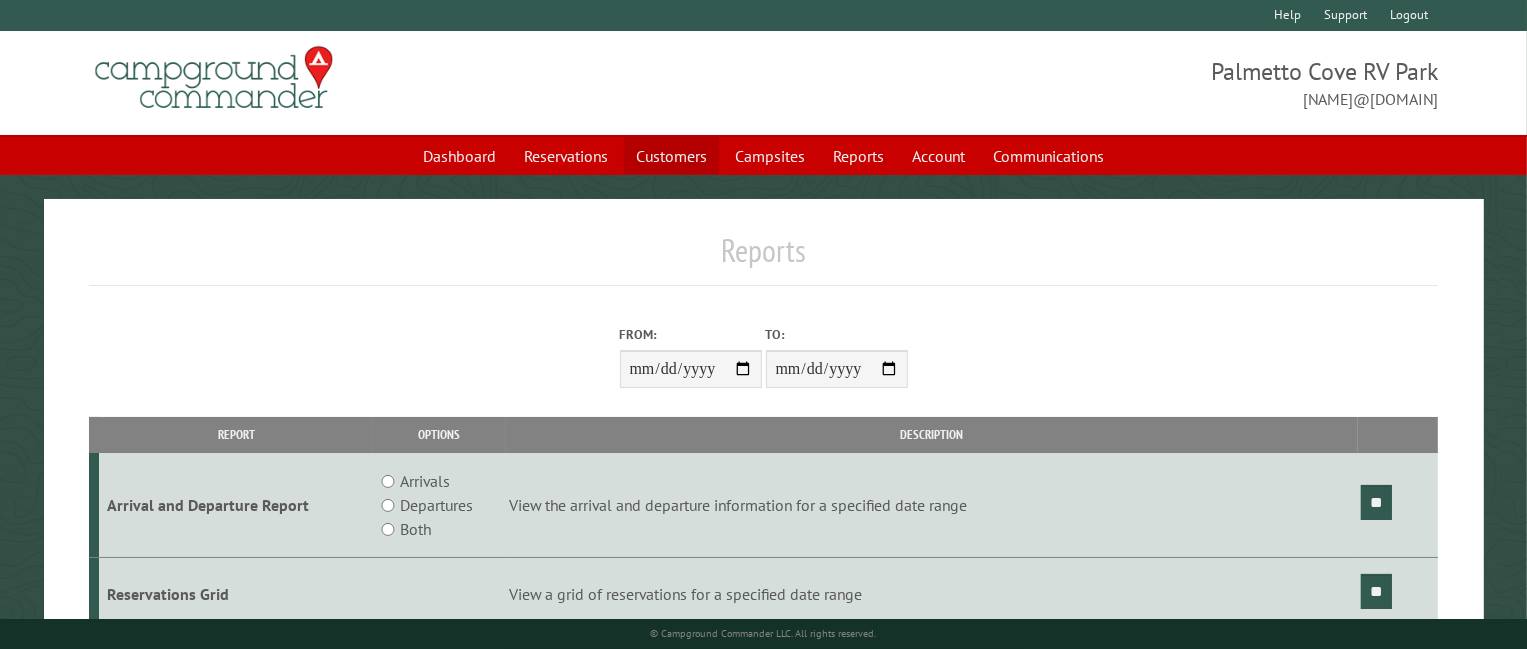 click on "Customers" at bounding box center (671, 156) 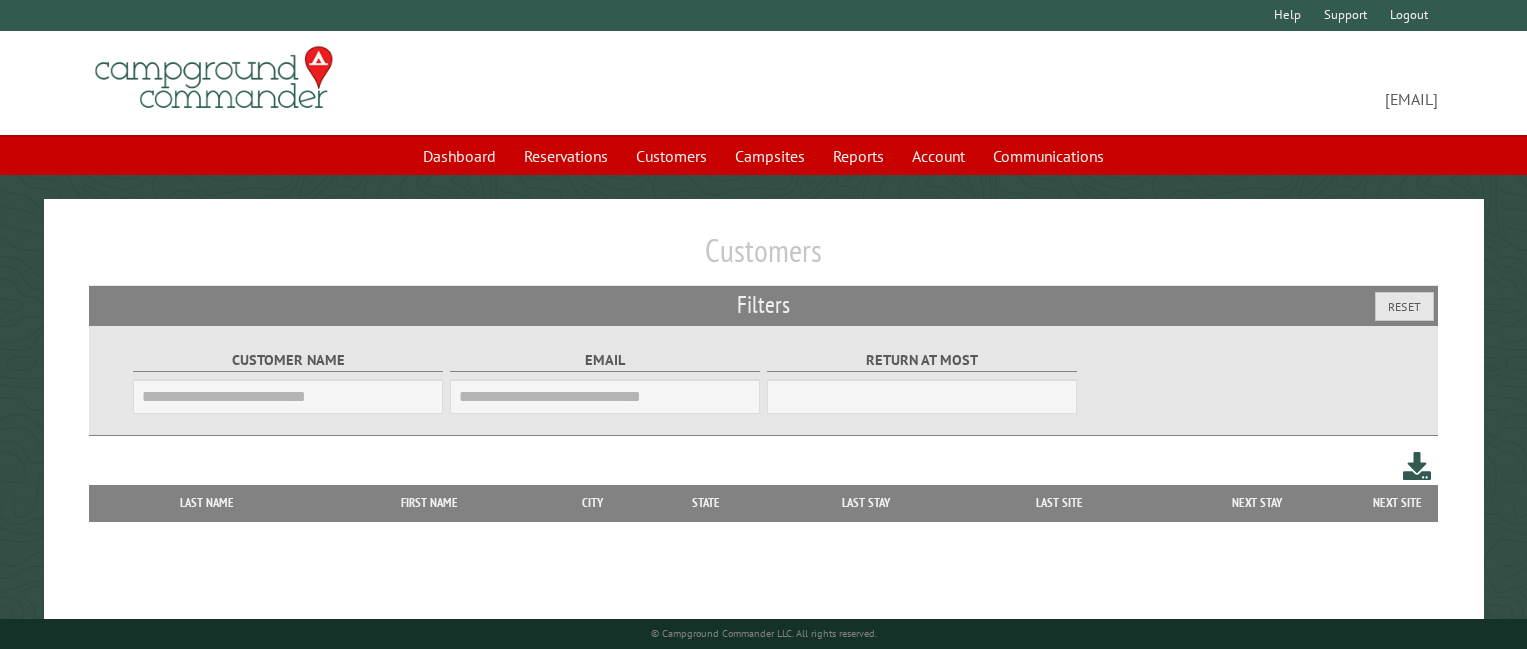 scroll, scrollTop: 0, scrollLeft: 0, axis: both 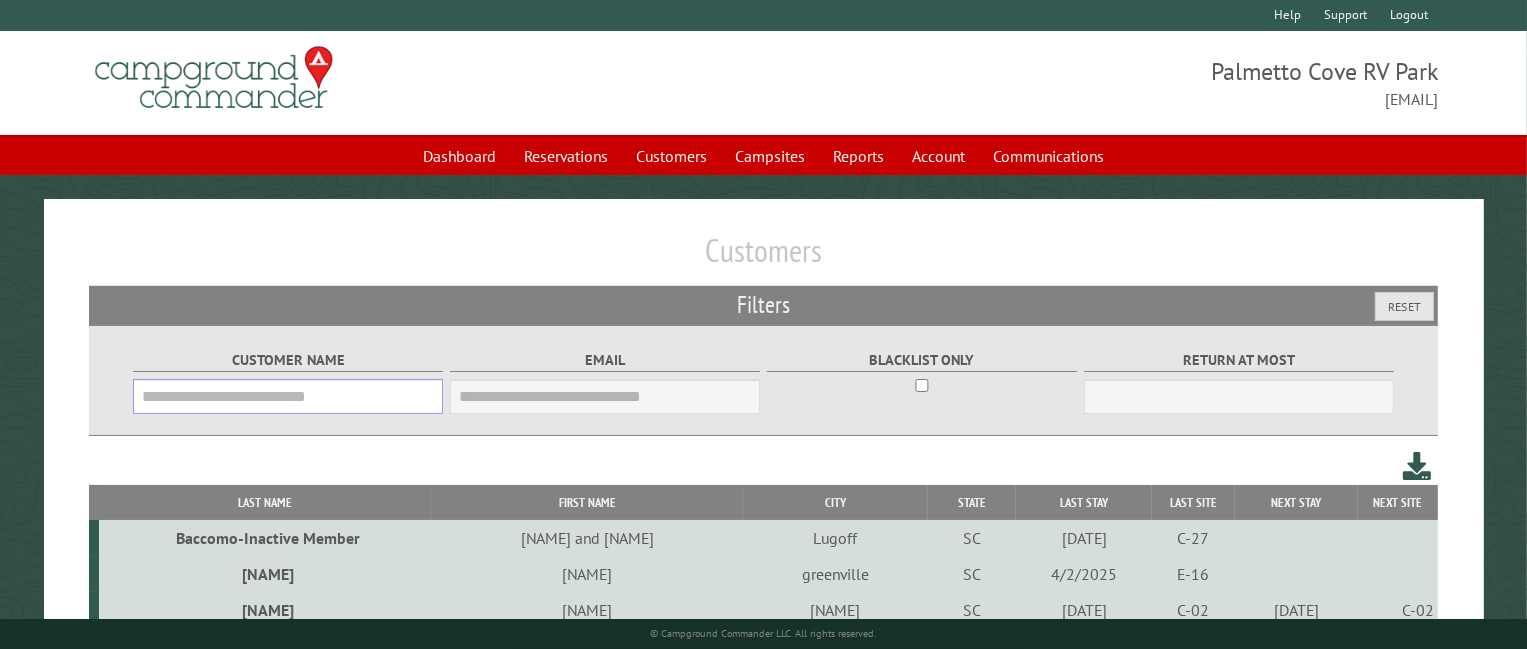 drag, startPoint x: 304, startPoint y: 399, endPoint x: 300, endPoint y: 384, distance: 15.524175 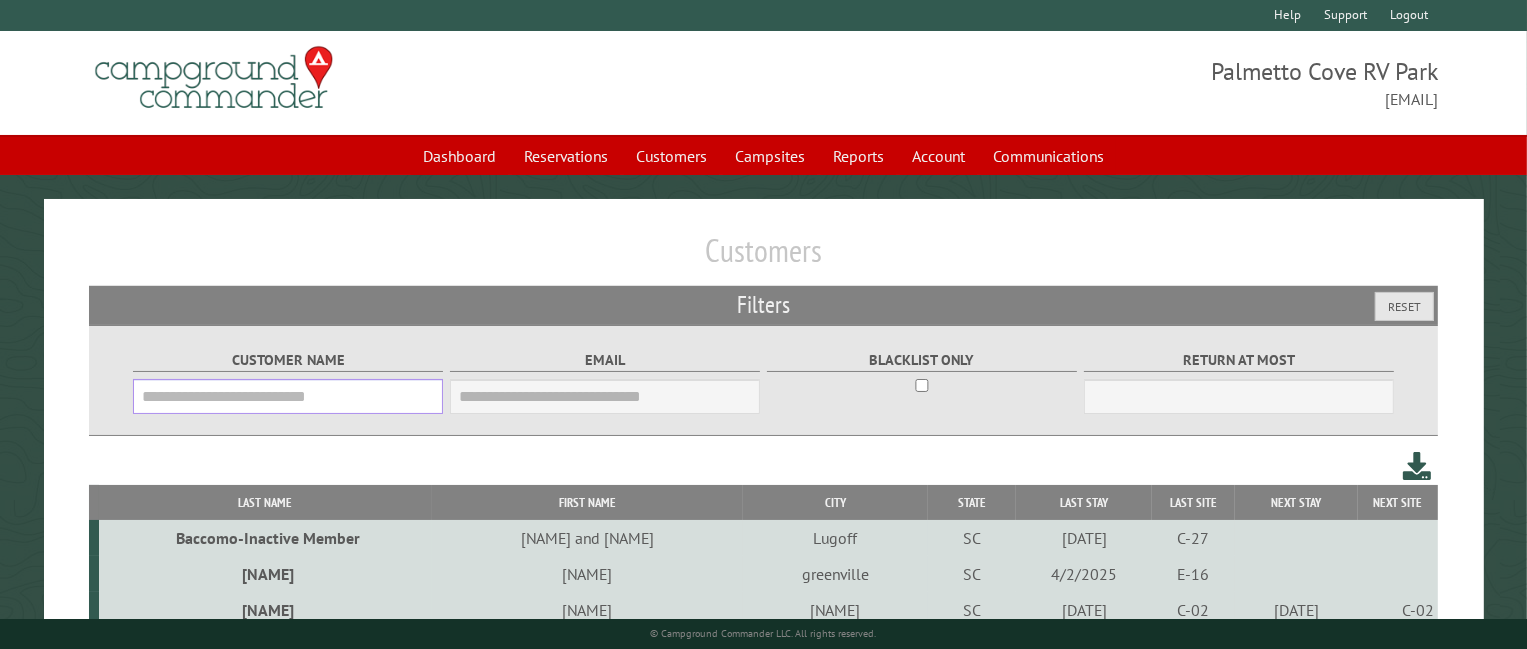 click on "Customer Name" at bounding box center [288, 396] 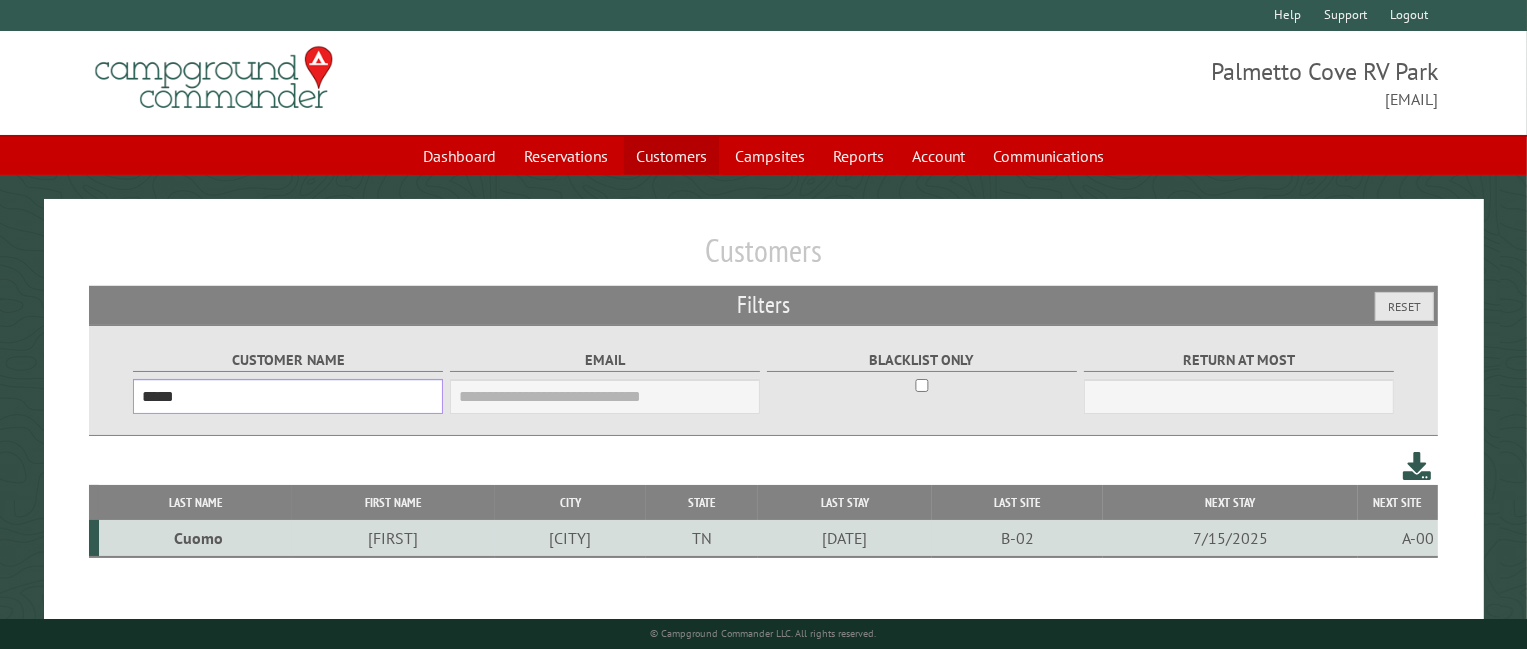 type on "*****" 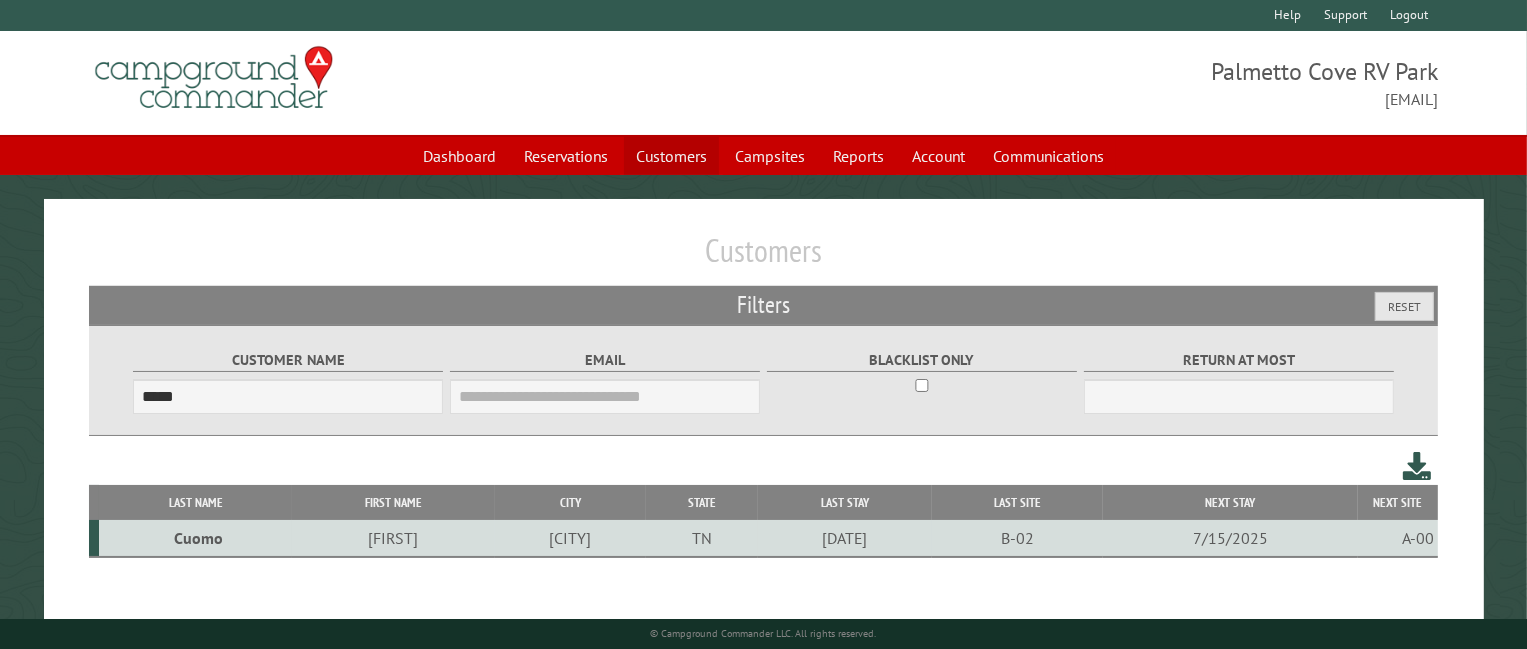click on "Customers" at bounding box center [671, 156] 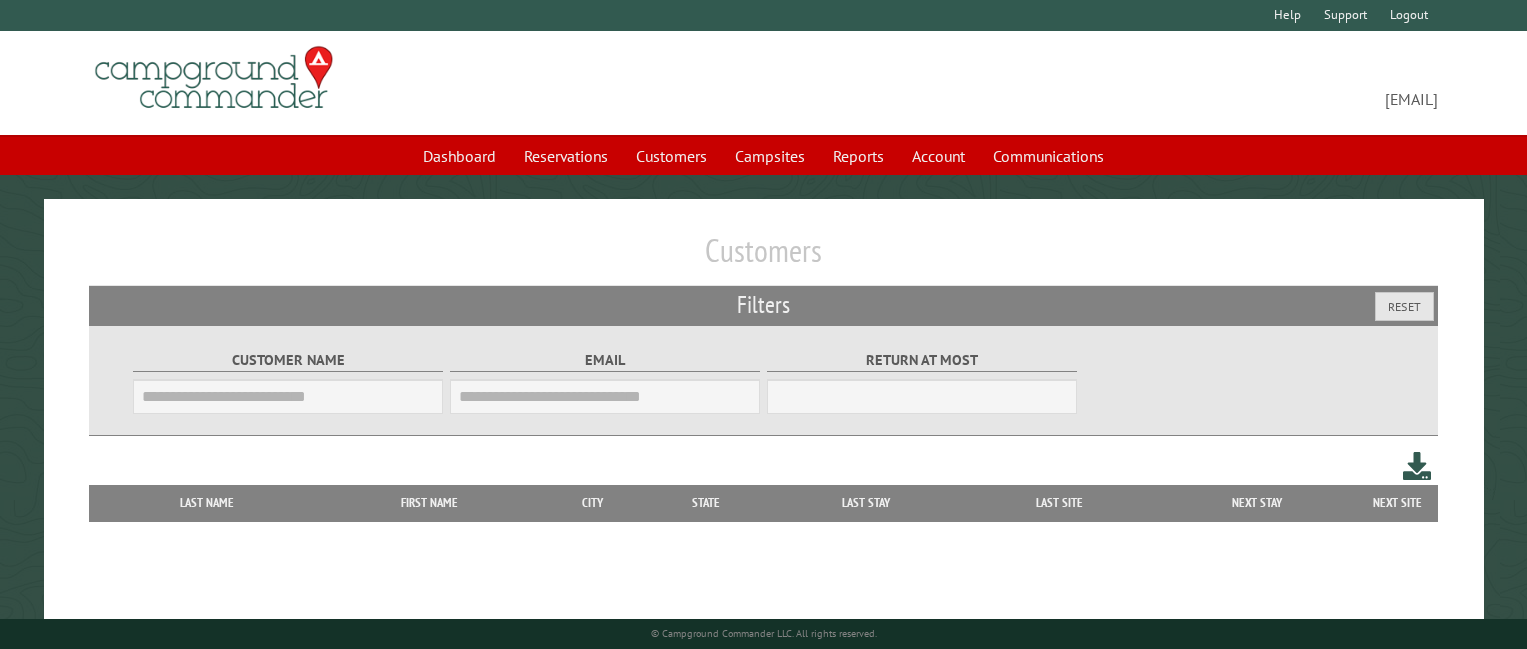 scroll, scrollTop: 0, scrollLeft: 0, axis: both 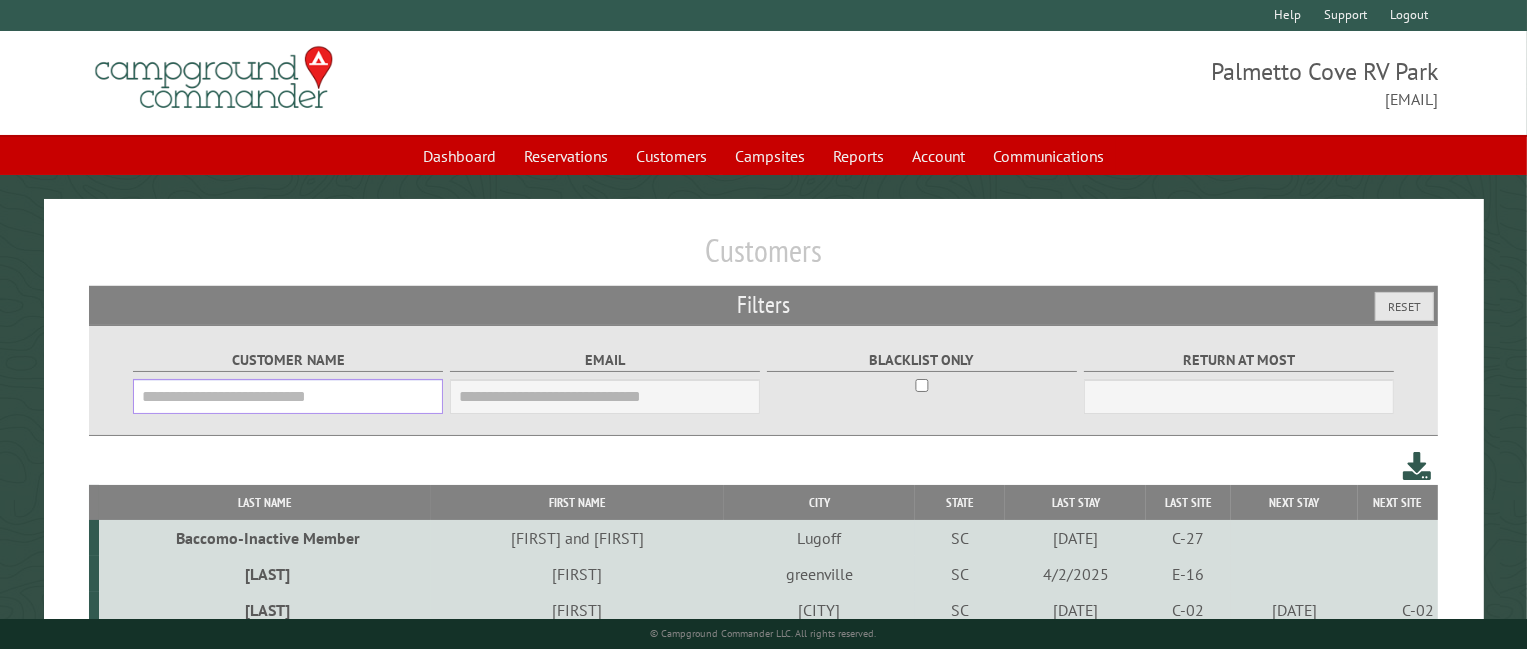 click on "Customer Name" at bounding box center [288, 396] 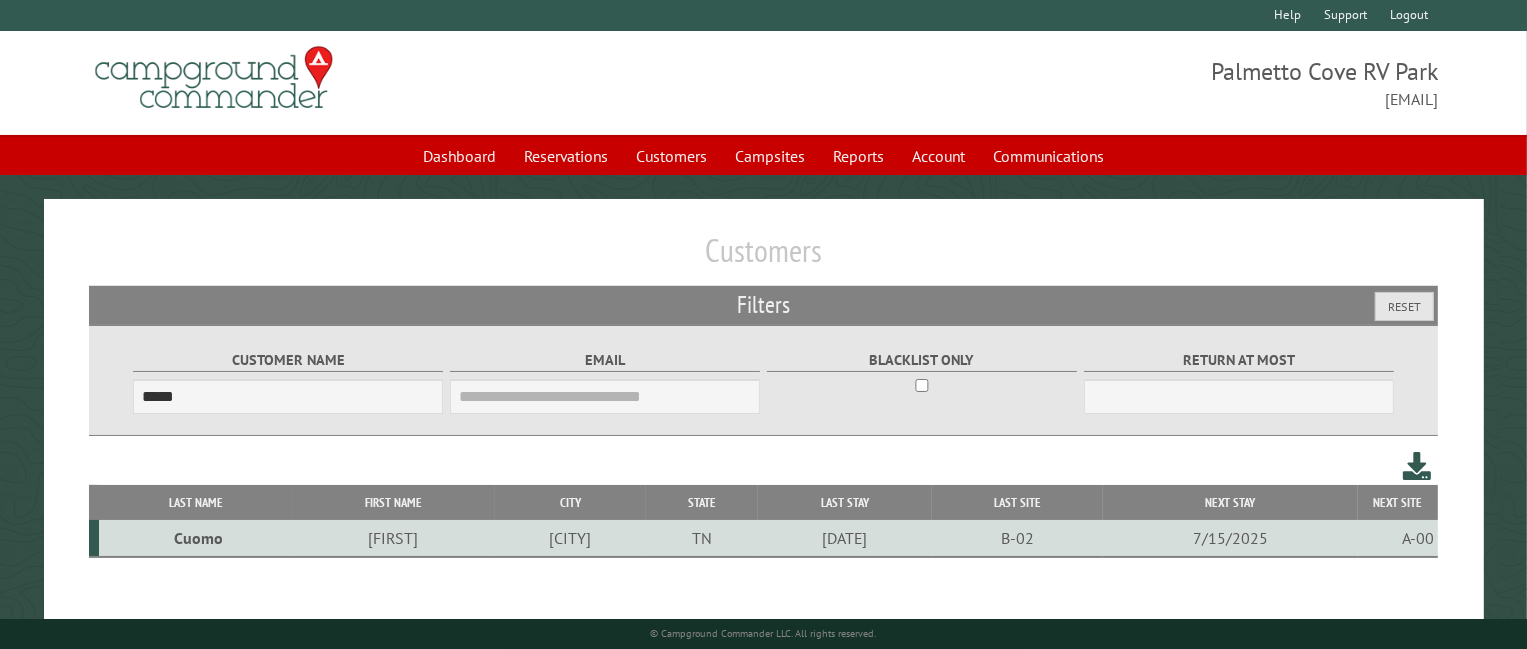 click on "Cuomo" at bounding box center [195, 538] 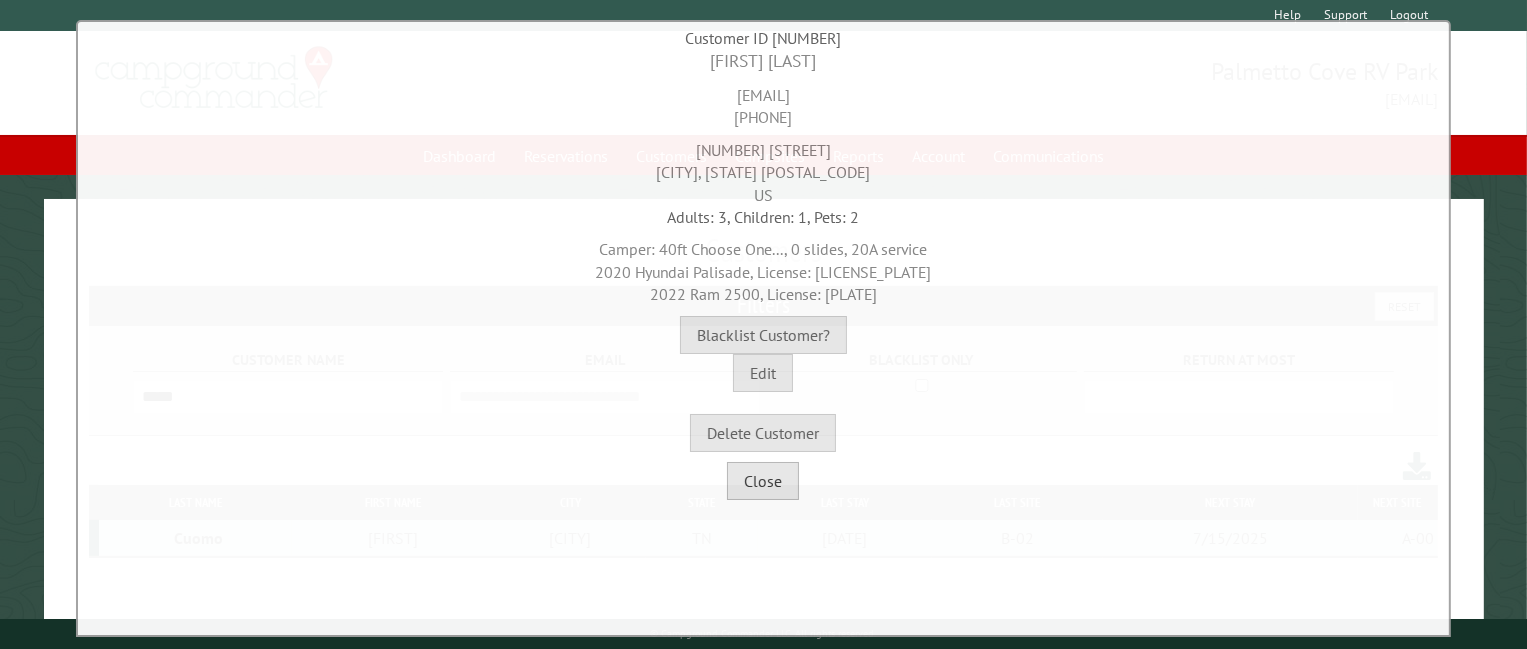click on "Close" at bounding box center (763, 481) 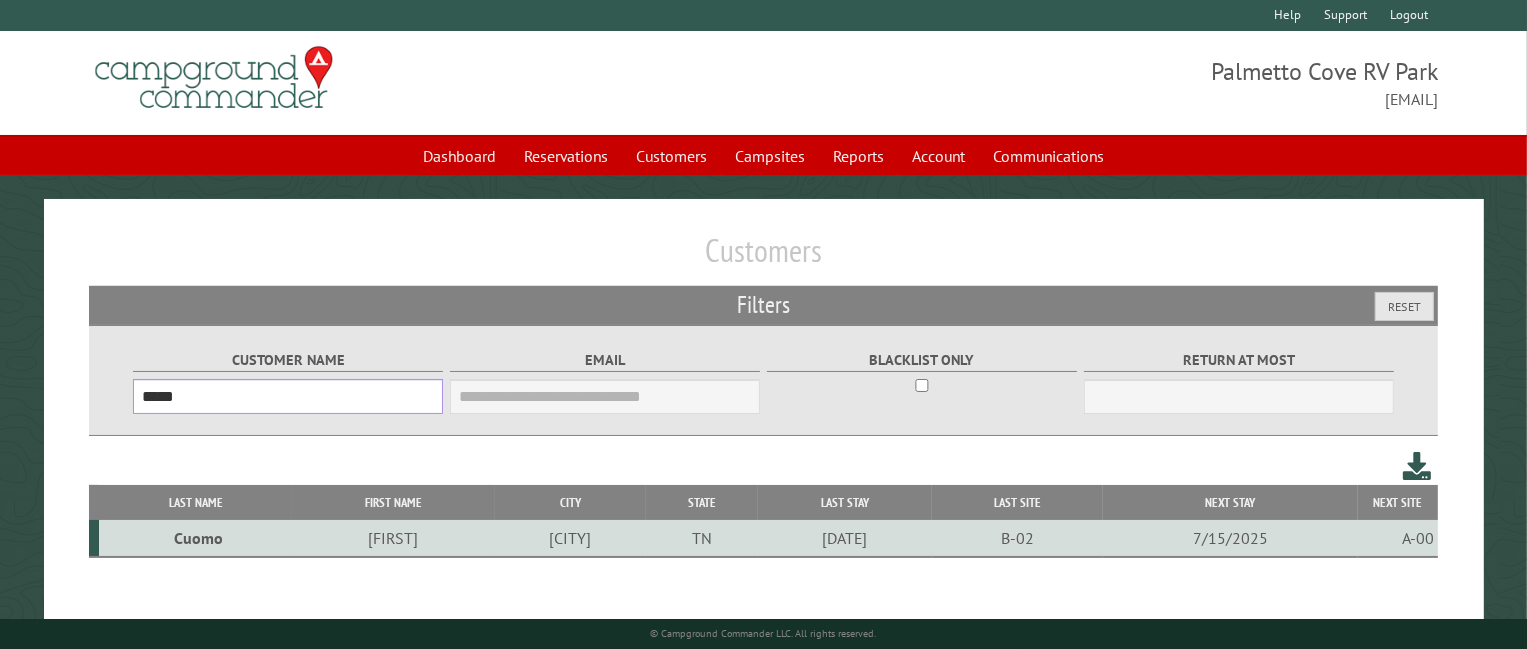 click on "*****" at bounding box center (288, 396) 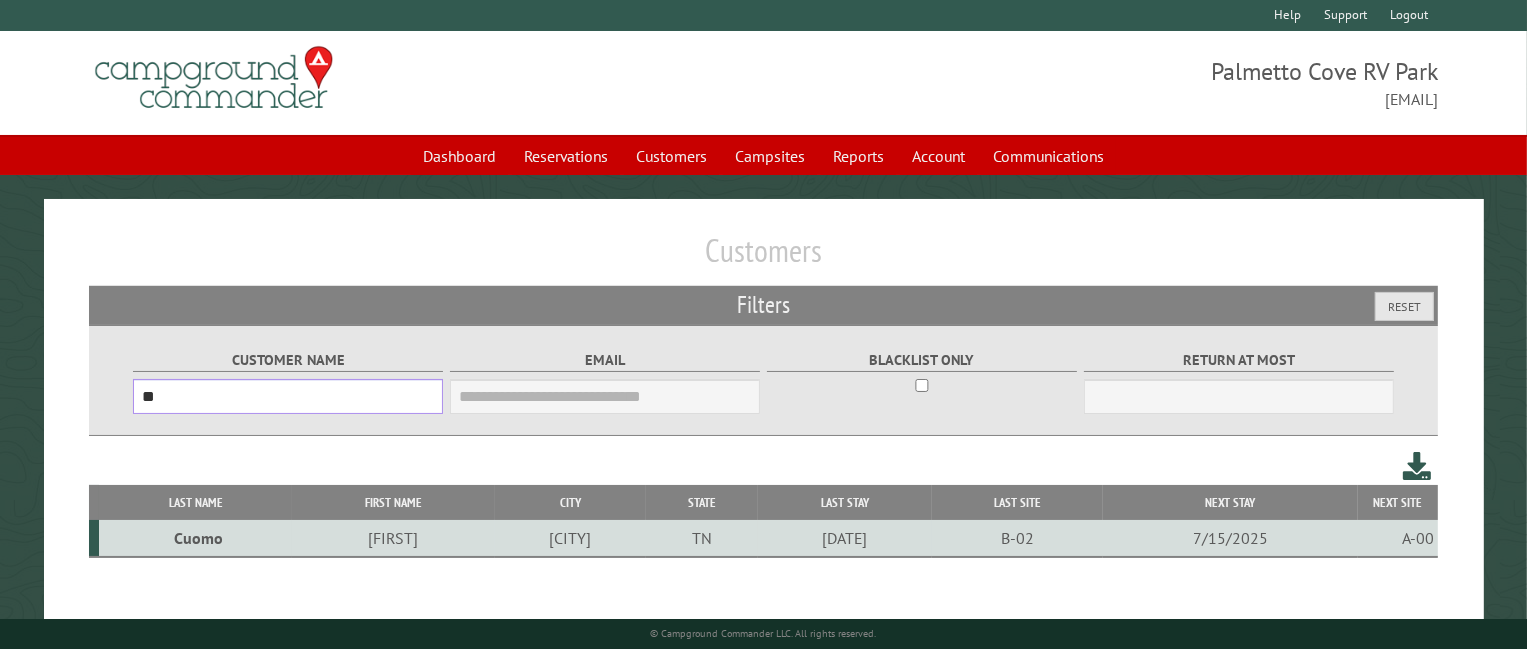 type on "*" 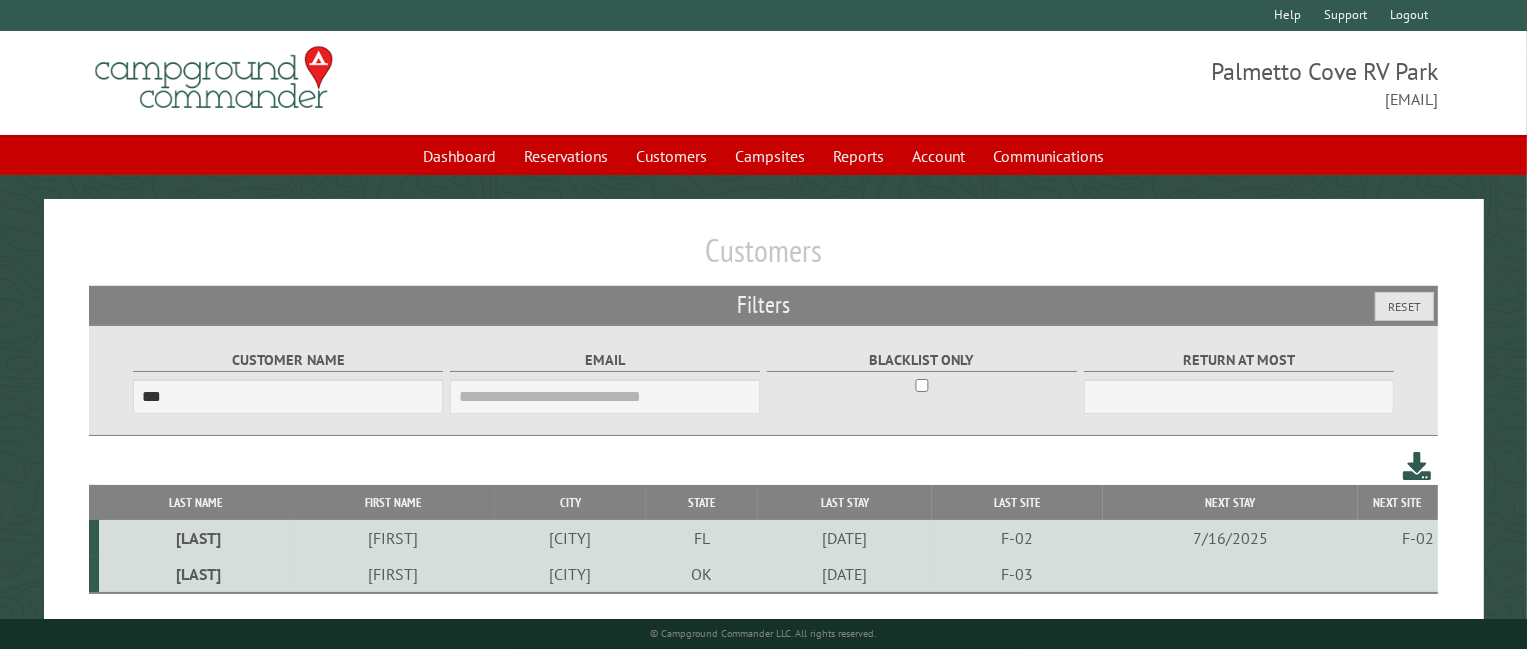 drag, startPoint x: 196, startPoint y: 538, endPoint x: 206, endPoint y: 540, distance: 10.198039 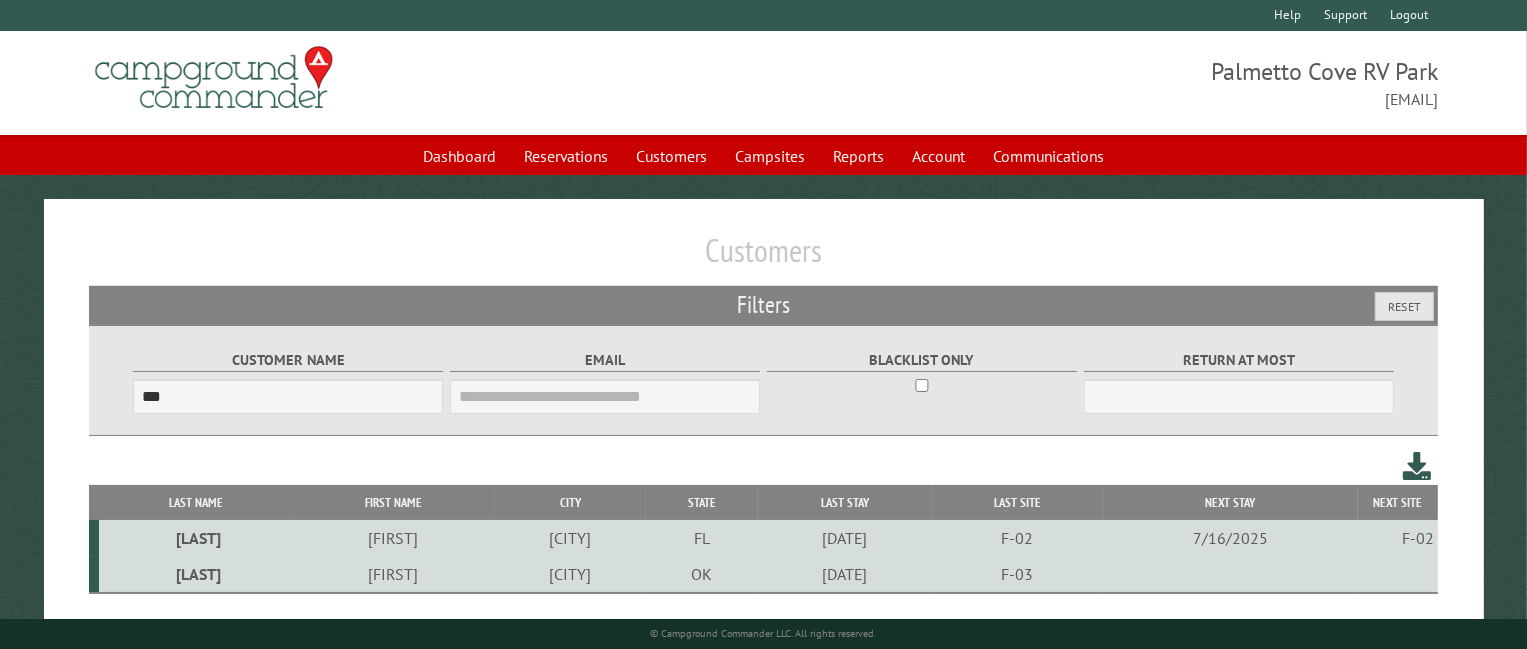 click on "Bigwood" at bounding box center (195, 538) 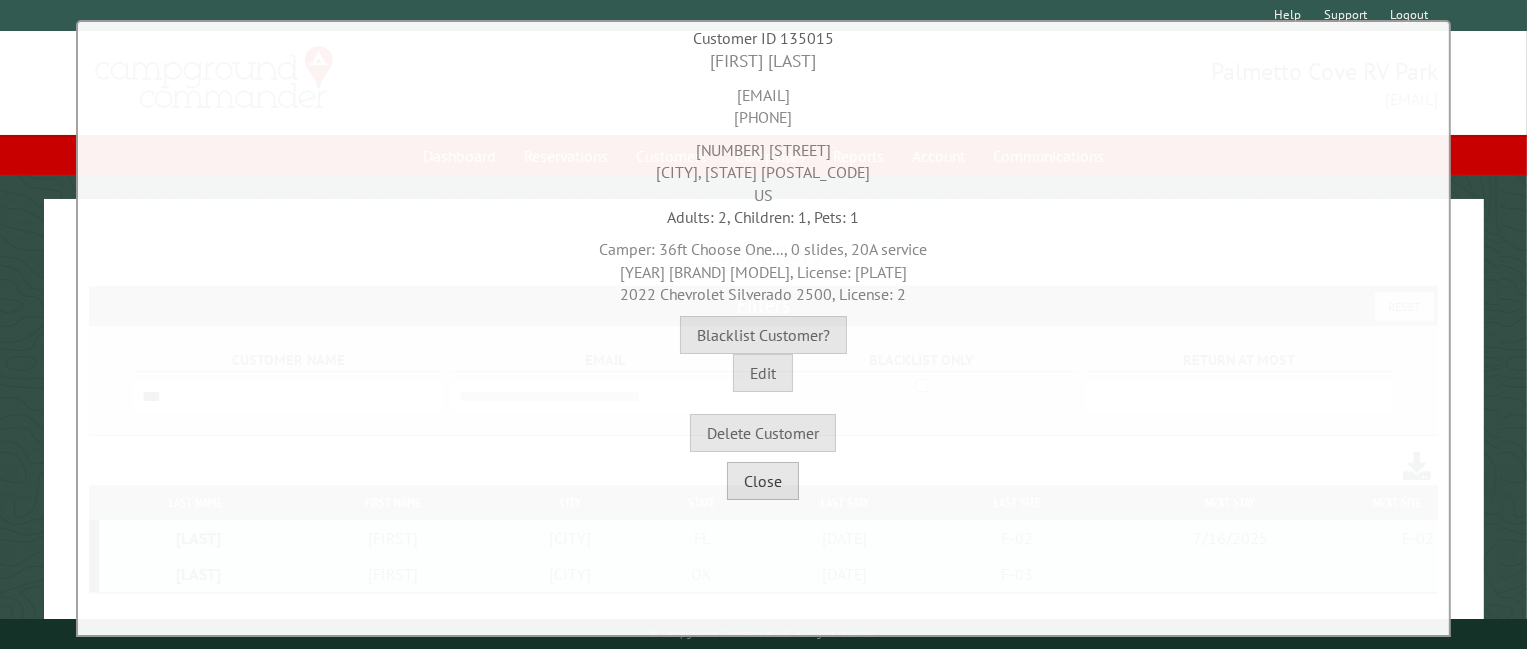 click on "Close" at bounding box center [763, 481] 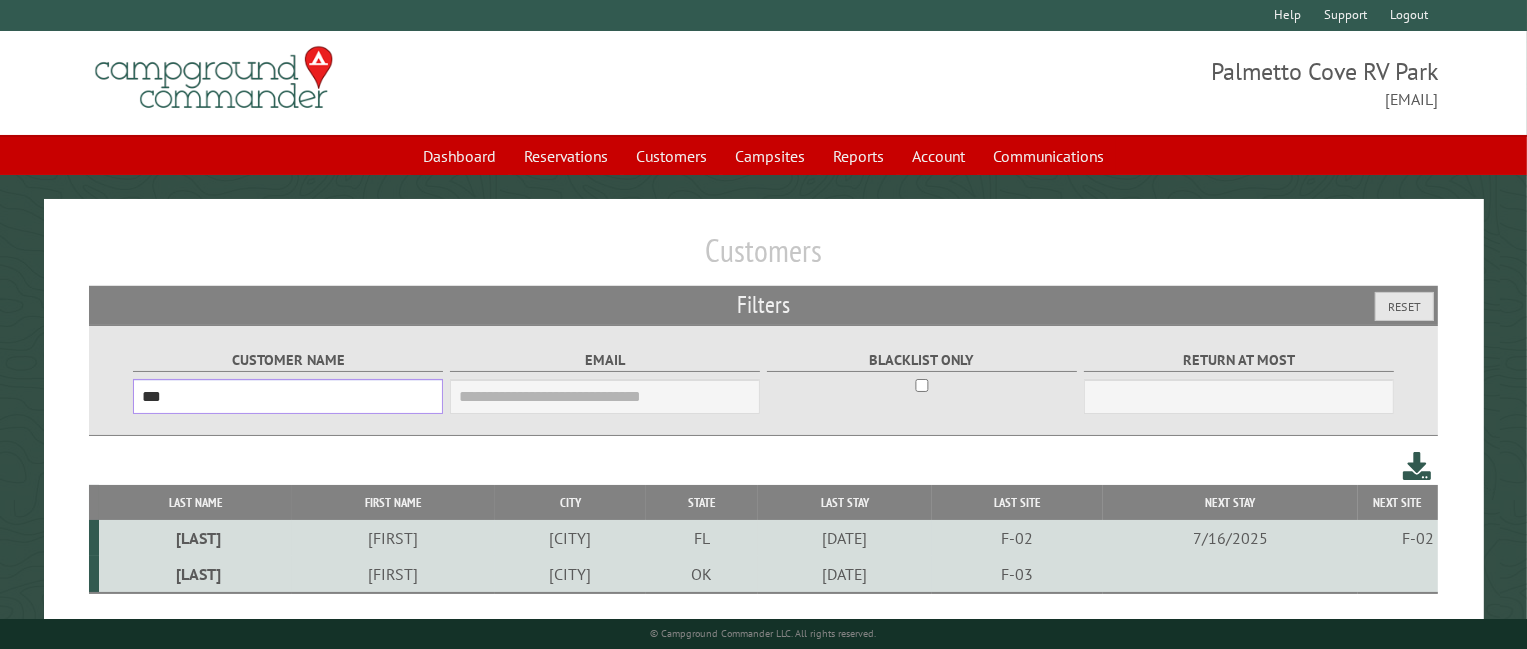click on "***" at bounding box center [288, 396] 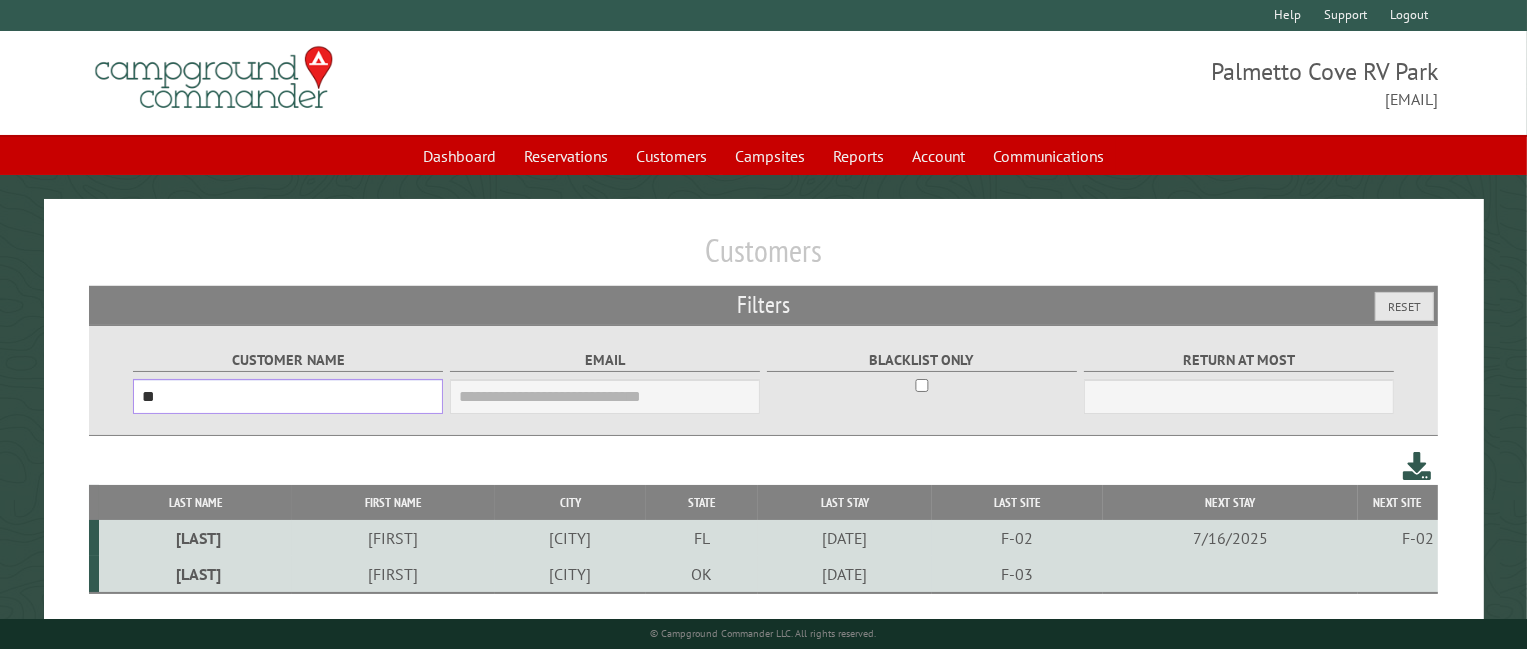 type on "*" 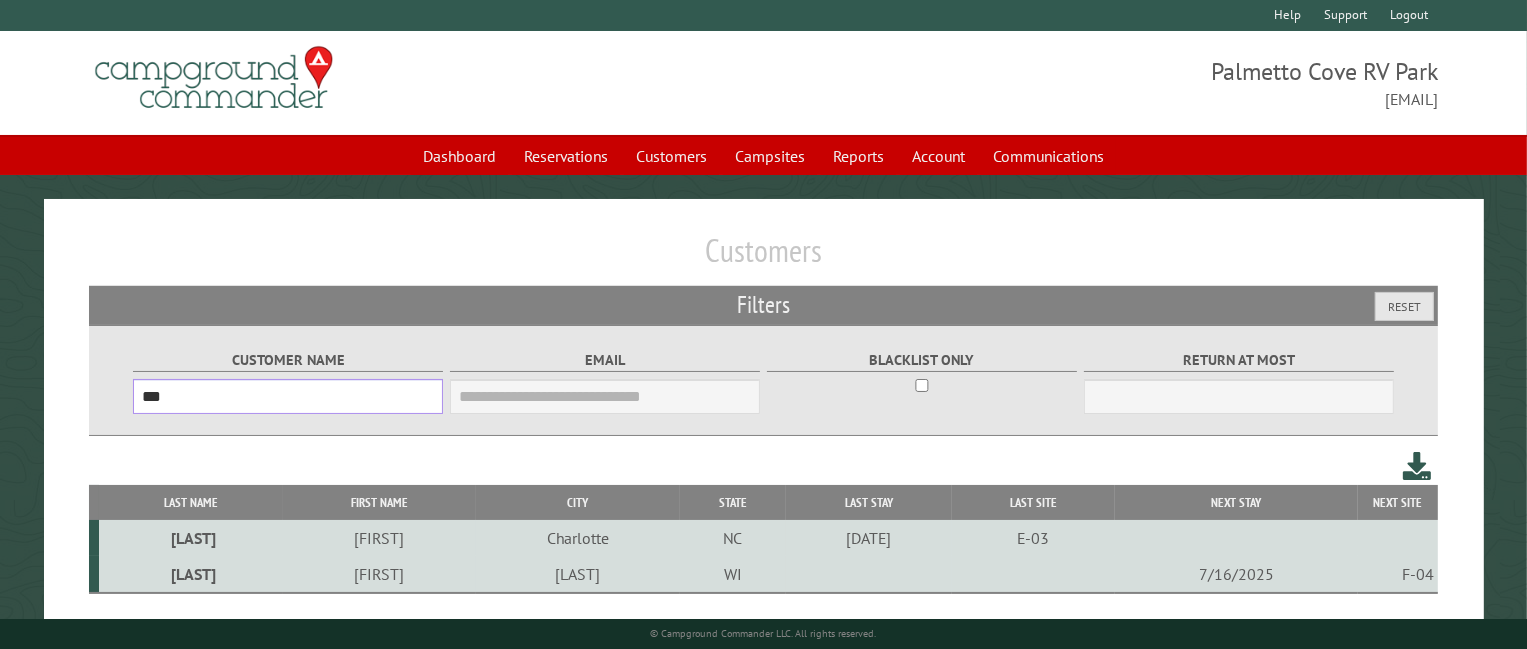 type on "***" 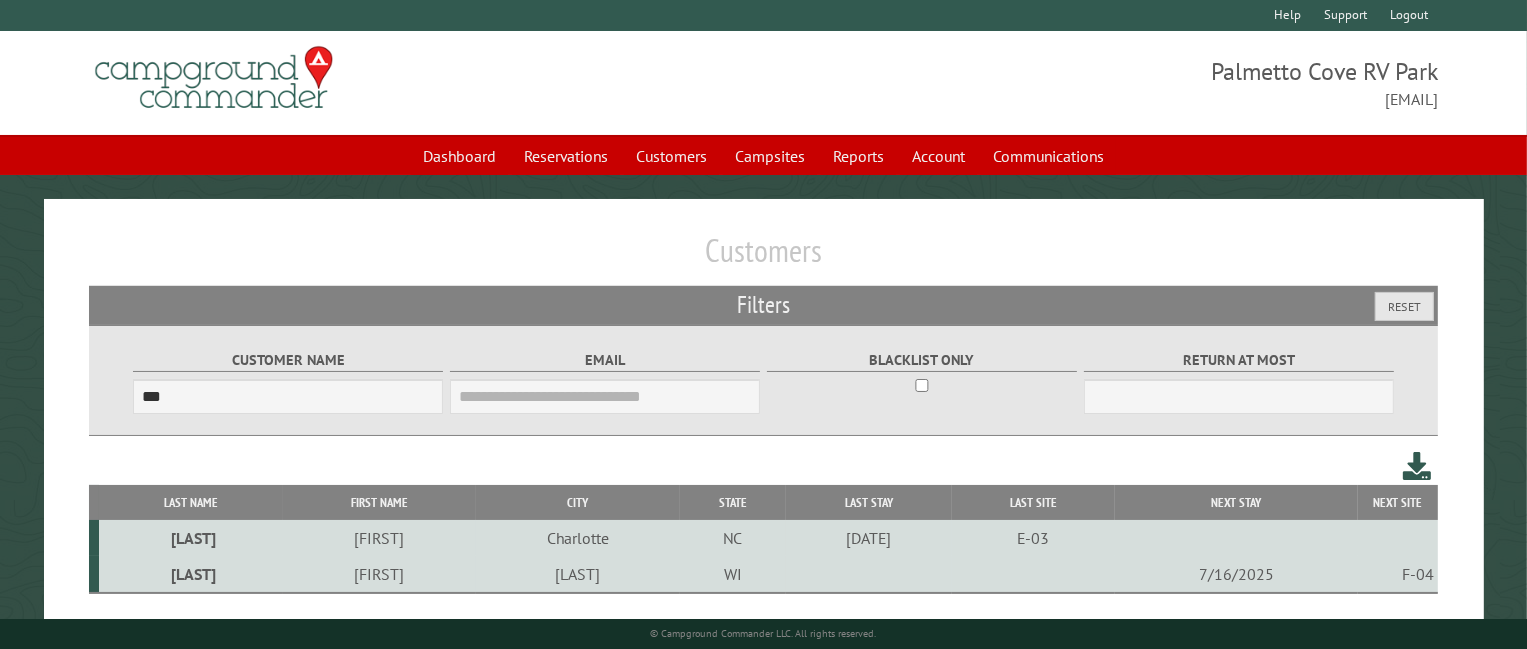 click on "Bailey" at bounding box center (191, 538) 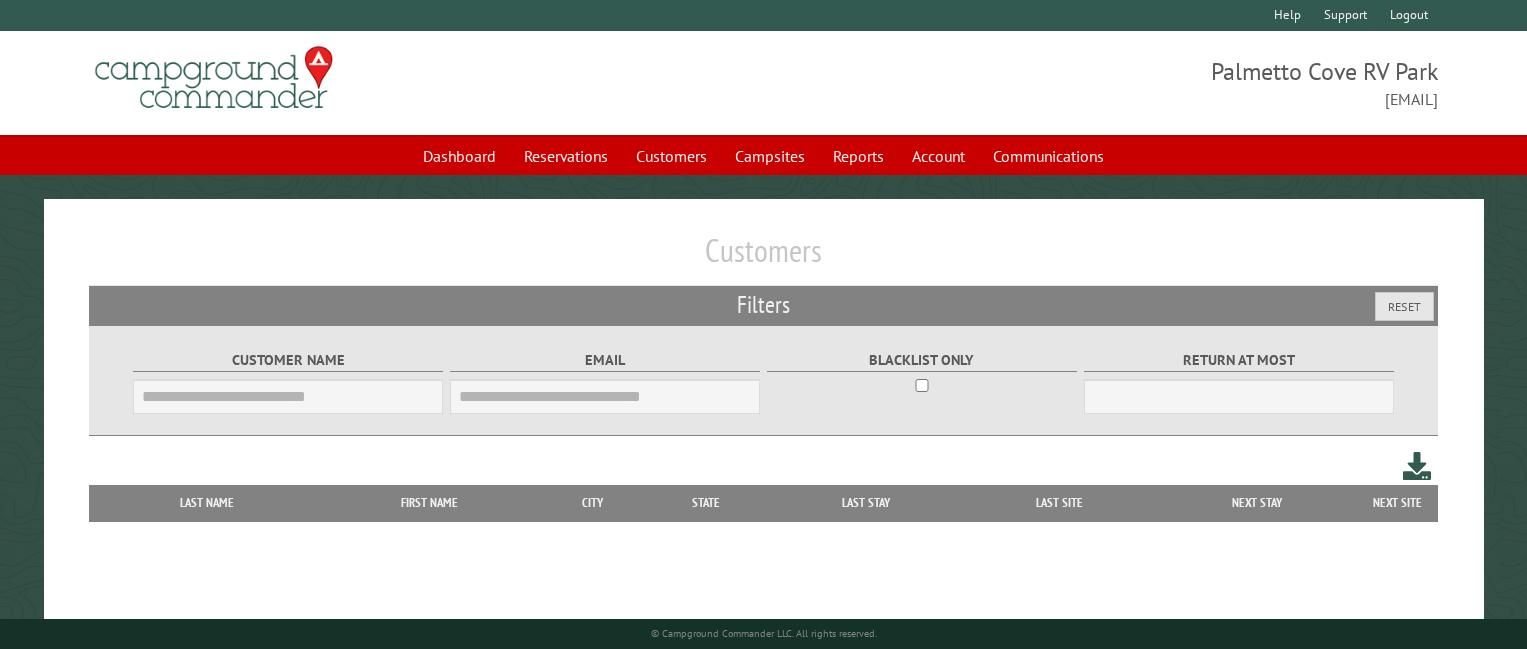 scroll, scrollTop: 0, scrollLeft: 0, axis: both 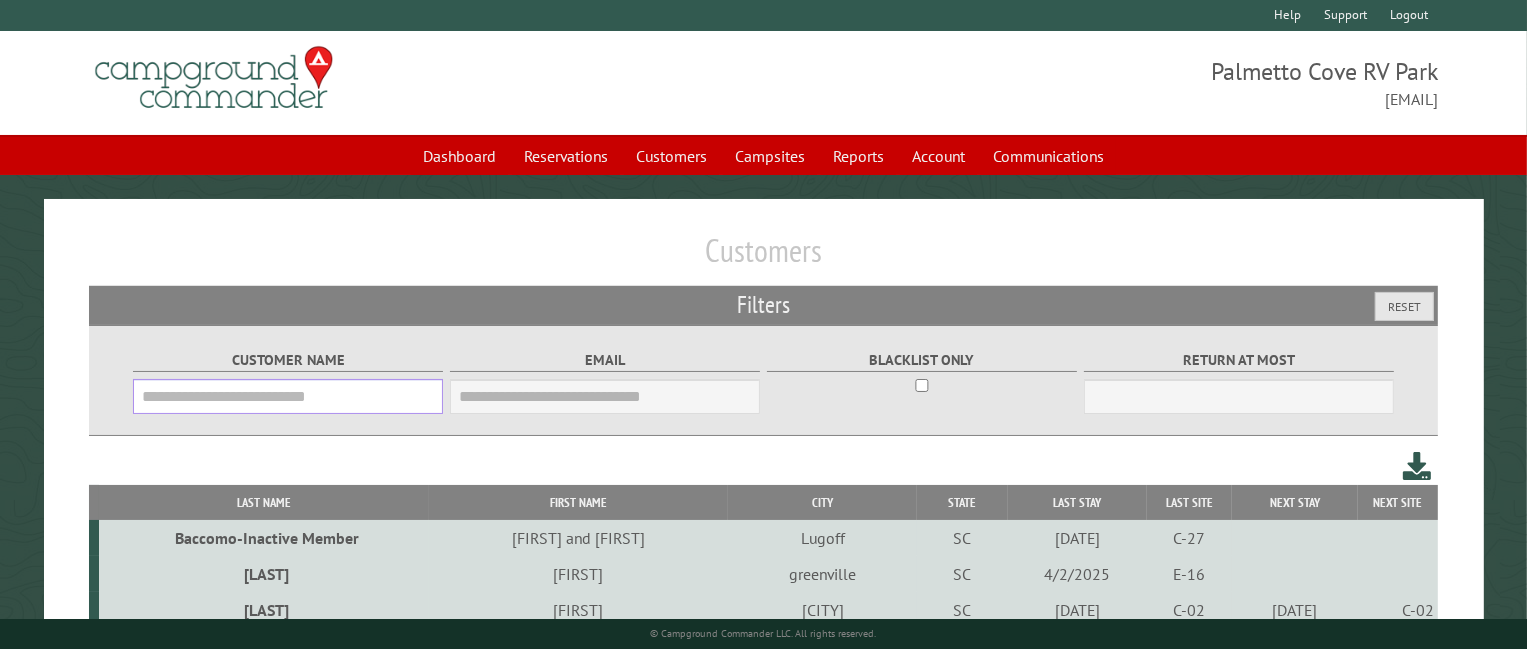 click on "Customer Name" at bounding box center (288, 396) 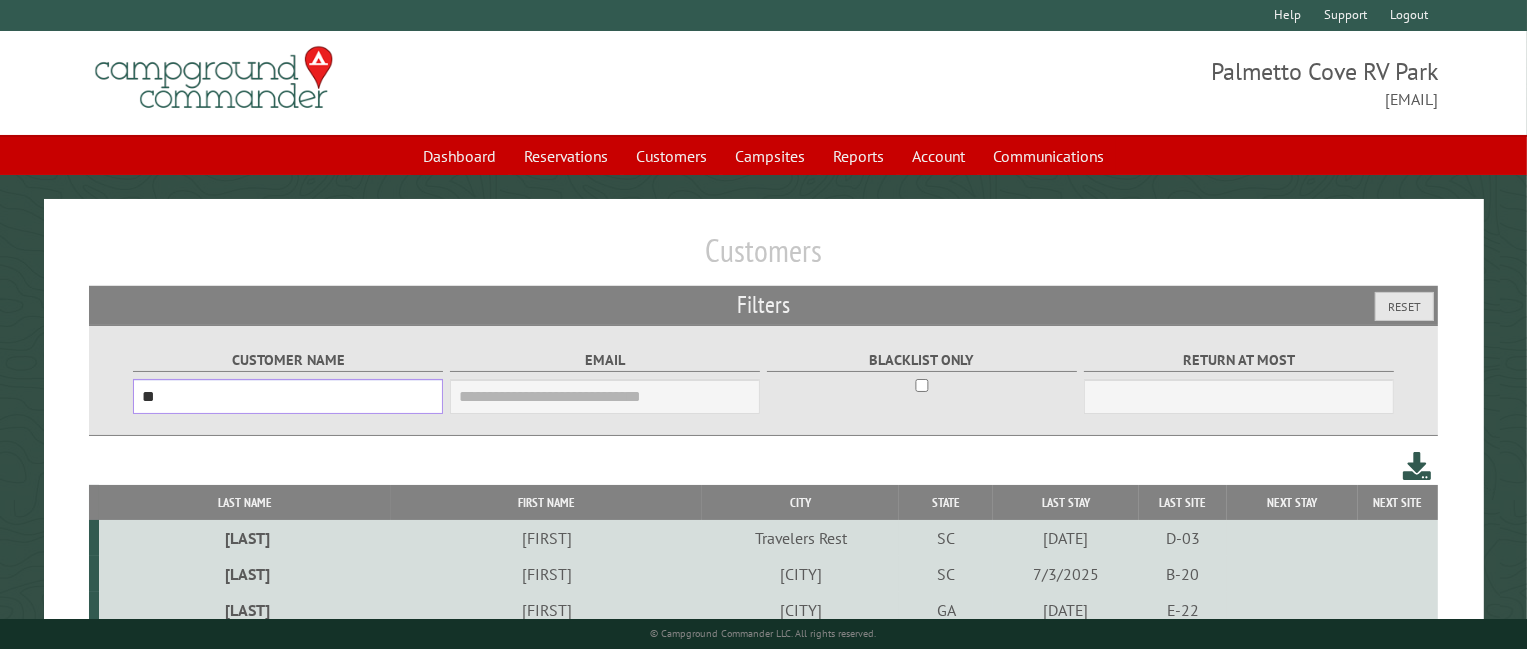 type on "*" 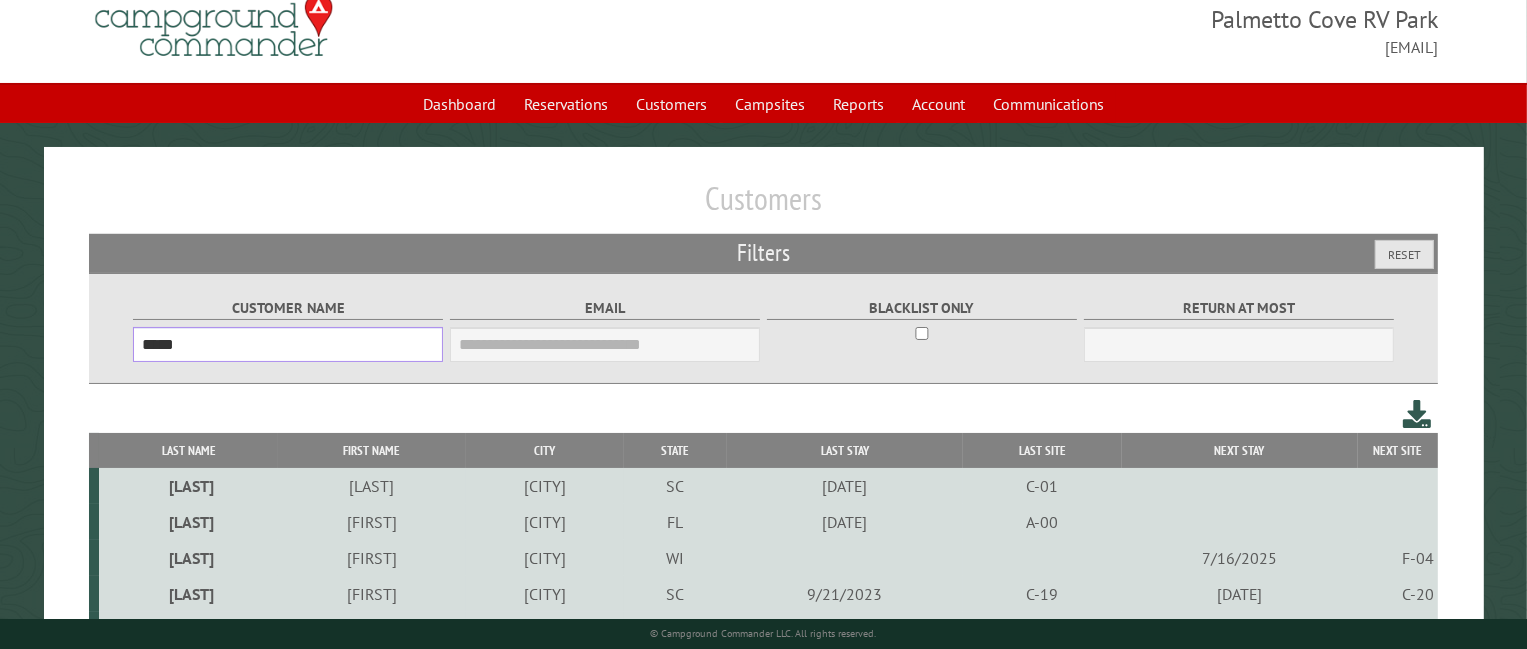 scroll, scrollTop: 80, scrollLeft: 0, axis: vertical 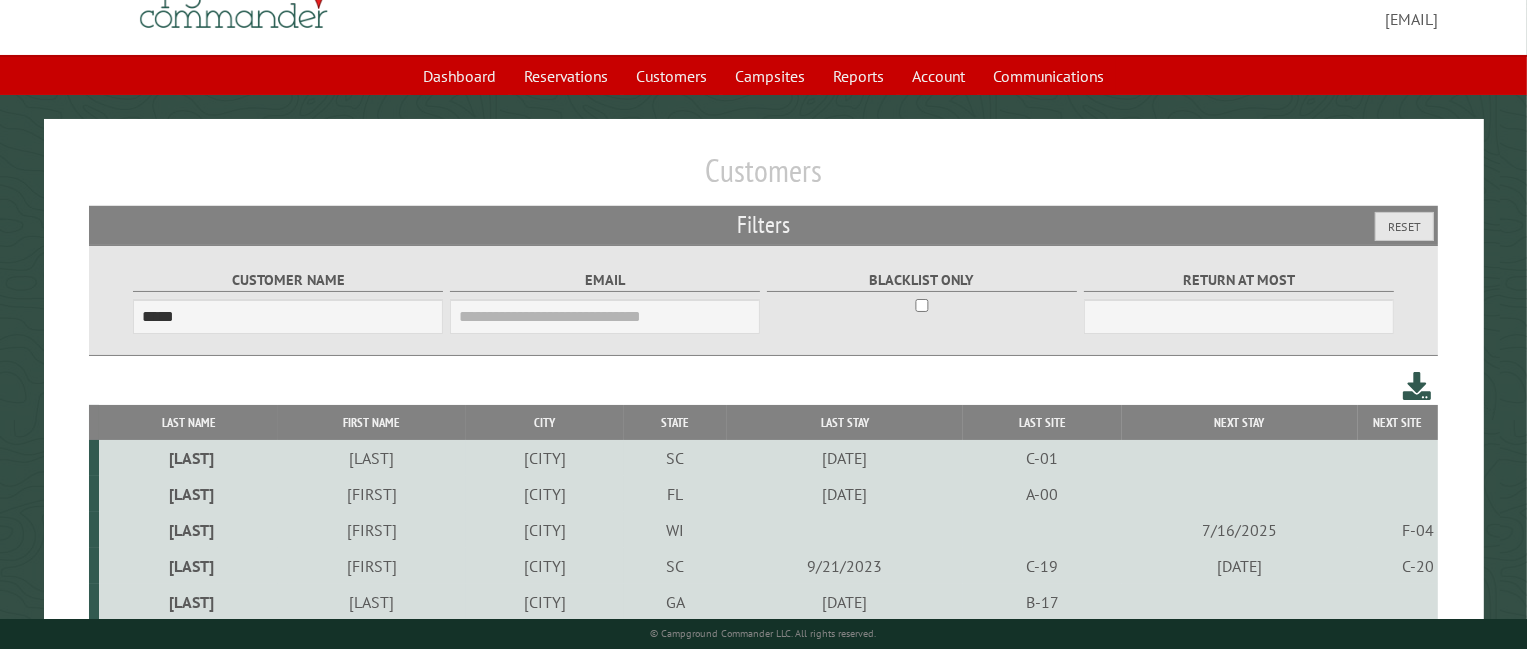 click on "Martinez" at bounding box center [188, 530] 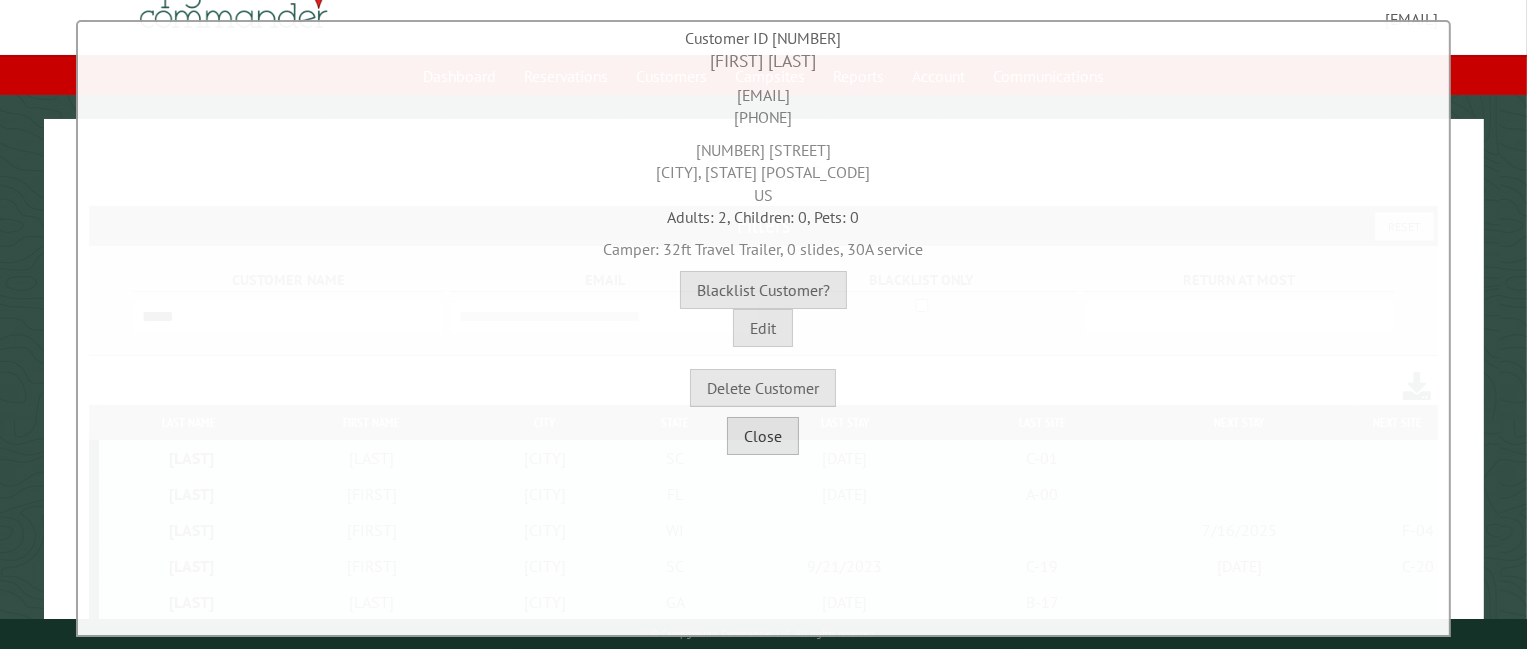 drag, startPoint x: 749, startPoint y: 440, endPoint x: 532, endPoint y: 432, distance: 217.14742 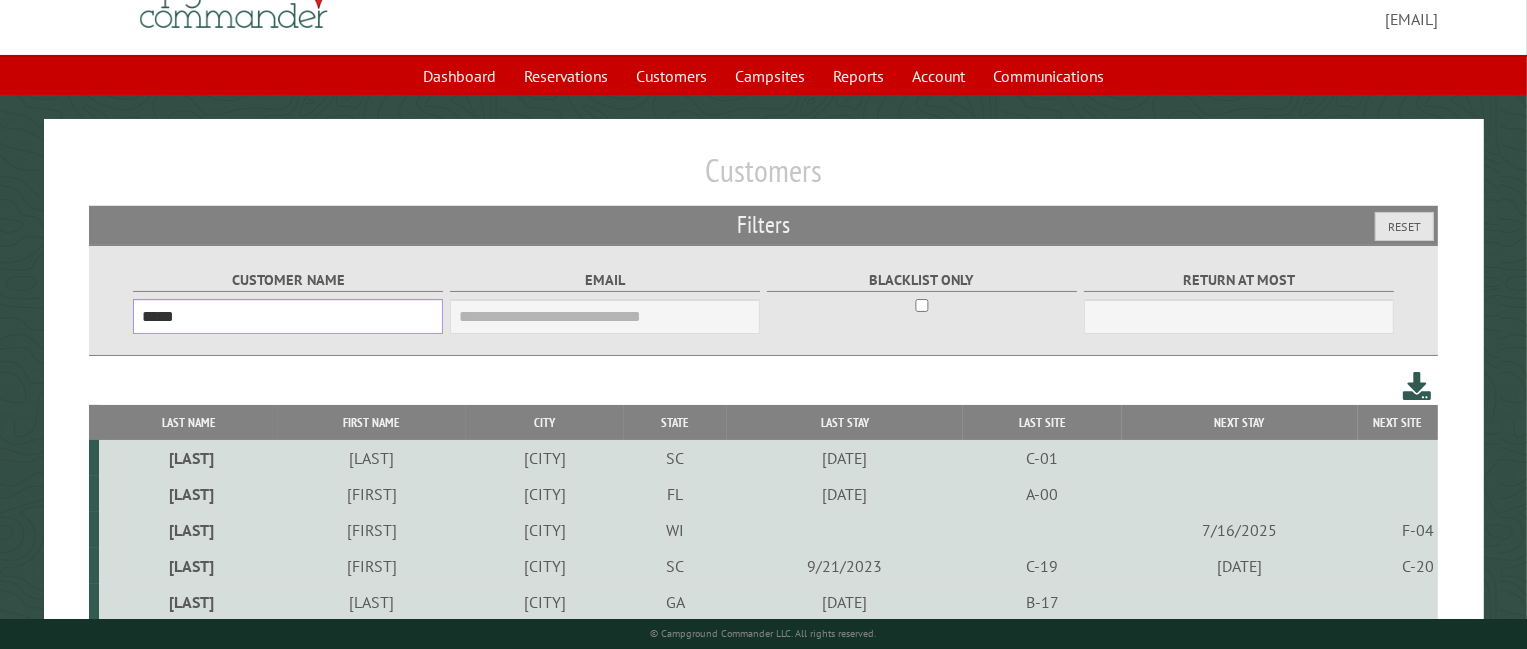 click on "*****" at bounding box center (288, 316) 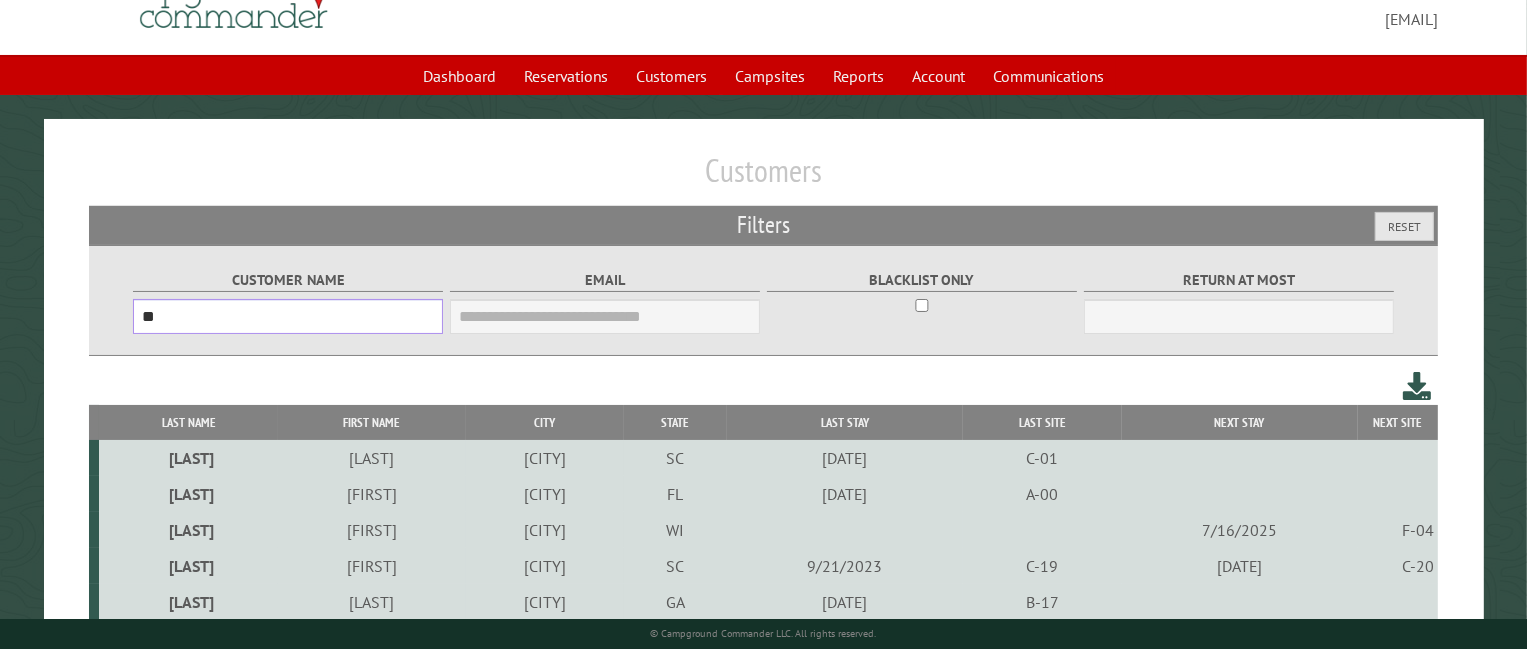type on "*" 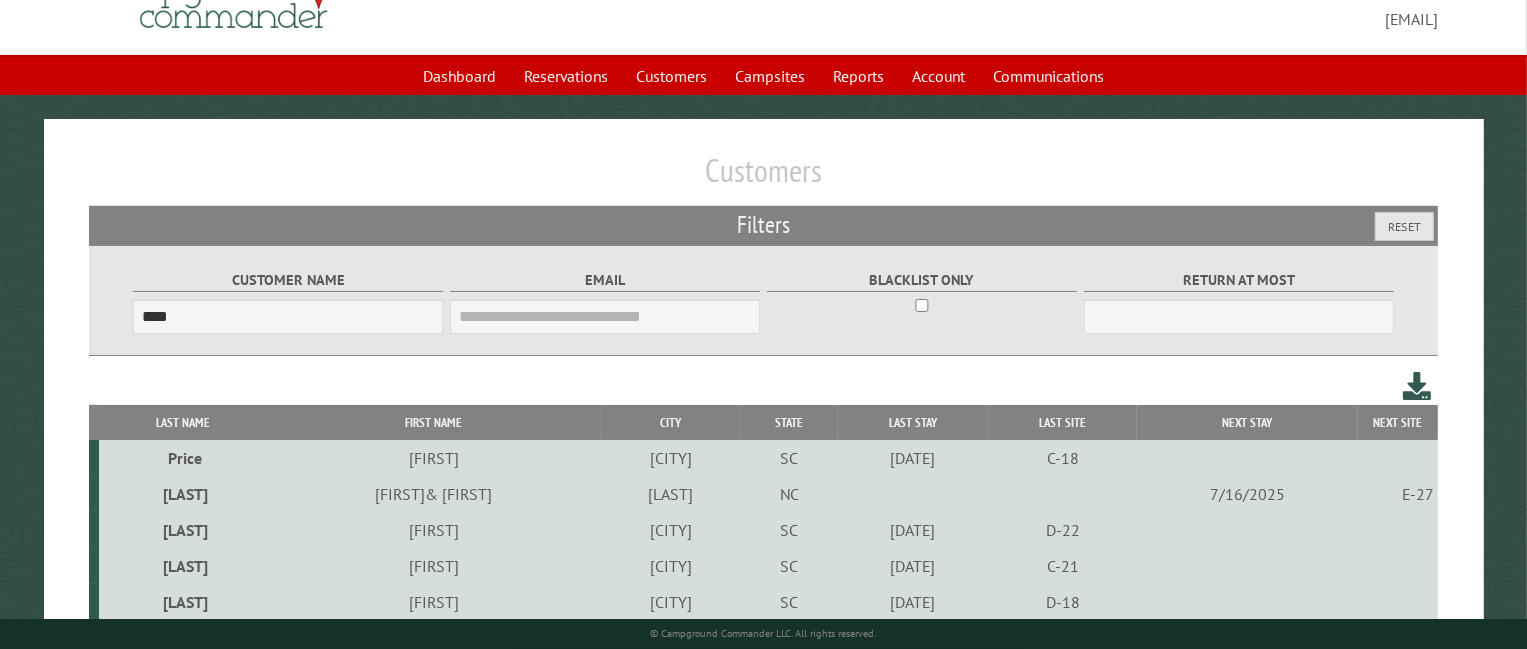 click on "Rice" at bounding box center [182, 494] 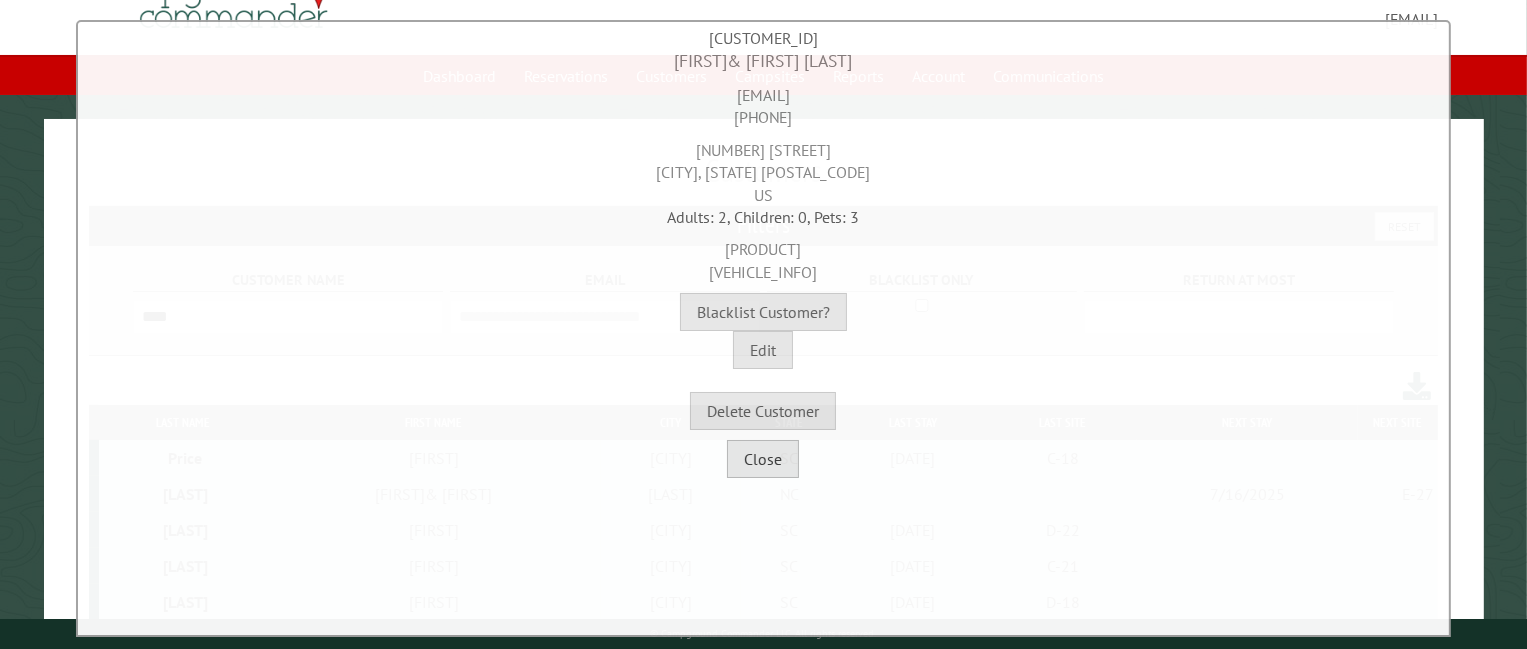 click on "Close" at bounding box center [763, 459] 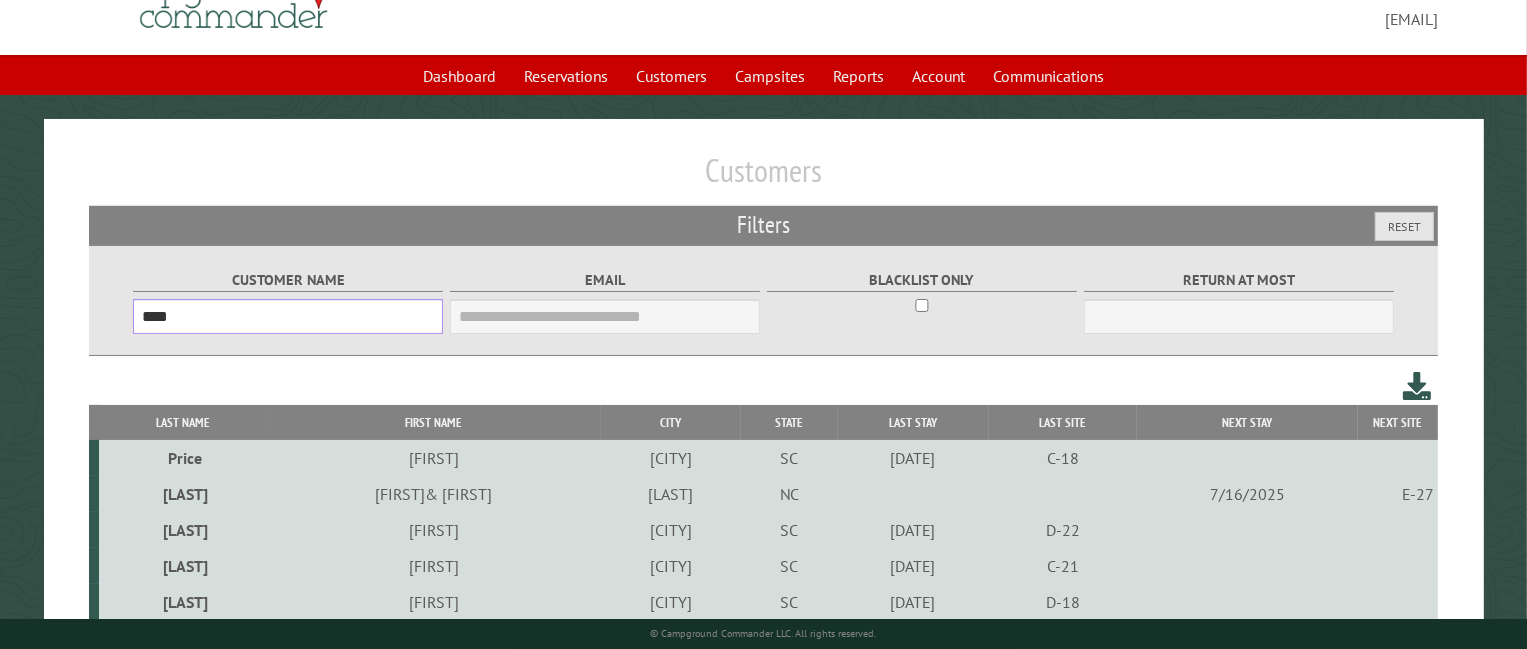click on "****" at bounding box center [288, 316] 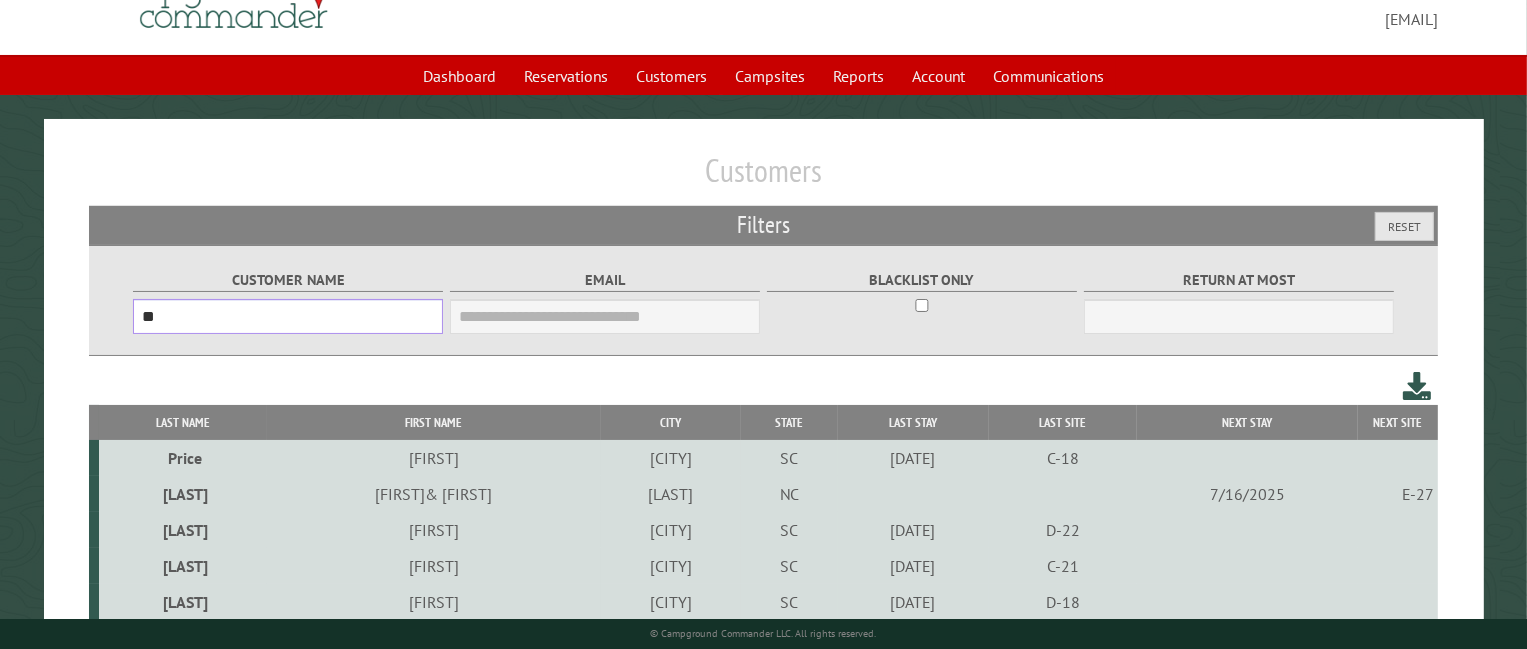 type on "*" 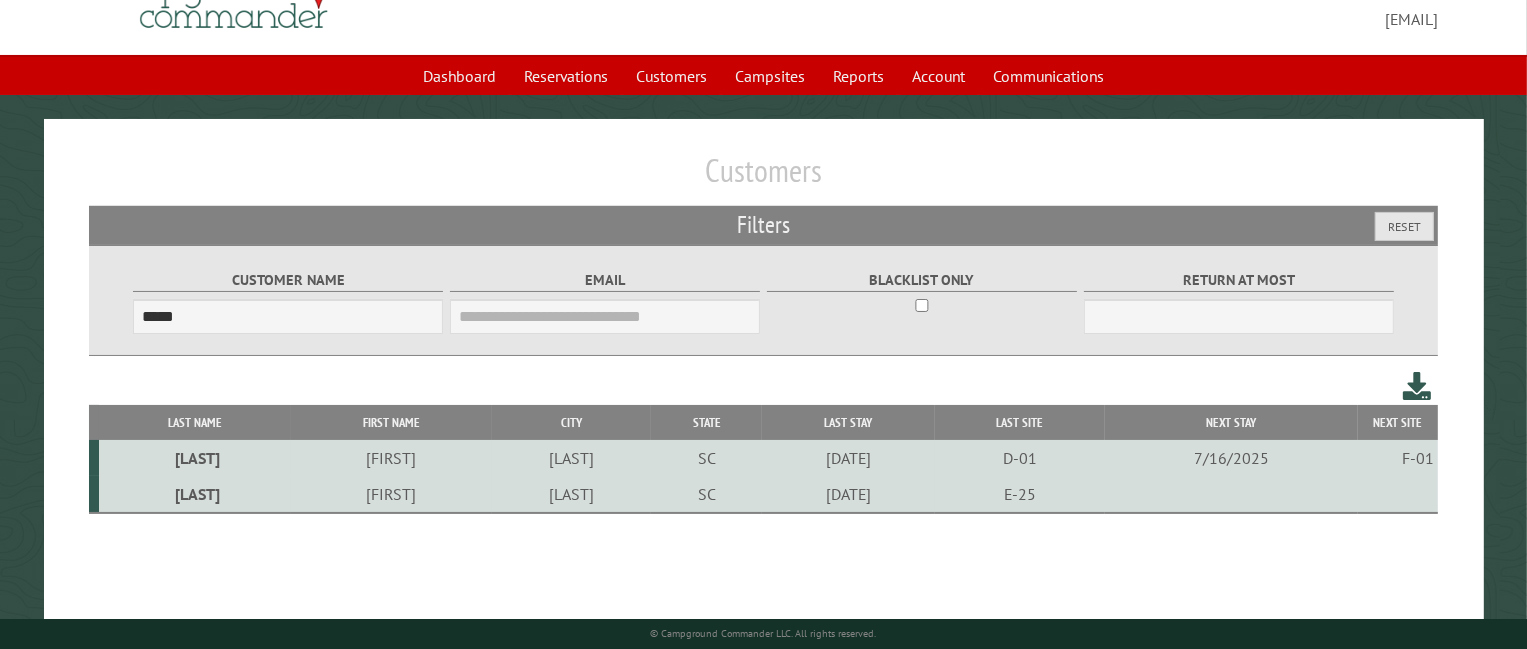 click on "Larke" at bounding box center (195, 458) 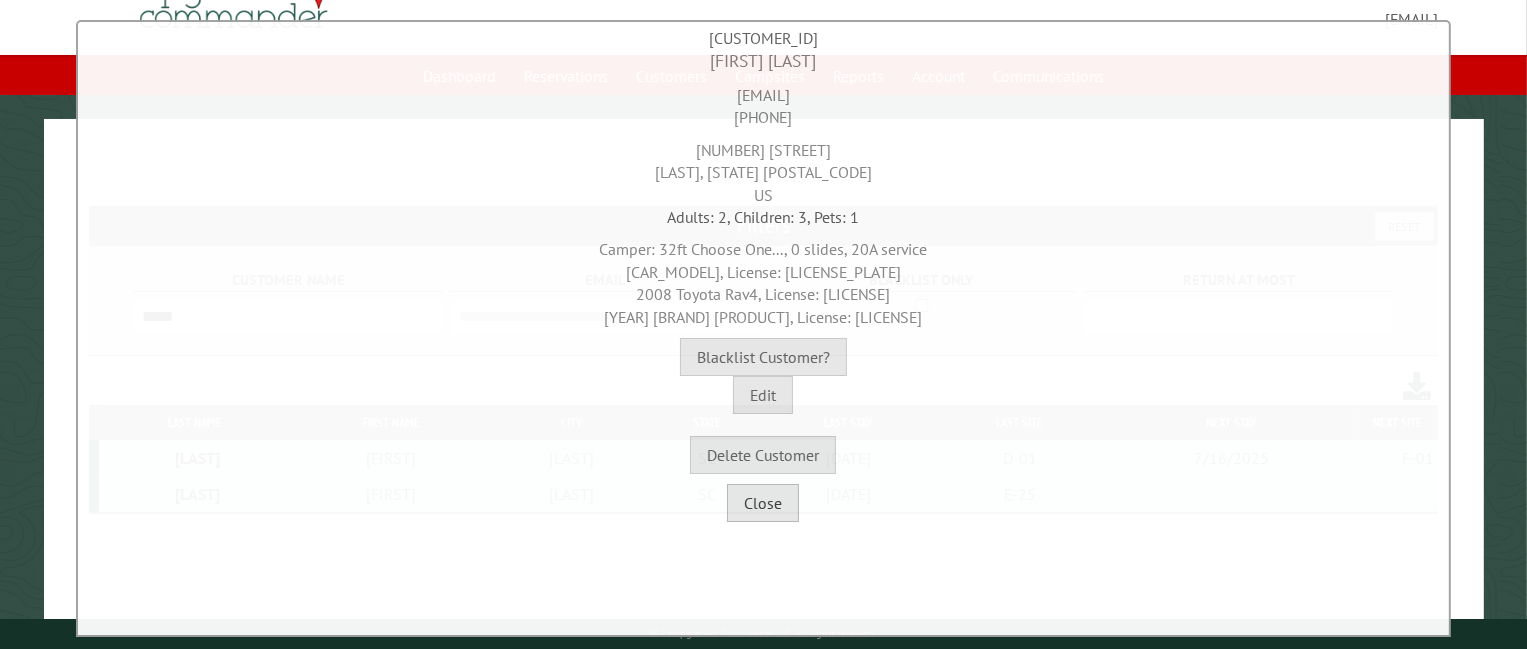 click on "Close" at bounding box center (763, 503) 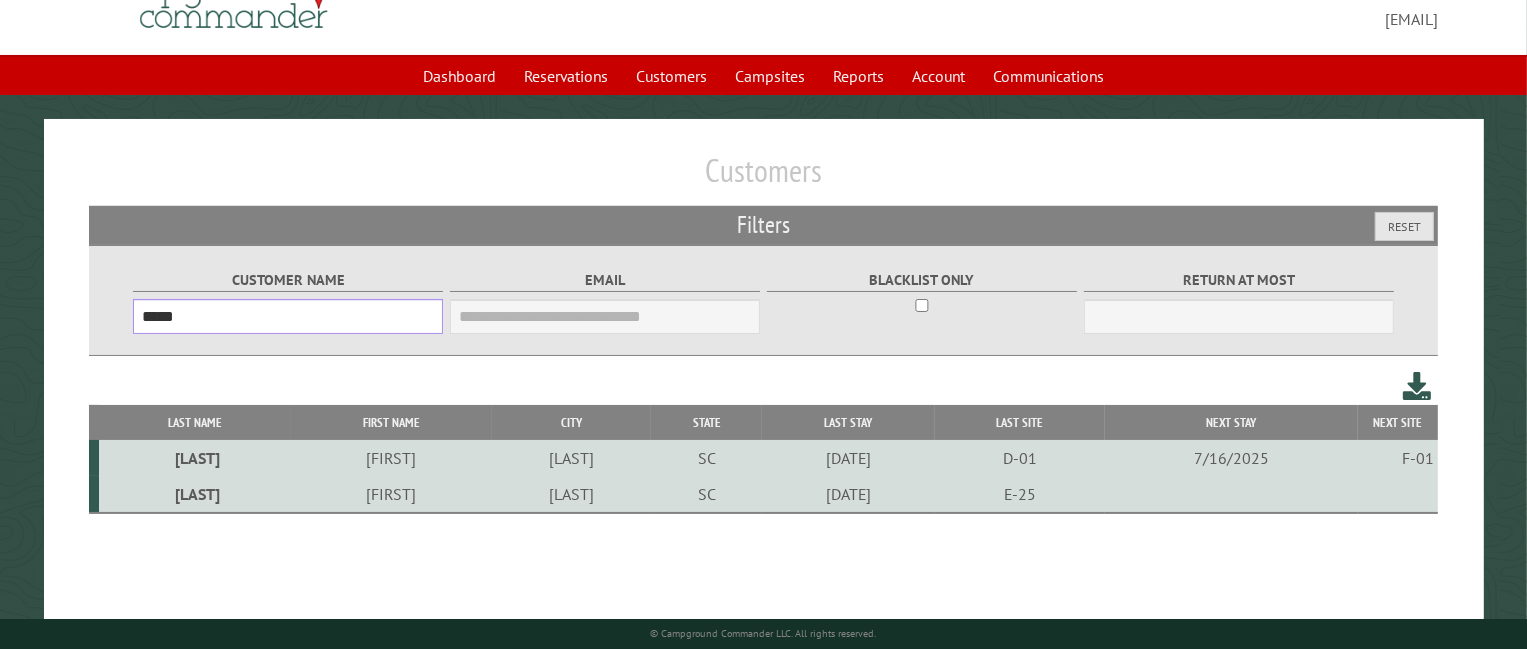 click on "*****" at bounding box center (288, 316) 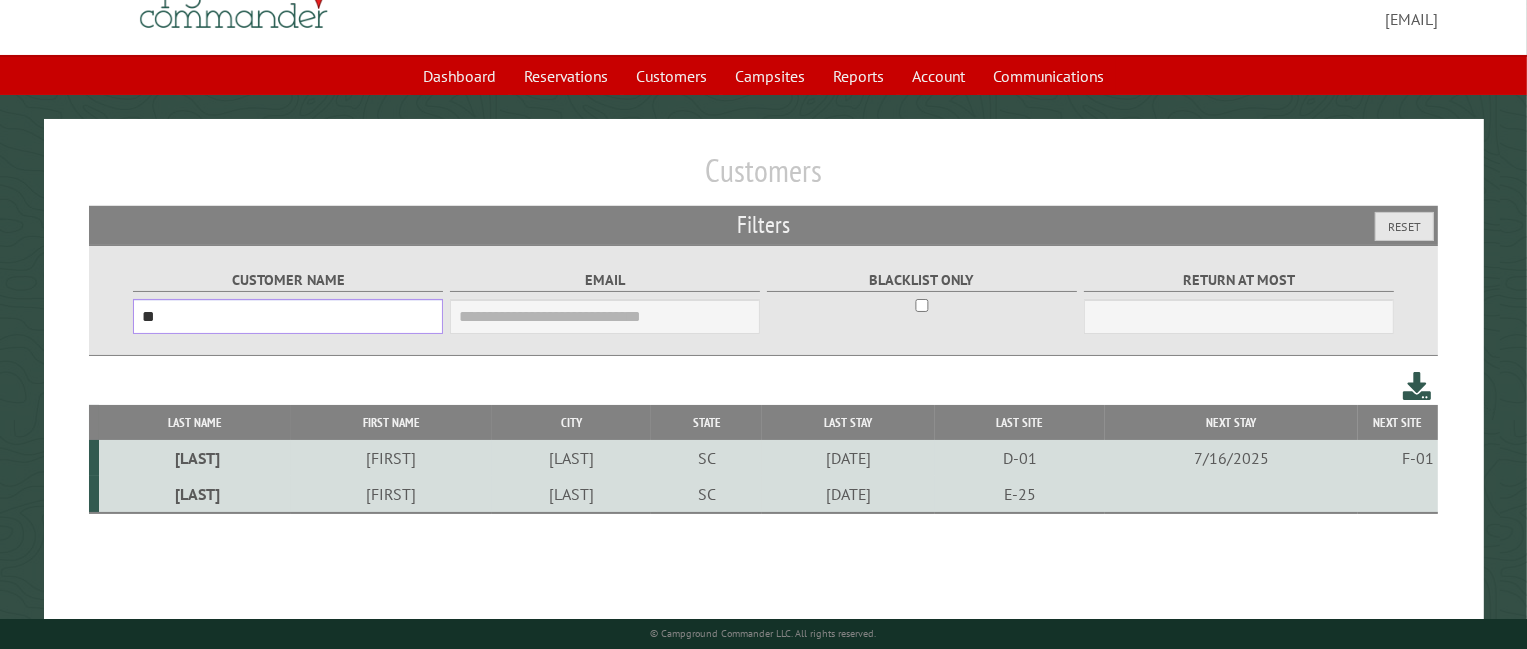 type on "*" 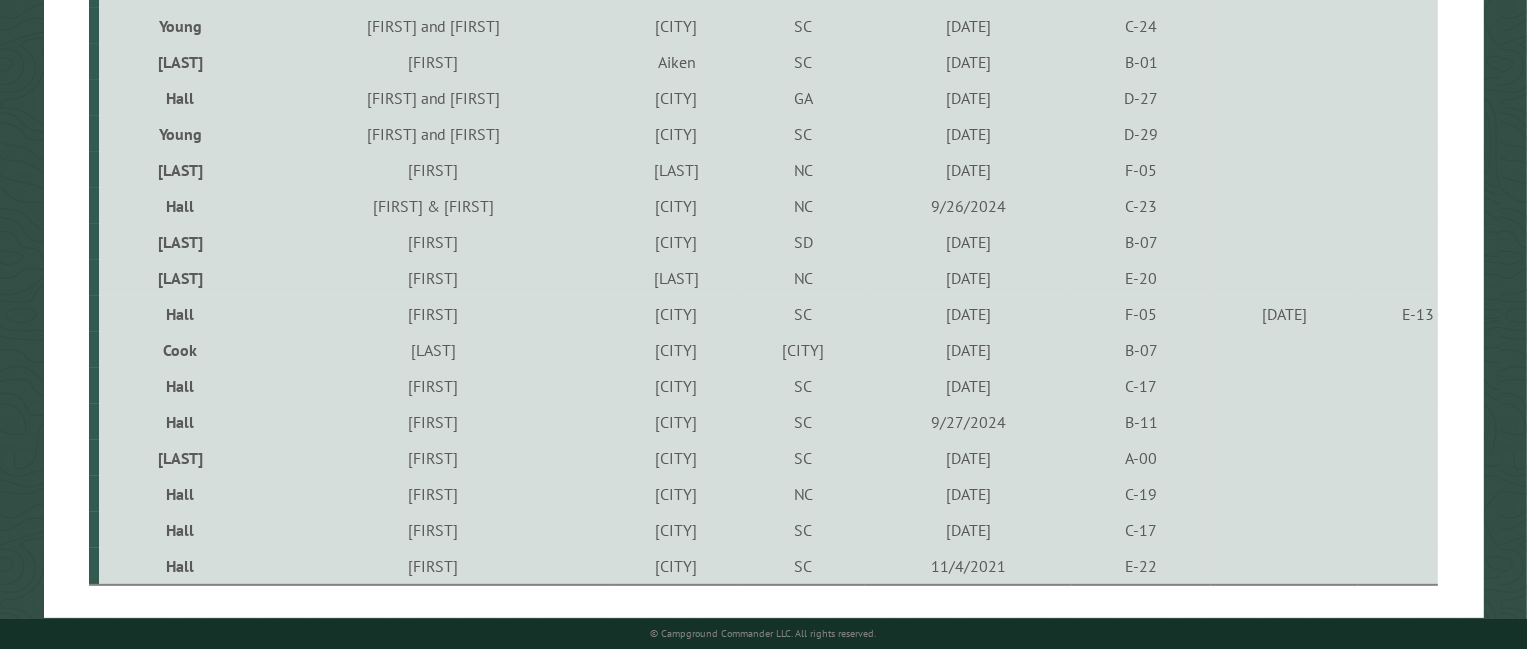 scroll, scrollTop: 580, scrollLeft: 0, axis: vertical 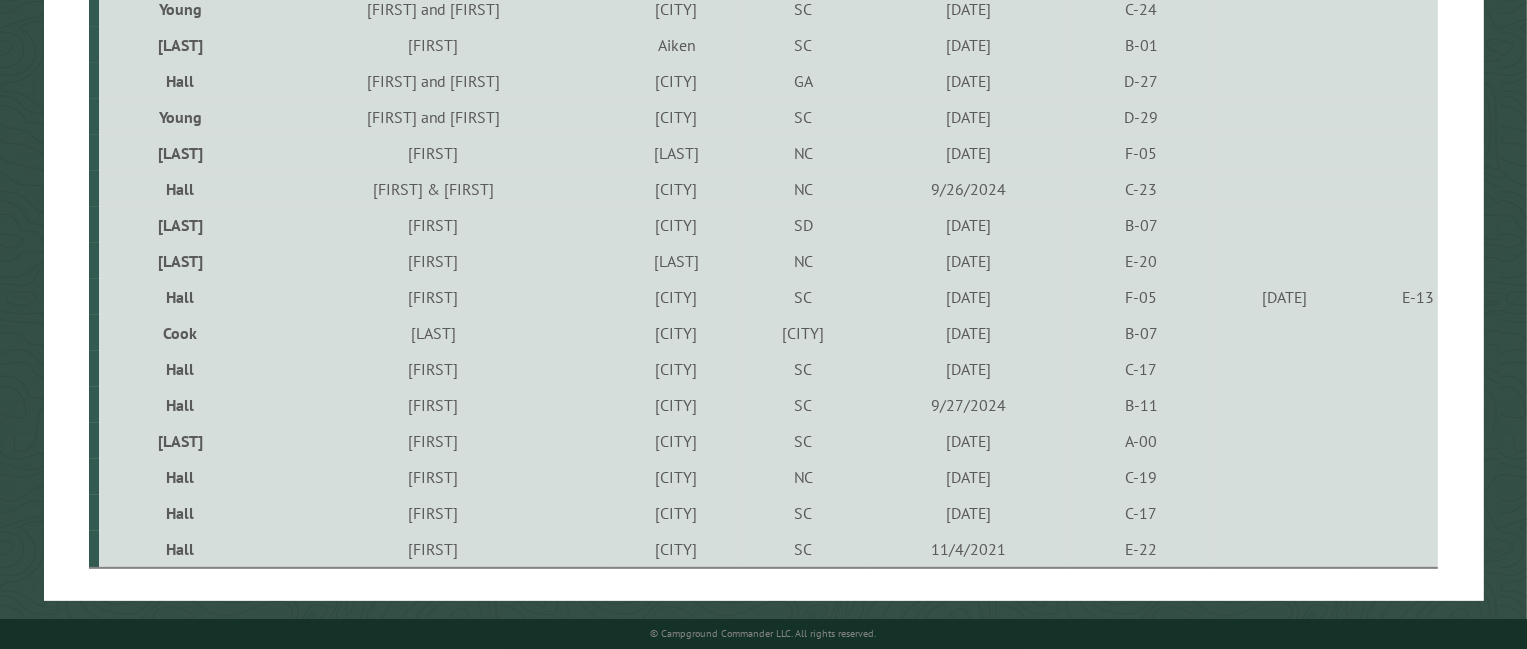 type on "****" 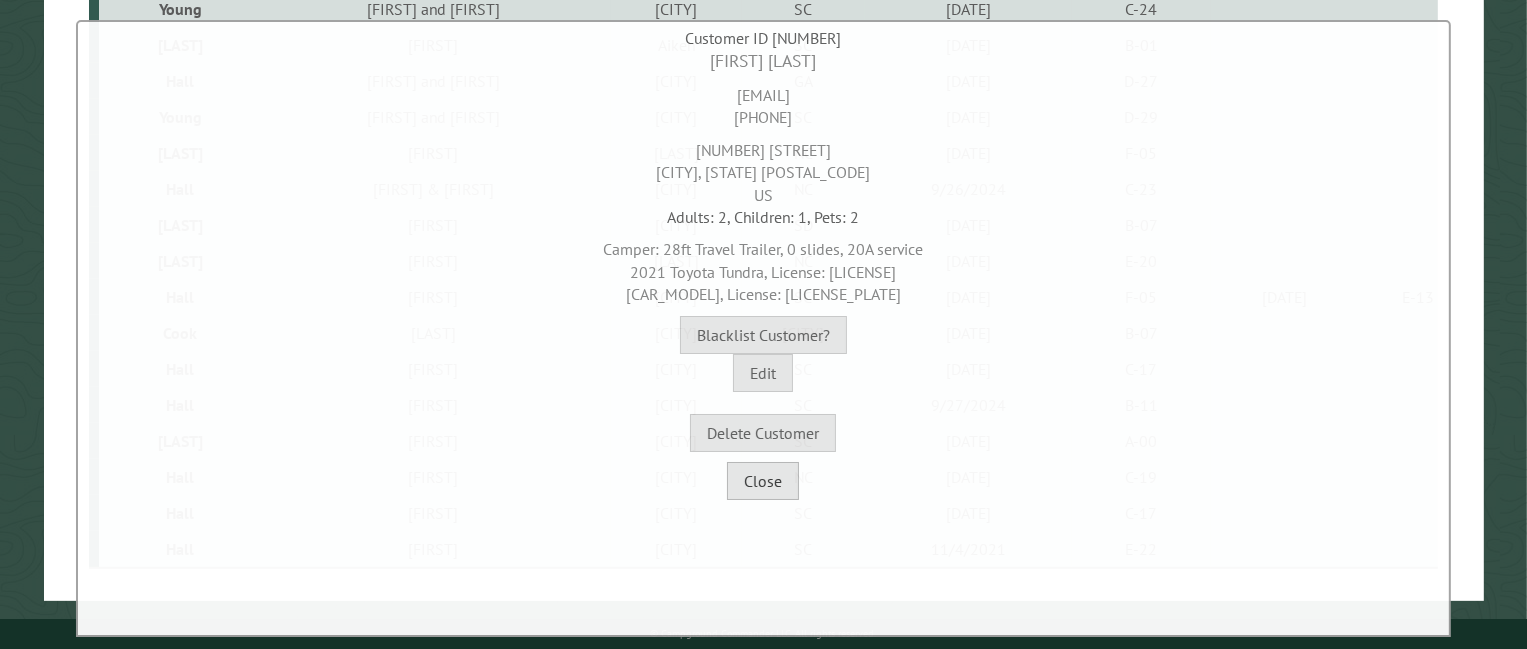 click on "Close" at bounding box center [763, 481] 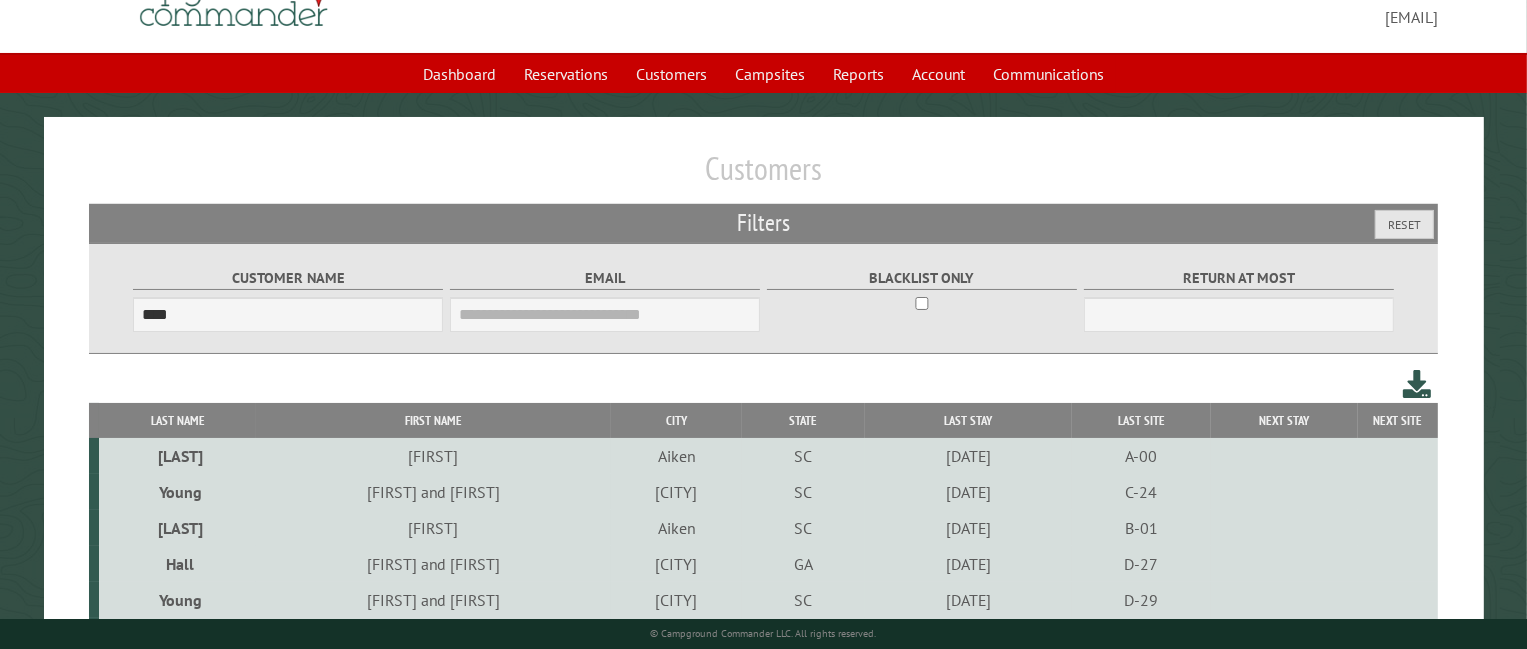 scroll, scrollTop: 0, scrollLeft: 0, axis: both 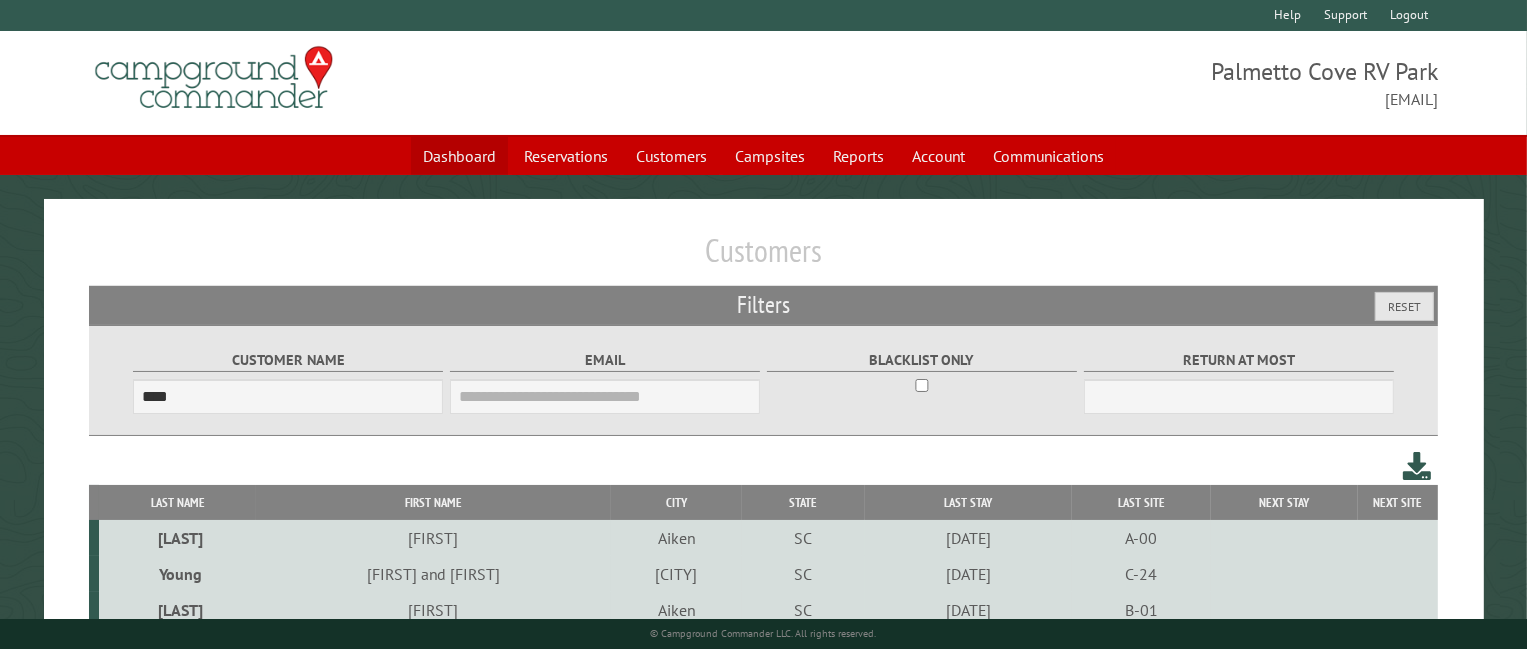 click on "Dashboard" at bounding box center [459, 156] 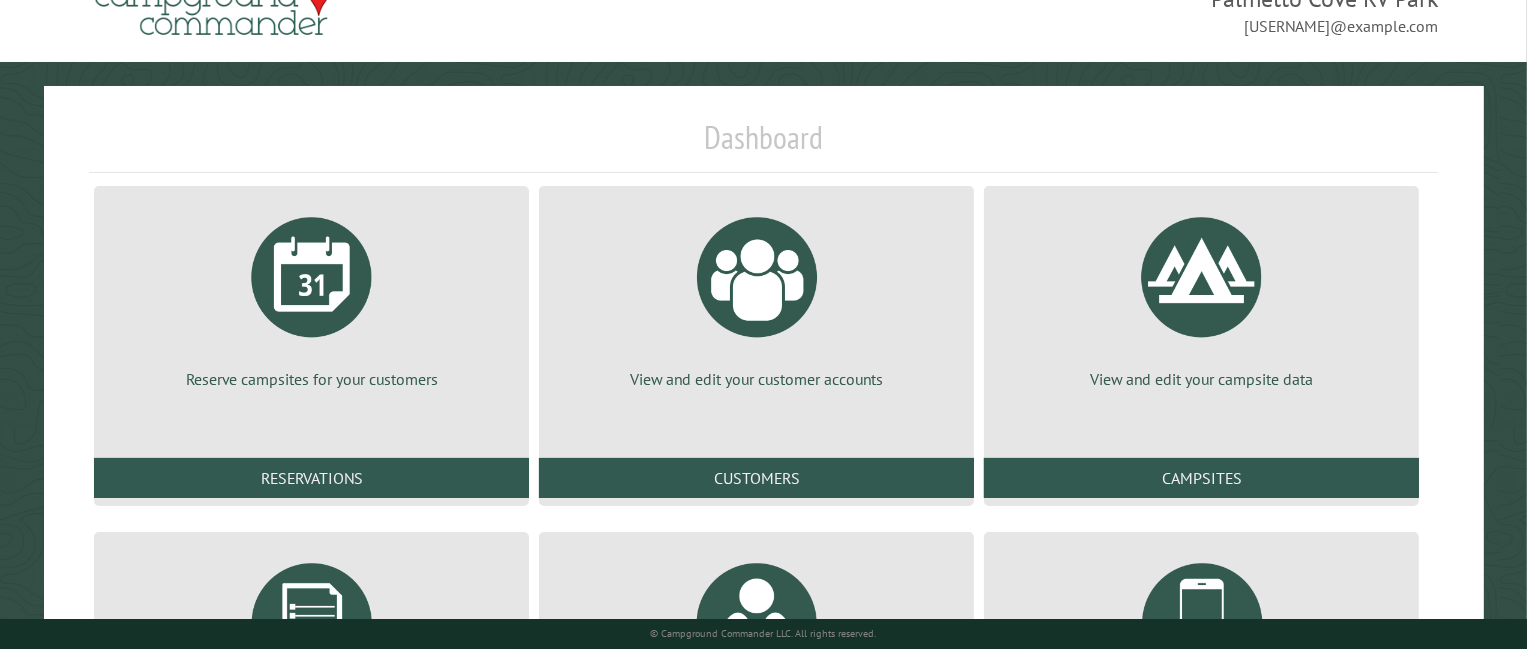 scroll, scrollTop: 240, scrollLeft: 0, axis: vertical 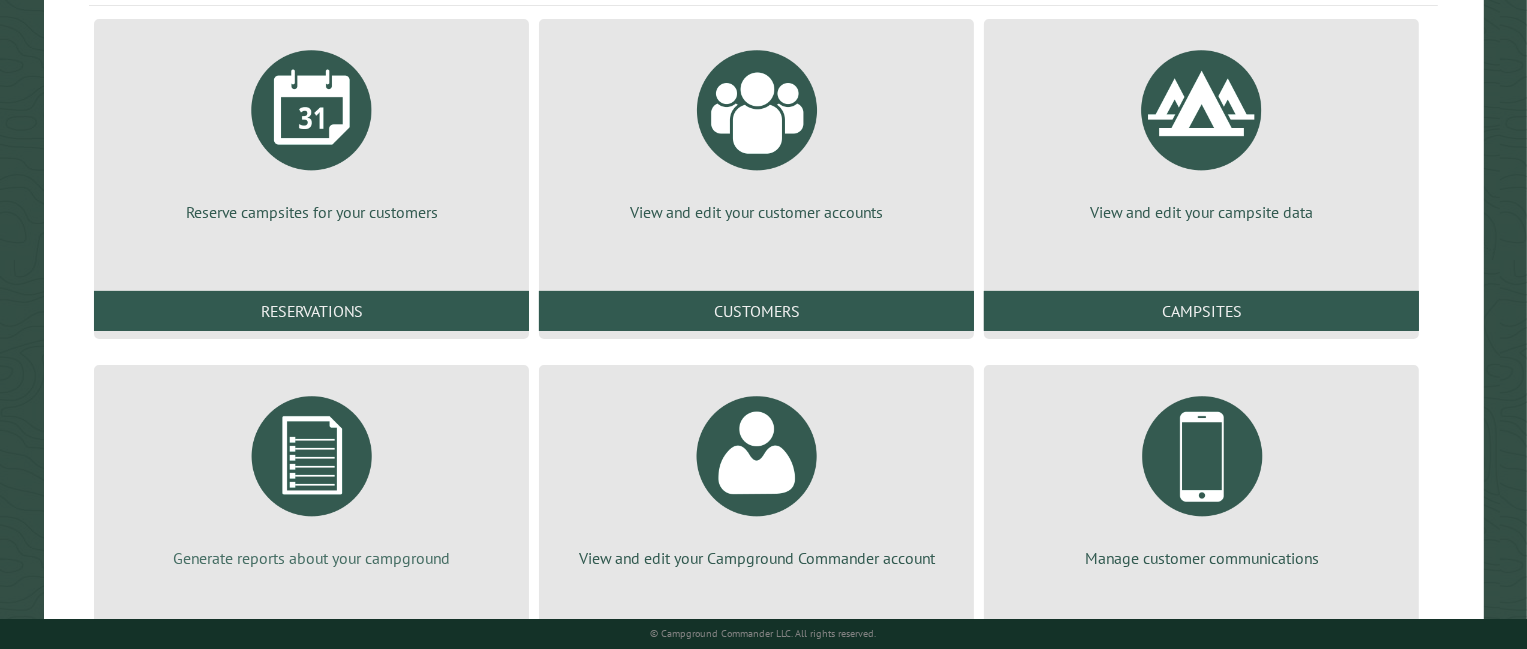 click at bounding box center [312, 456] 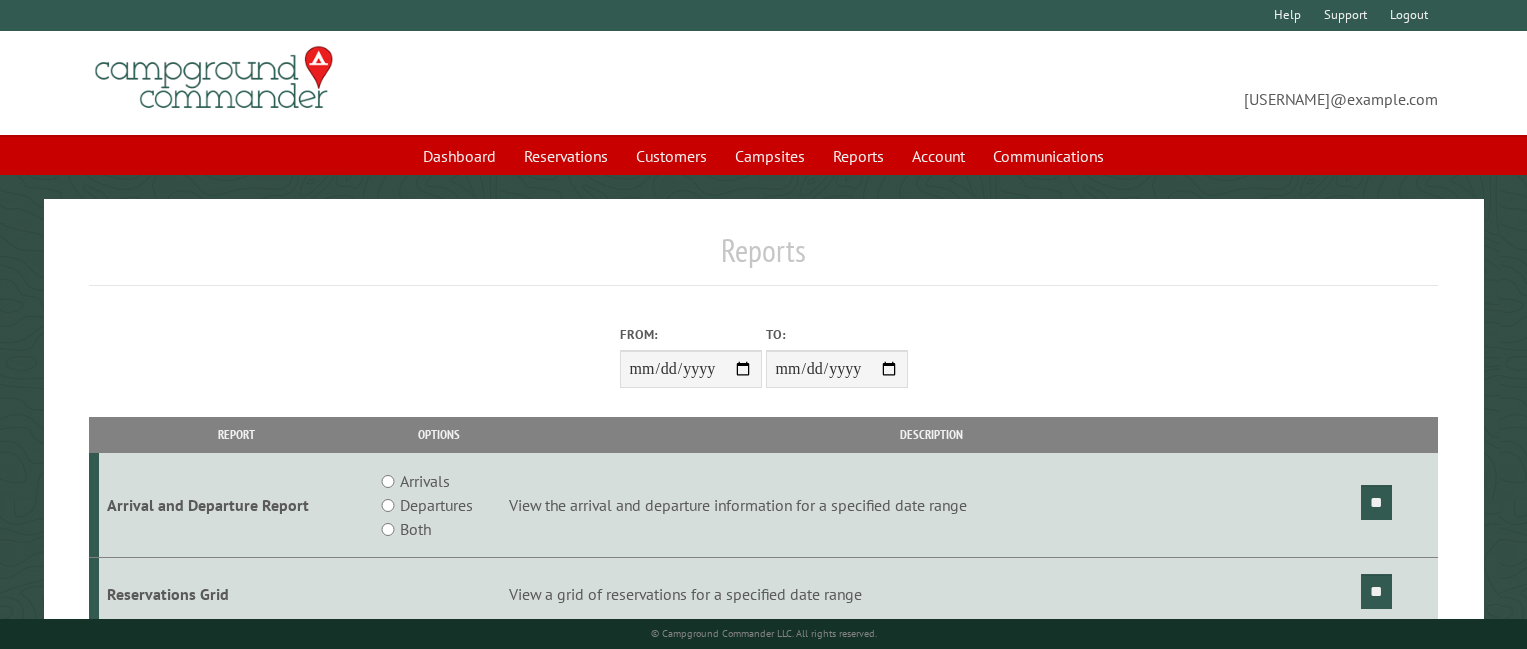 scroll, scrollTop: 0, scrollLeft: 0, axis: both 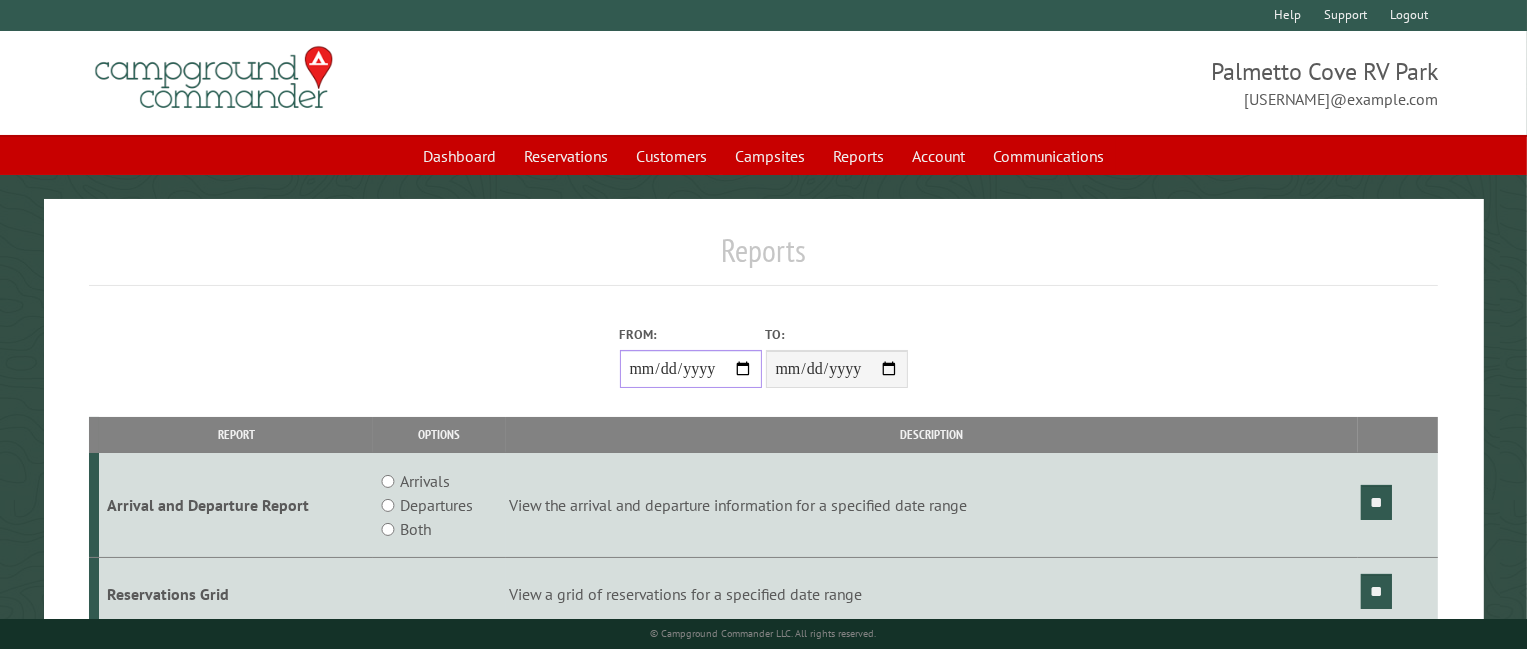 click on "From:" at bounding box center [691, 369] 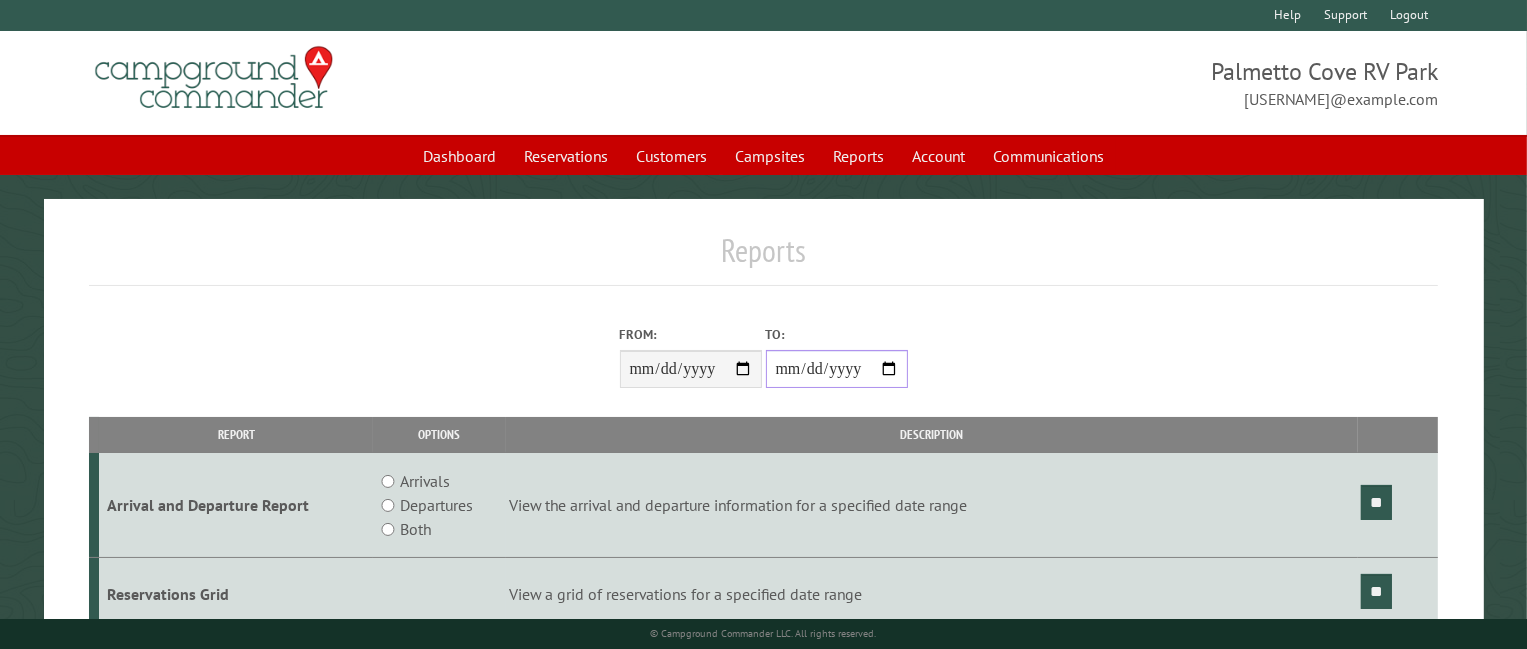 click on "**********" at bounding box center [837, 369] 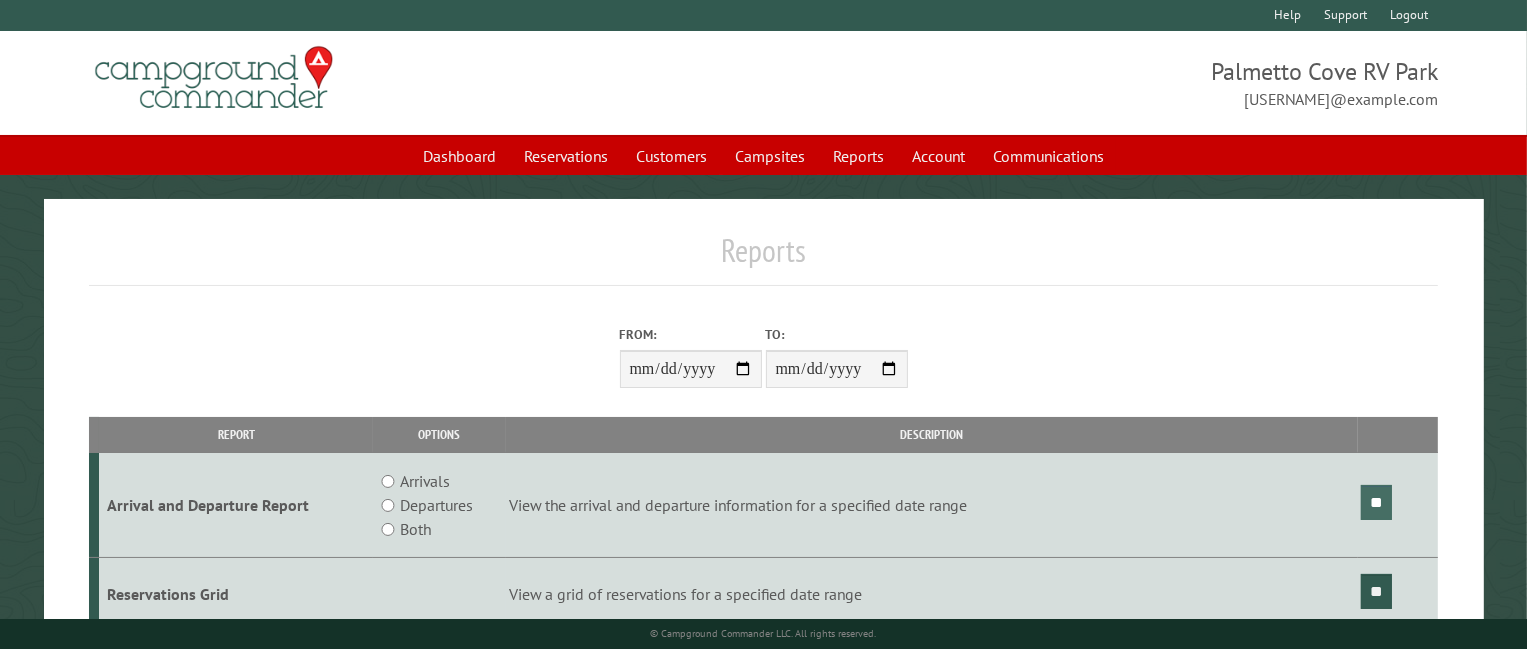 click on "**" at bounding box center (1376, 502) 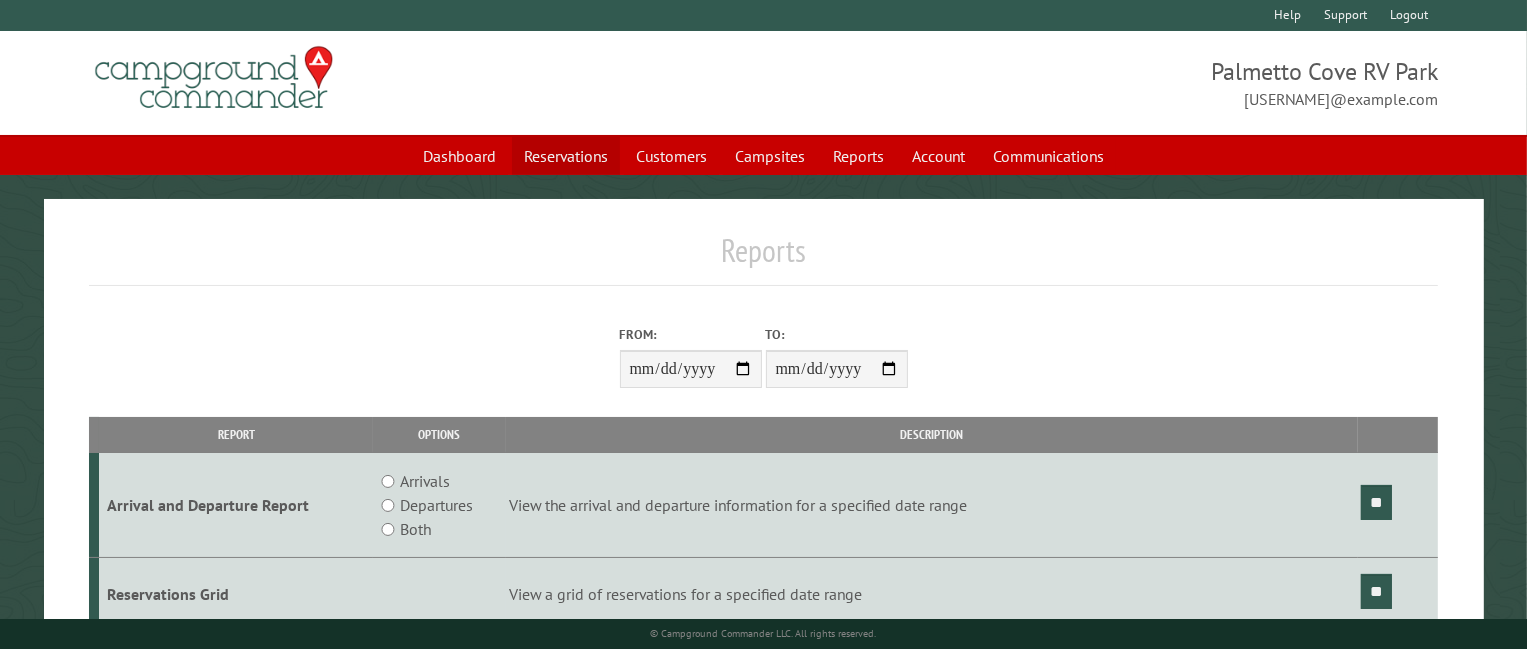 click on "Reservations" at bounding box center (566, 156) 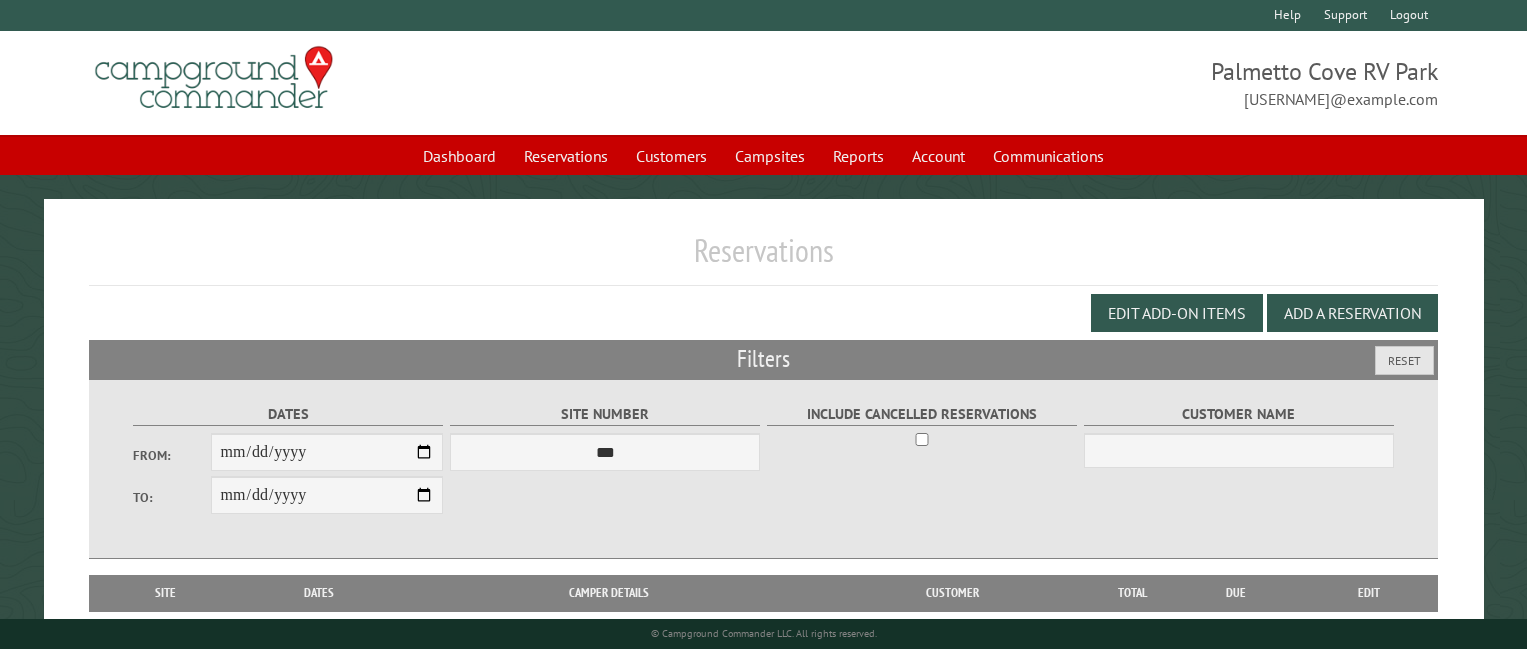 scroll, scrollTop: 0, scrollLeft: 0, axis: both 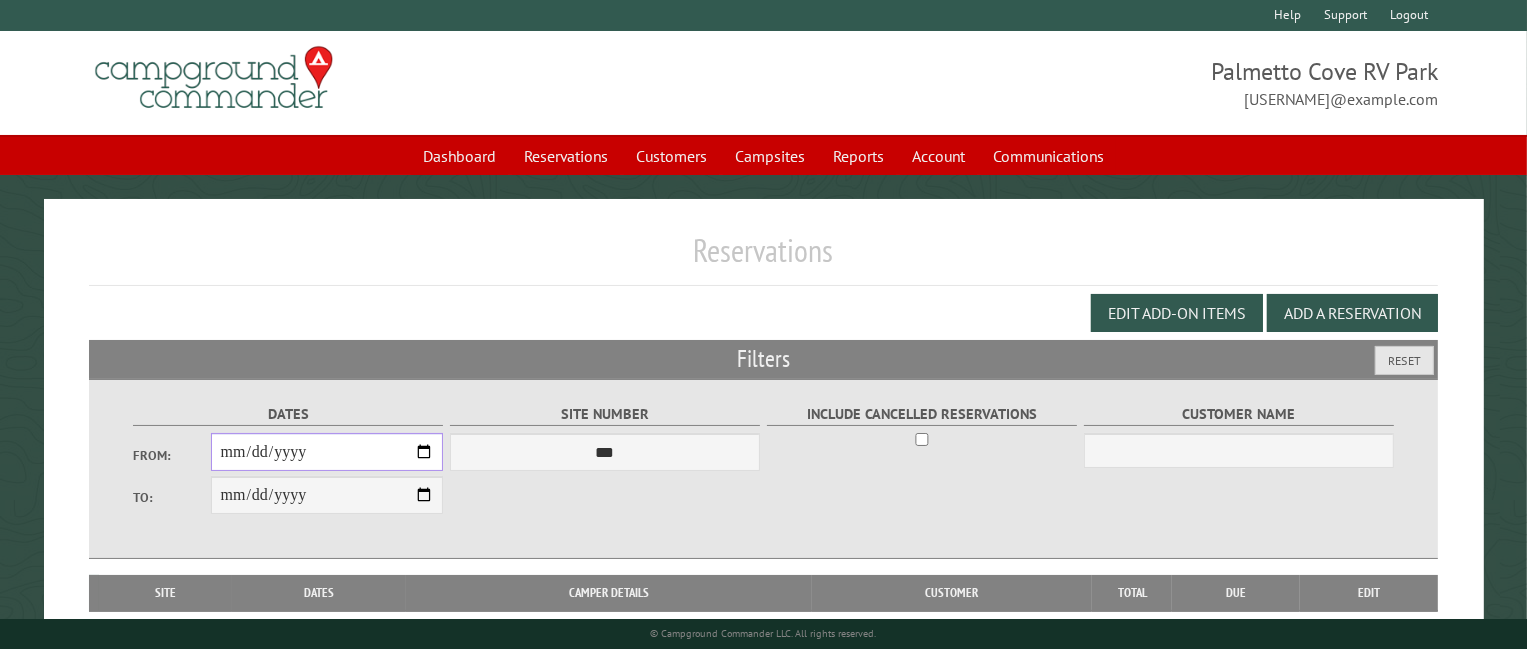 click on "From:" at bounding box center (327, 452) 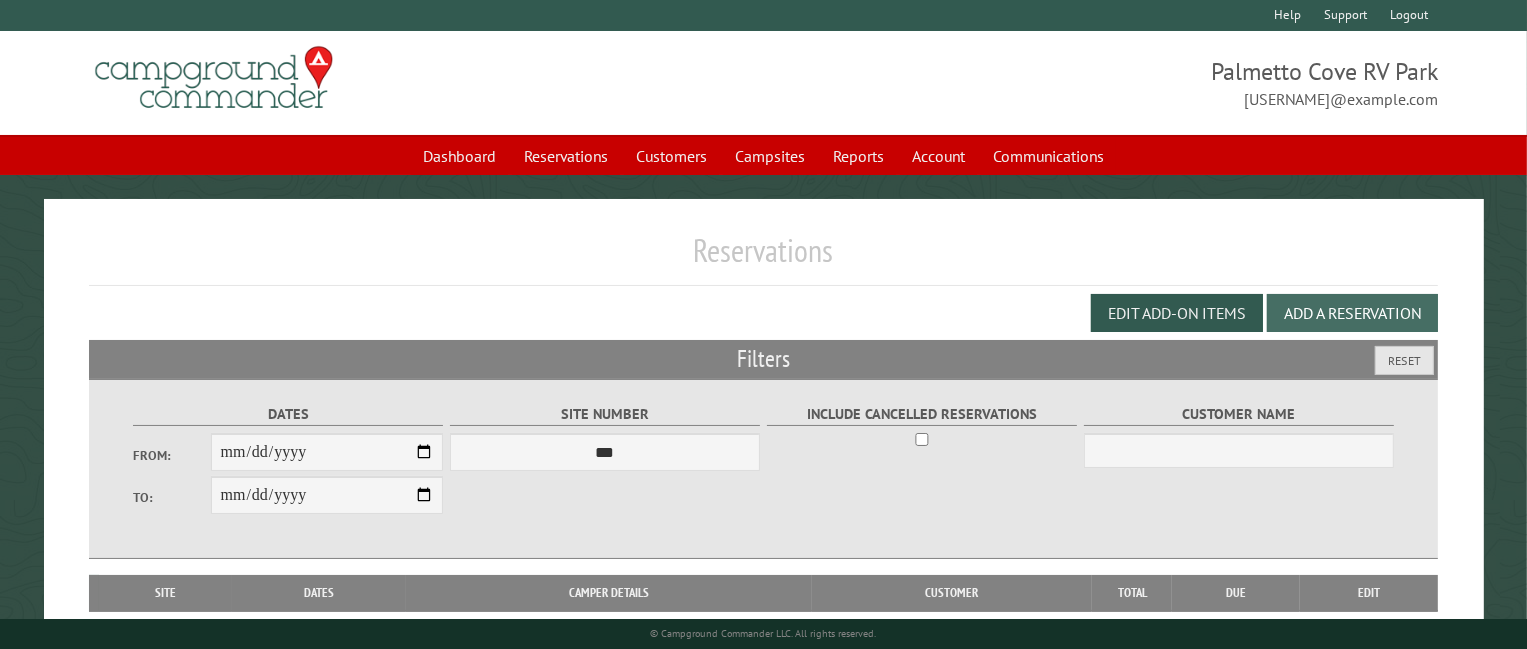 drag, startPoint x: 1306, startPoint y: 313, endPoint x: 1292, endPoint y: 313, distance: 14 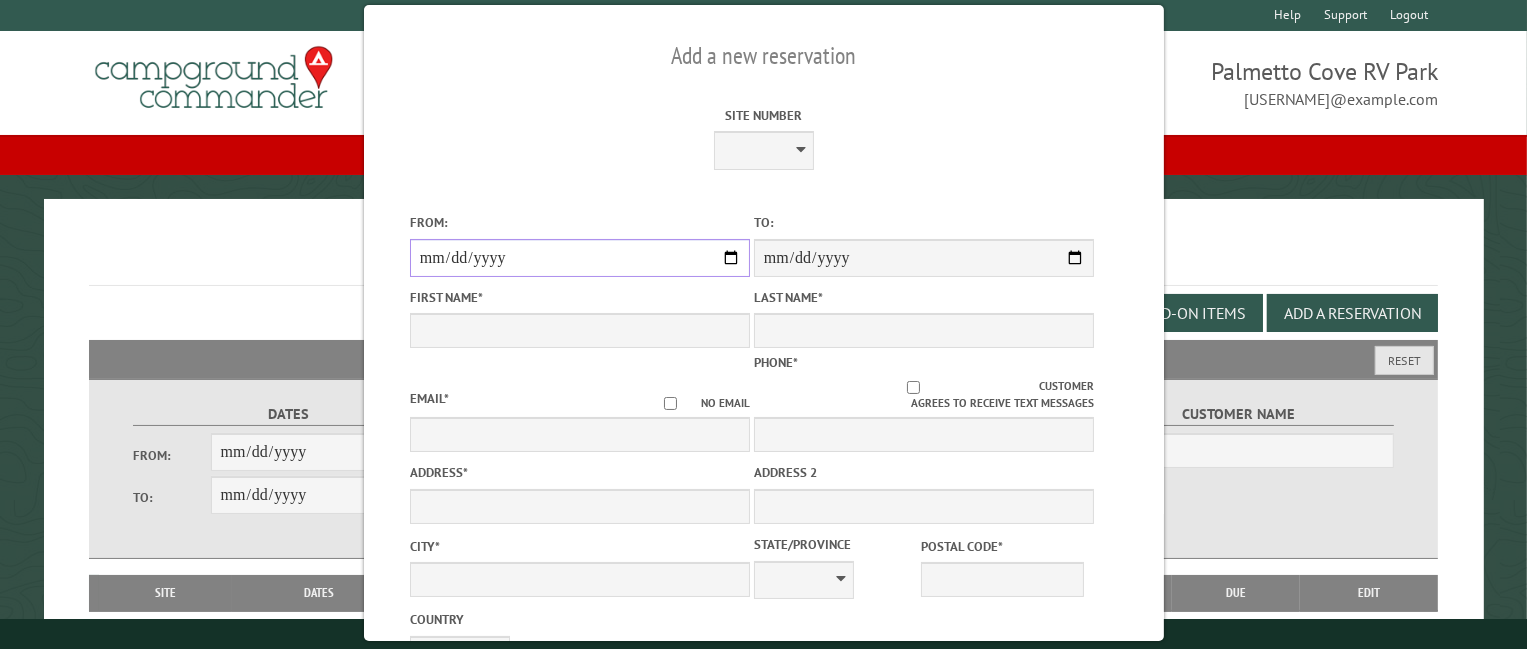 click on "From:" at bounding box center [579, 258] 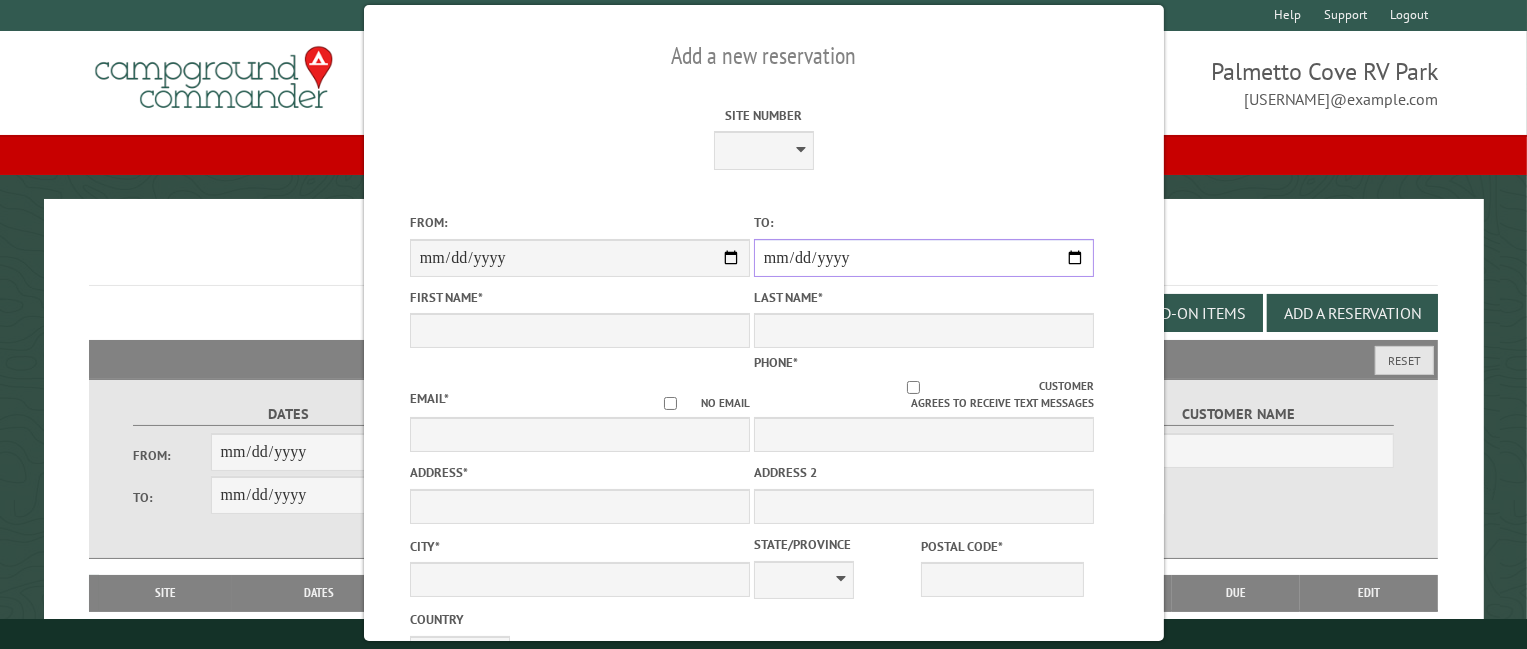 click on "**********" at bounding box center [923, 258] 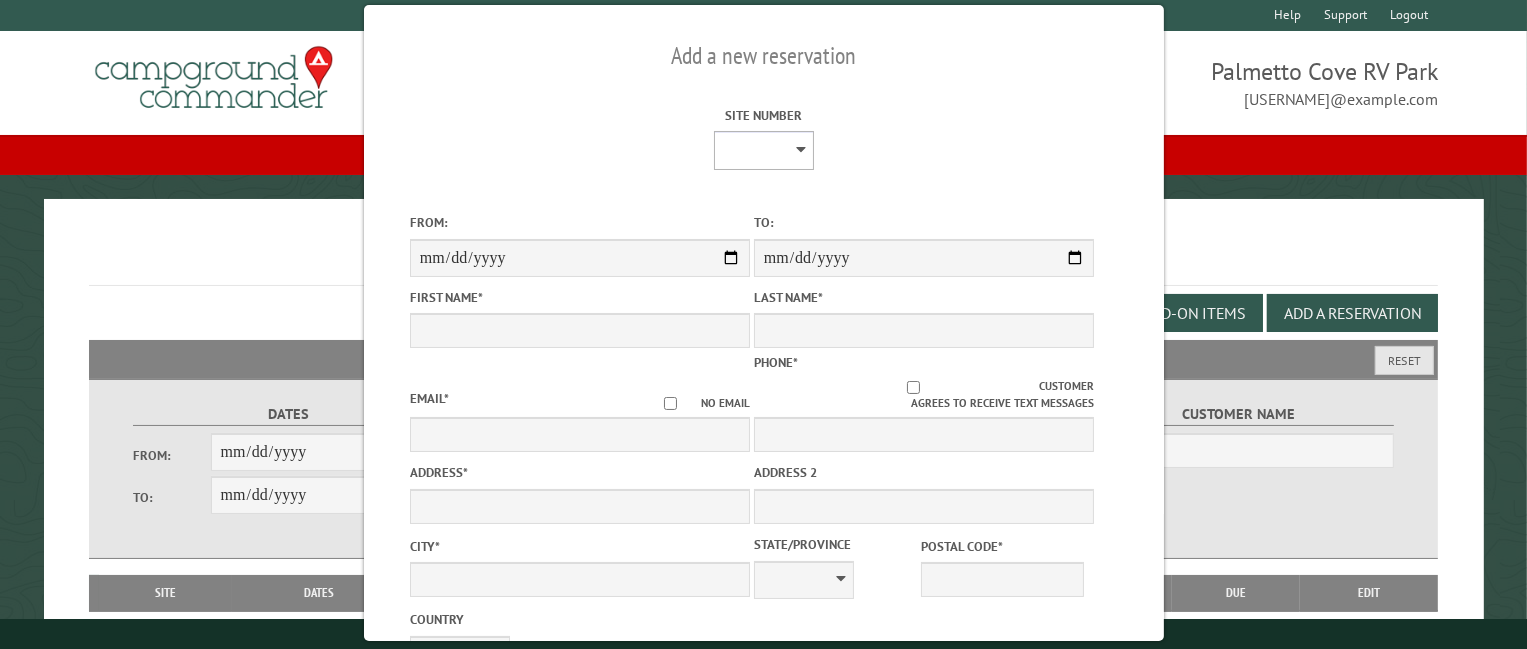 click on "**** **** **** **** **** **** **** **** **** **** **** **** **** **** **** **** **** **** **** **** **** **** **** **** **** **** **** **** **** **** **** **** **** **** **** **** **** **** **** **** **** **** **** **** **** **** **** **** **** **** **** **** **** **** **** **** **** **** **** **** **** **** **** **** **** **** **** **** **** **** **** **** **** **** **** **** **** **** **** **** **** **** **** **** **** **** **** **** **** **** **** **** **** **** **** **** **** **** **** **** **** **** **** **** **** **** **** **** **** **** **** **** **** **** **** **** **** **** **** **** **** **** **** **** **** **** **** **** **** **** **** **** **** **** **** **** **** **** **** **** **** **** **** **** **** ****" at bounding box center [764, 150] 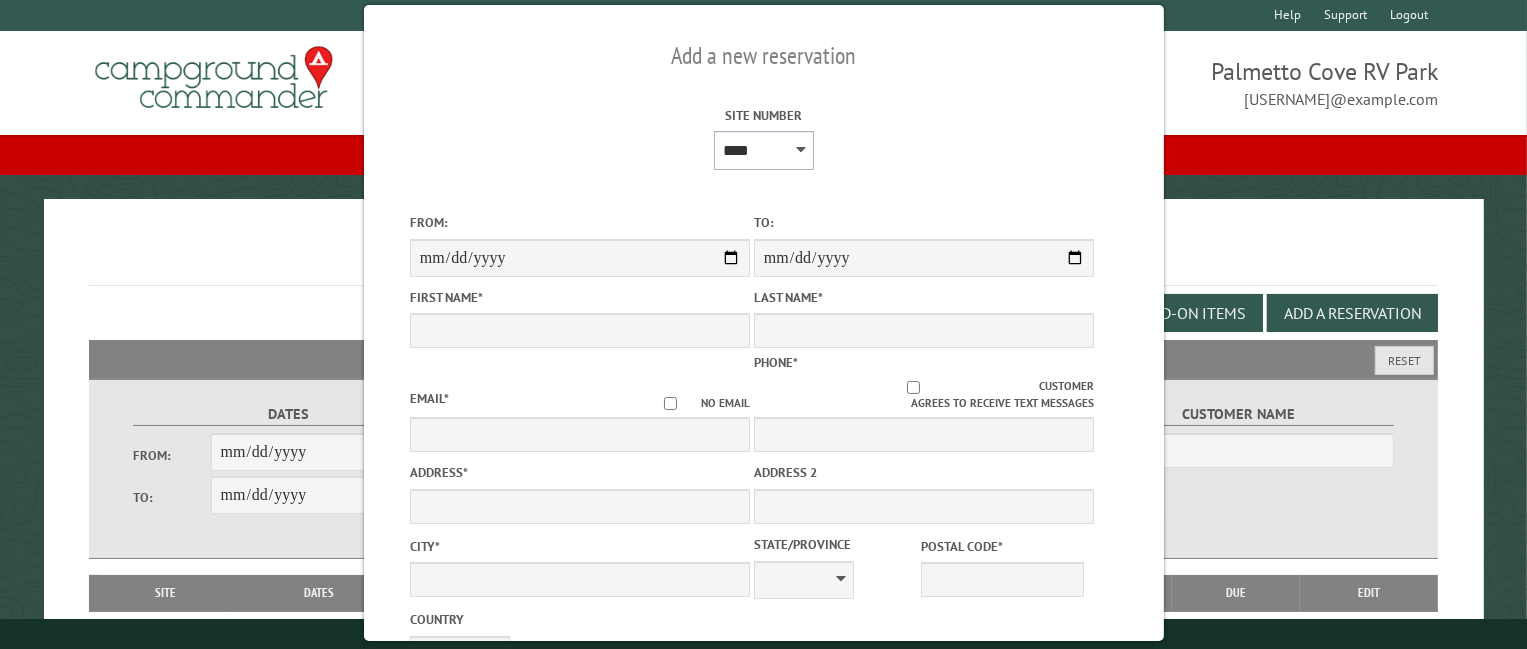 click on "**** **** **** **** **** **** **** **** **** **** **** **** **** **** **** **** **** **** **** **** **** **** **** **** **** **** **** **** **** **** **** **** **** **** **** **** **** **** **** **** **** **** **** **** **** **** **** **** **** **** **** **** **** **** **** **** **** **** **** **** **** **** **** **** **** **** **** **** **** **** **** **** **** **** **** **** **** **** **** **** **** **** **** **** **** **** **** **** **** **** **** **** **** **** **** **** **** **** **** **** **** **** **** **** **** **** **** **** **** **** **** **** **** **** **** **** **** **** **** **** **** **** **** **** **** **** **** **** **** **** **** **** **** **** **** **** **** **** **** **** **** **** **** **** **** ****" at bounding box center (764, 150) 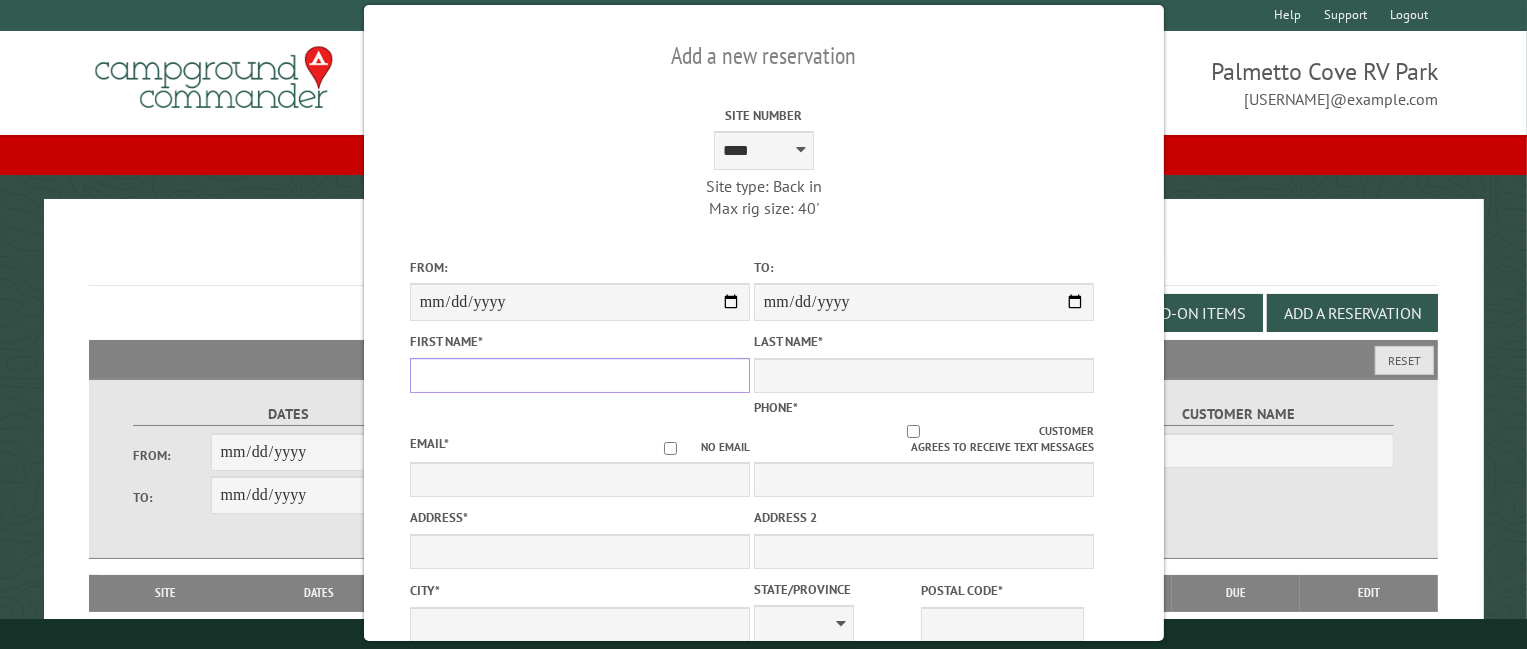 click on "First Name *" at bounding box center [579, 375] 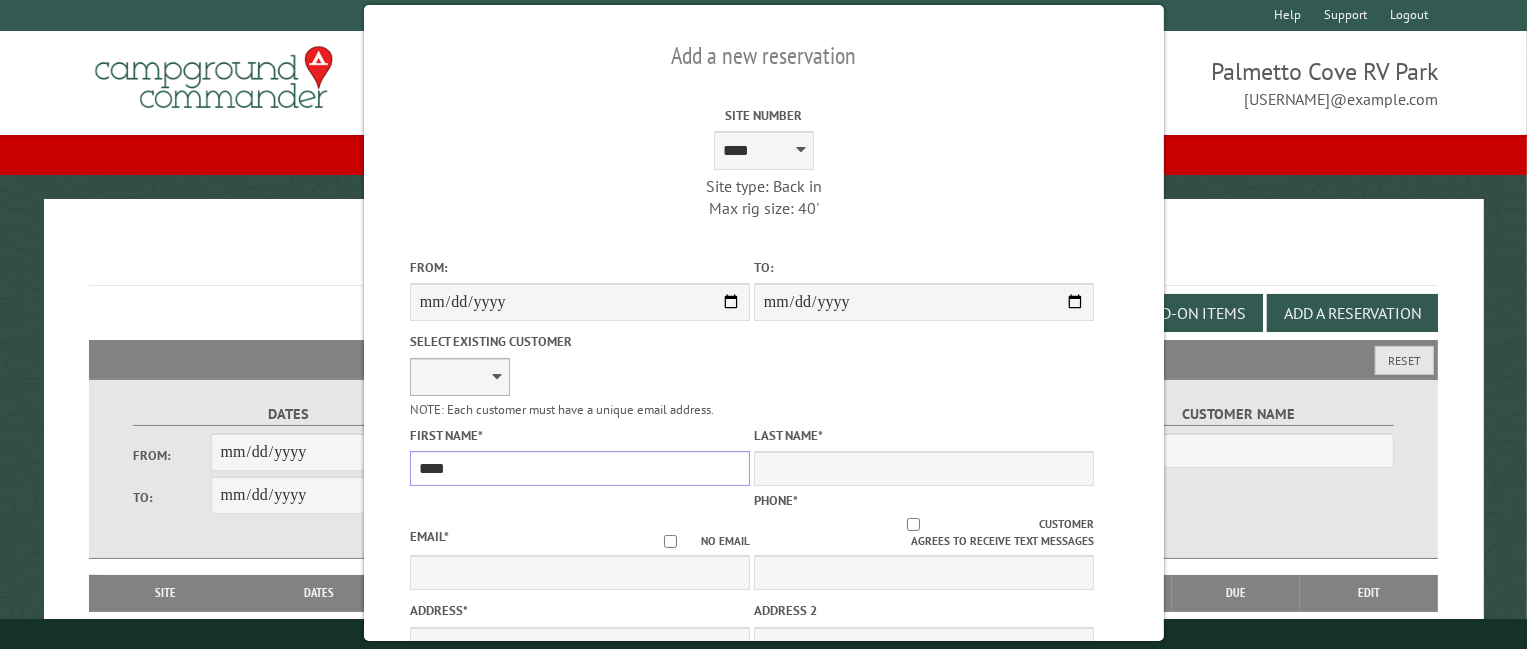 type on "****" 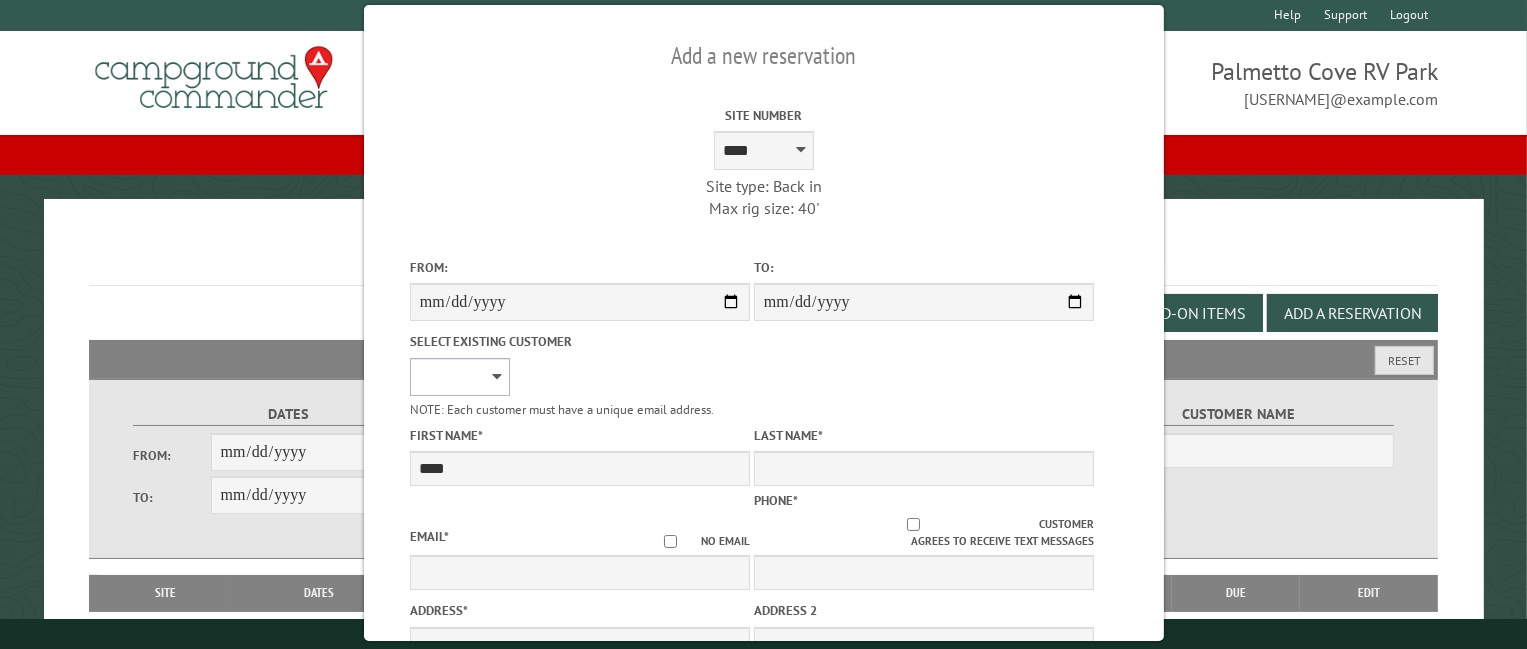 click on "**********" at bounding box center (459, 377) 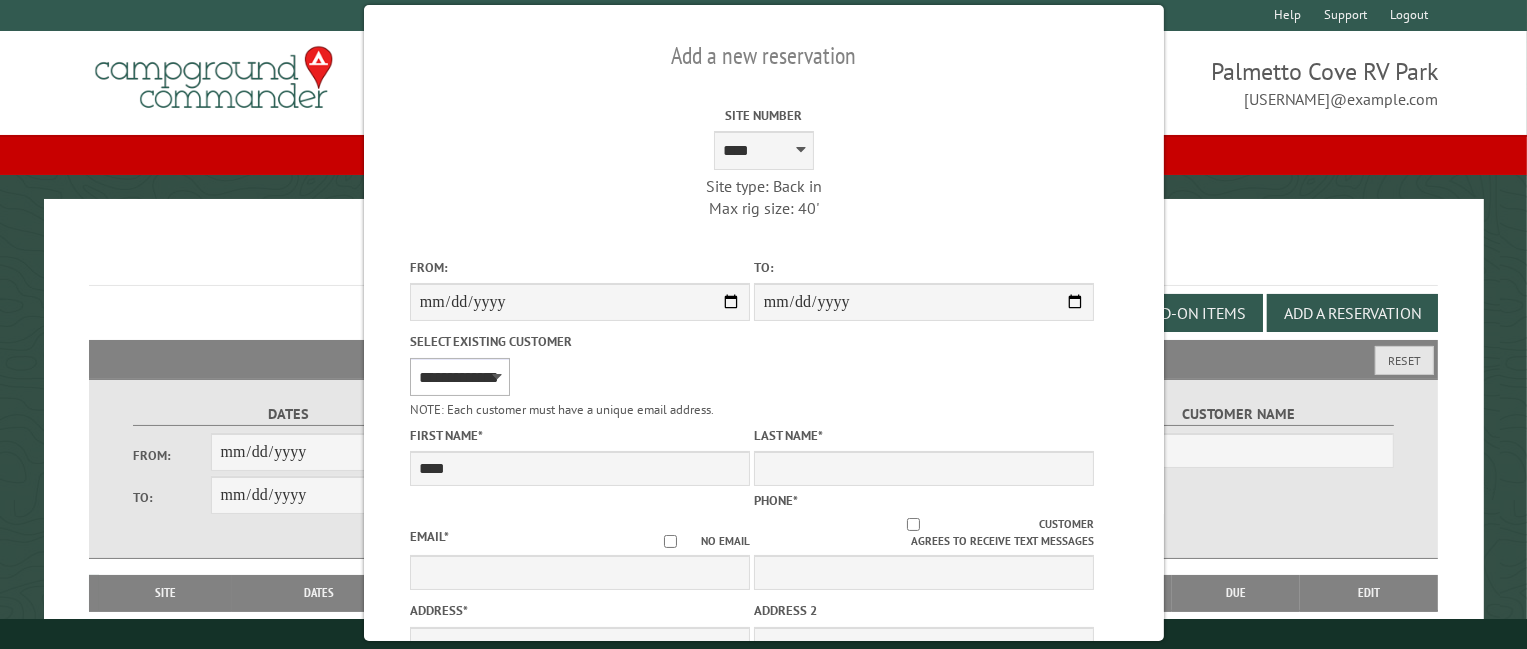 click on "**********" at bounding box center (459, 377) 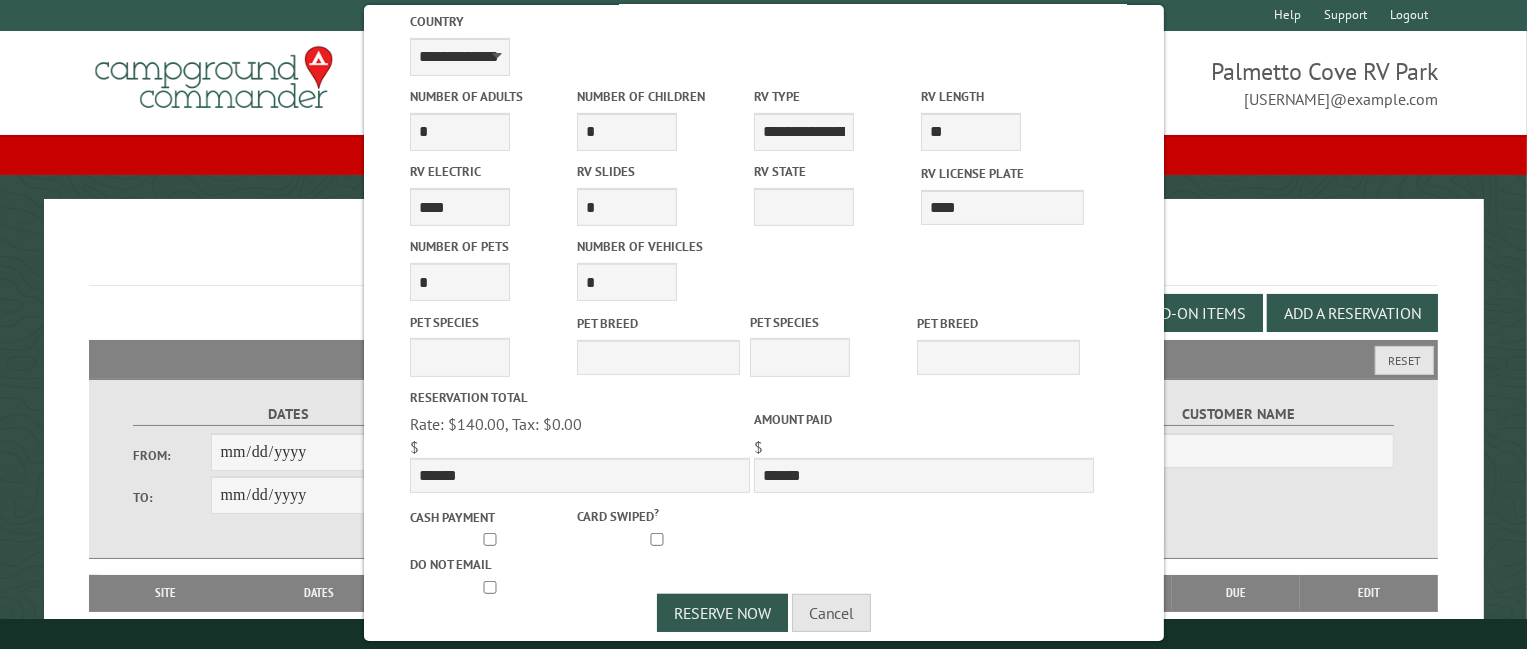 scroll, scrollTop: 752, scrollLeft: 0, axis: vertical 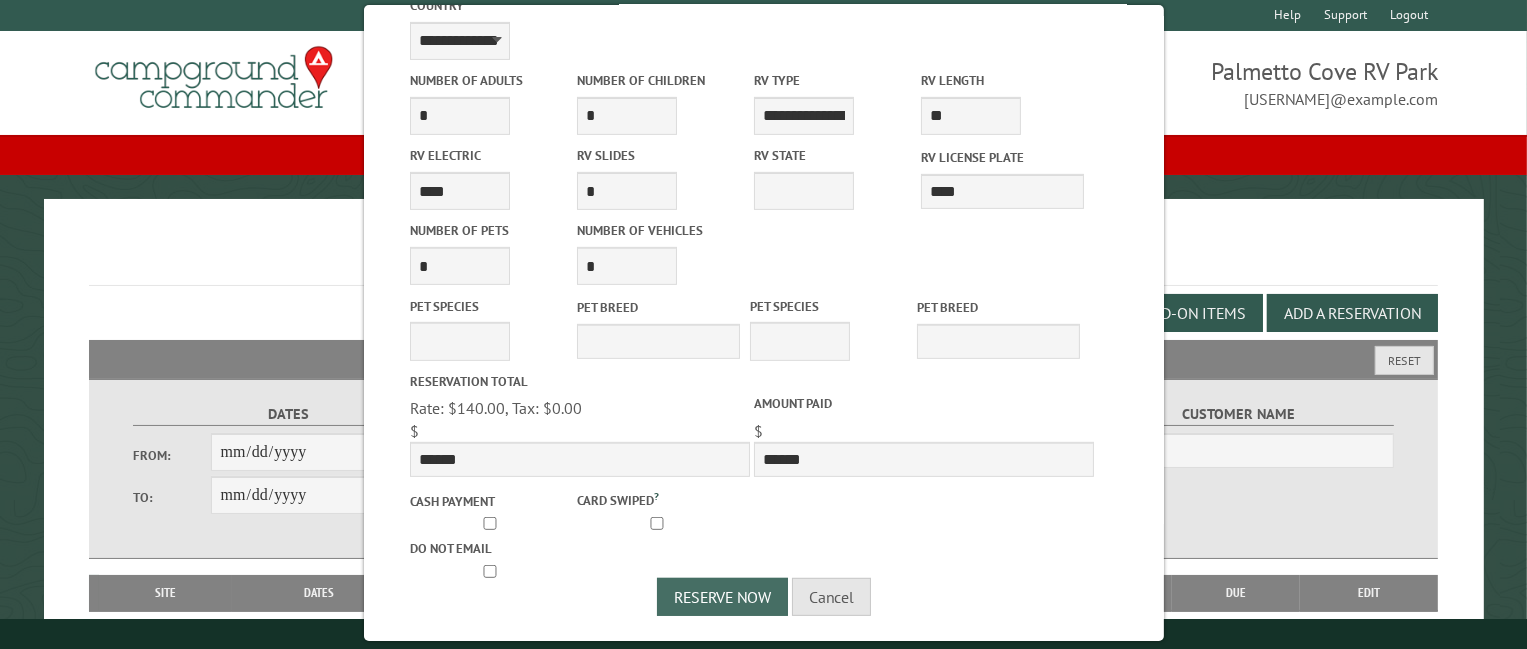 click on "Reserve Now" at bounding box center [722, 597] 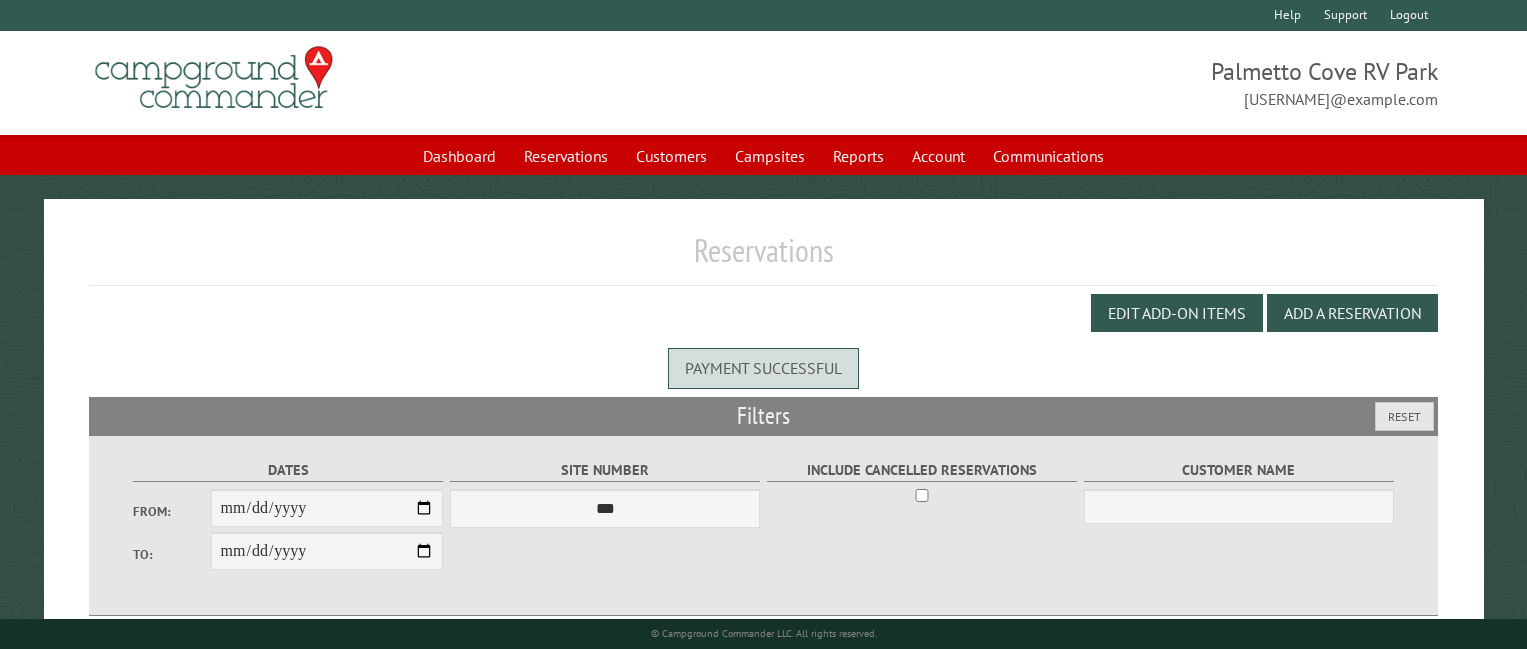 scroll, scrollTop: 0, scrollLeft: 0, axis: both 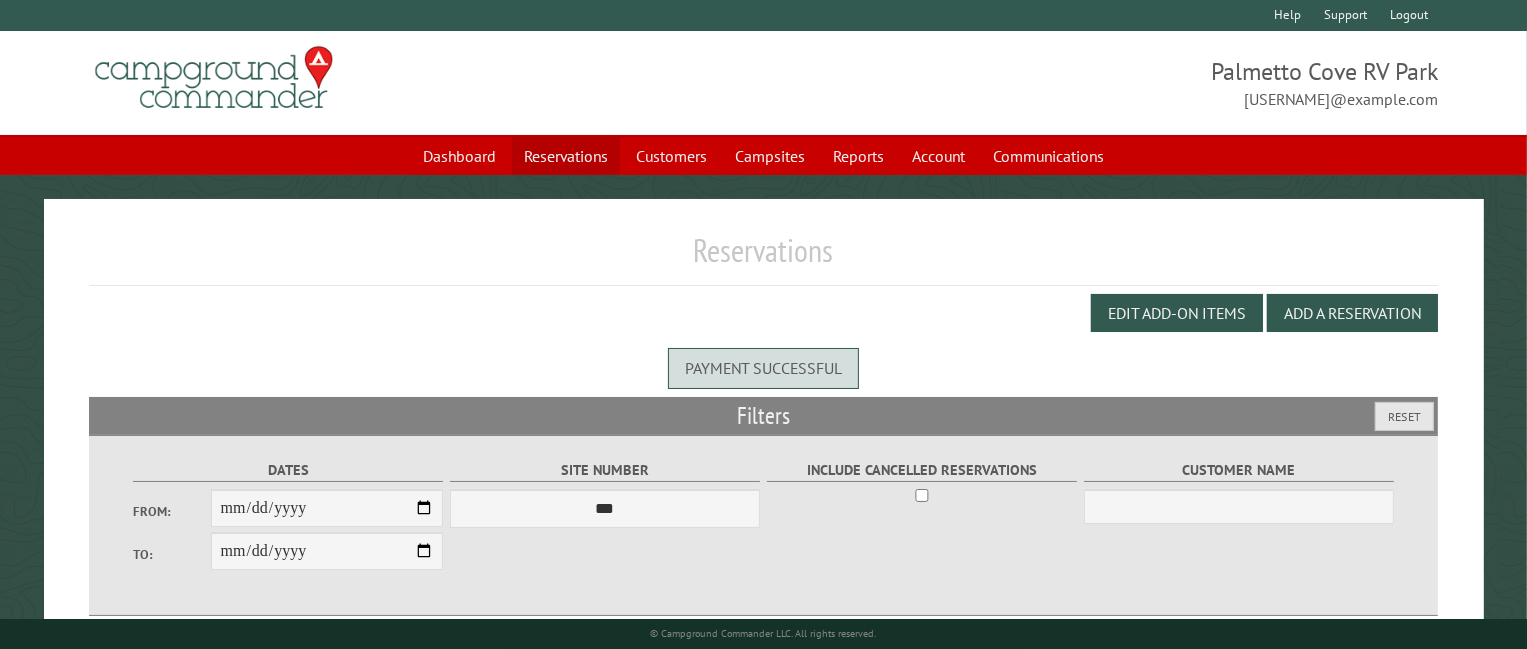 click on "Reservations" at bounding box center (566, 156) 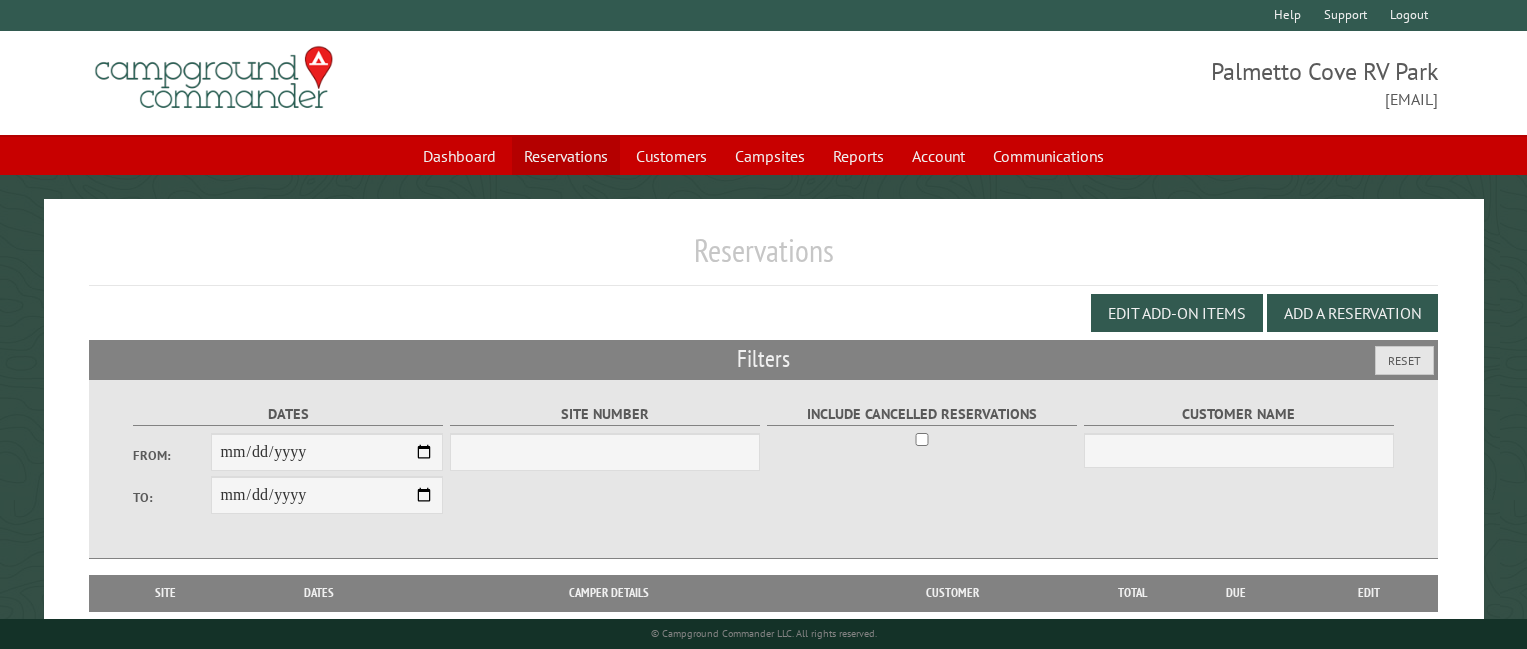 scroll, scrollTop: 0, scrollLeft: 0, axis: both 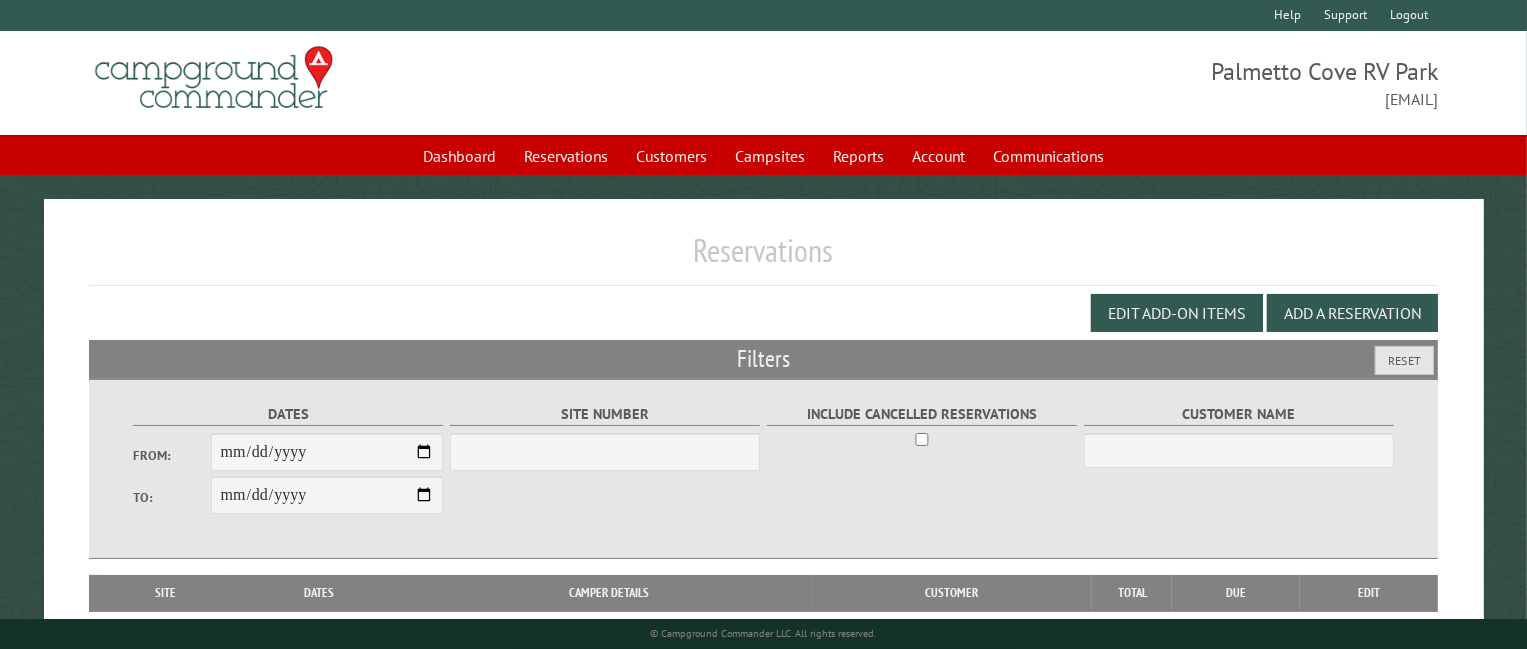 select on "***" 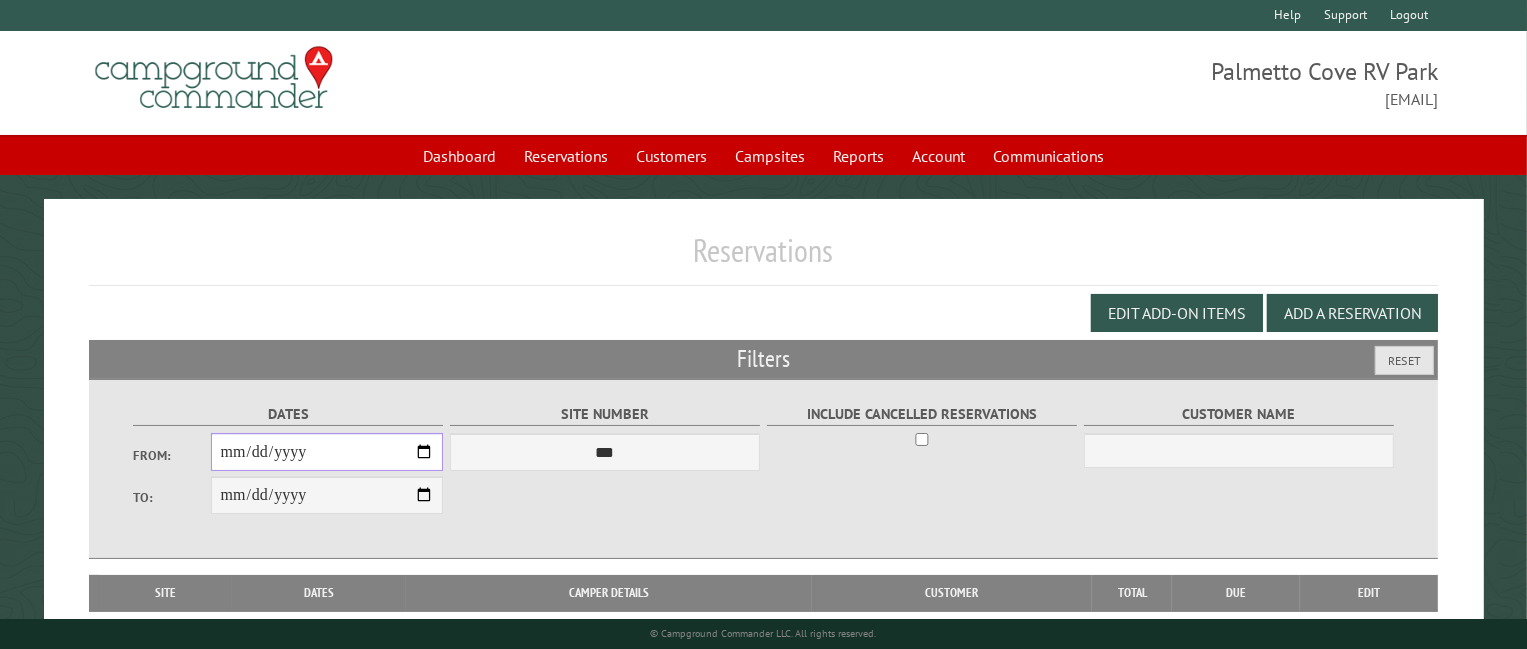 click on "From:" at bounding box center (327, 452) 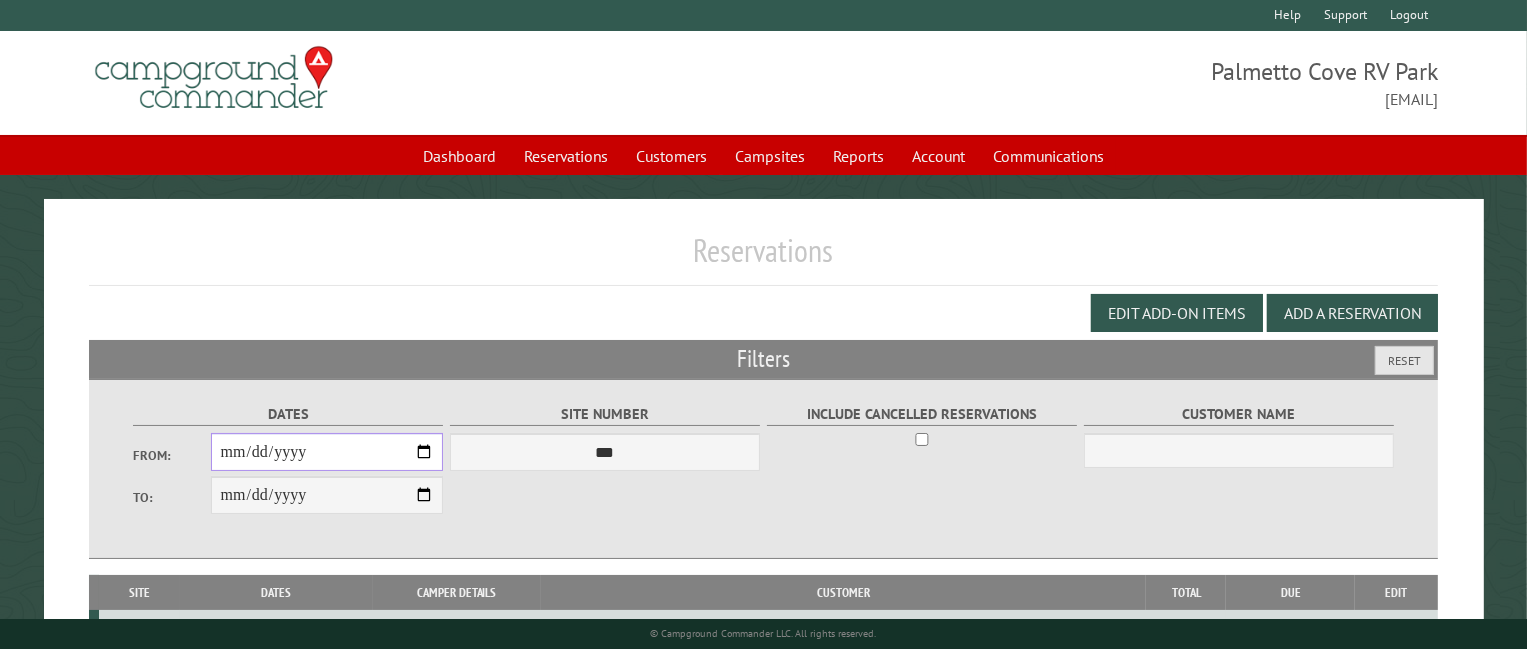 type on "**********" 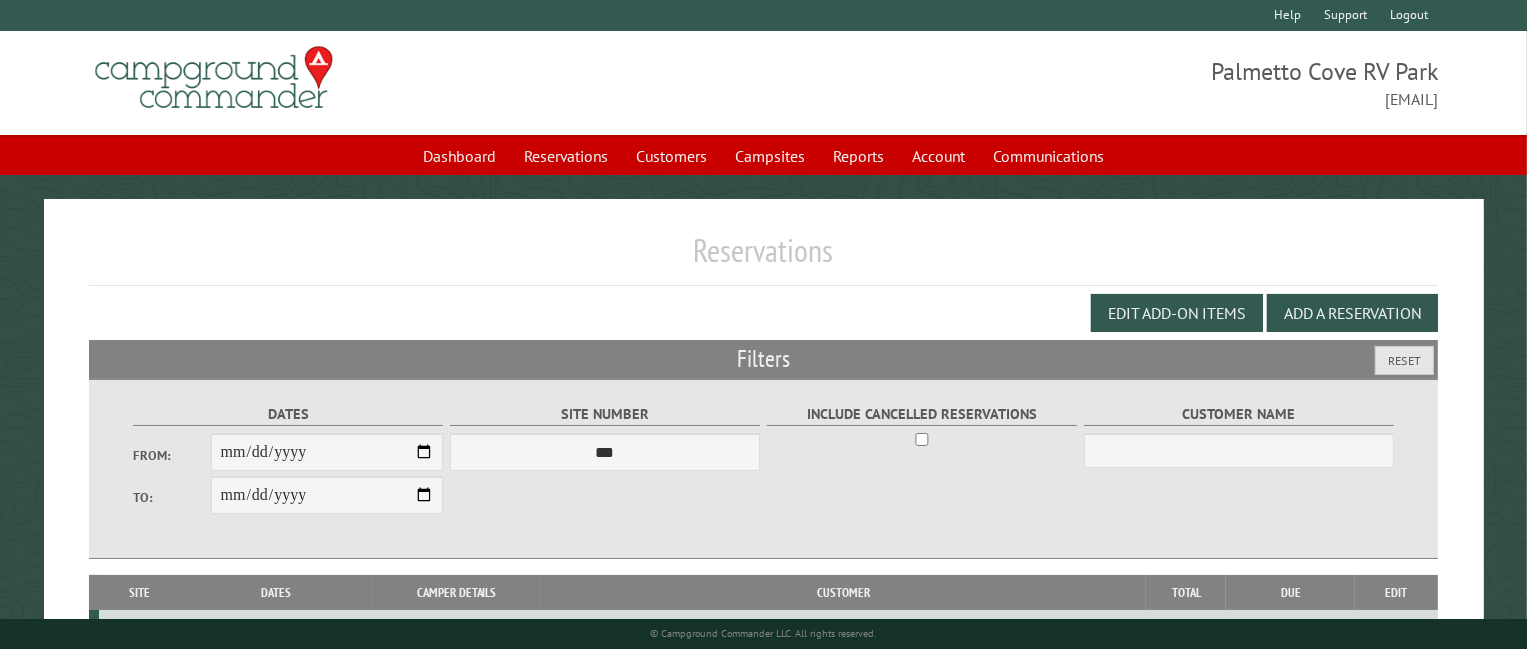 click on "**********" at bounding box center [327, 495] 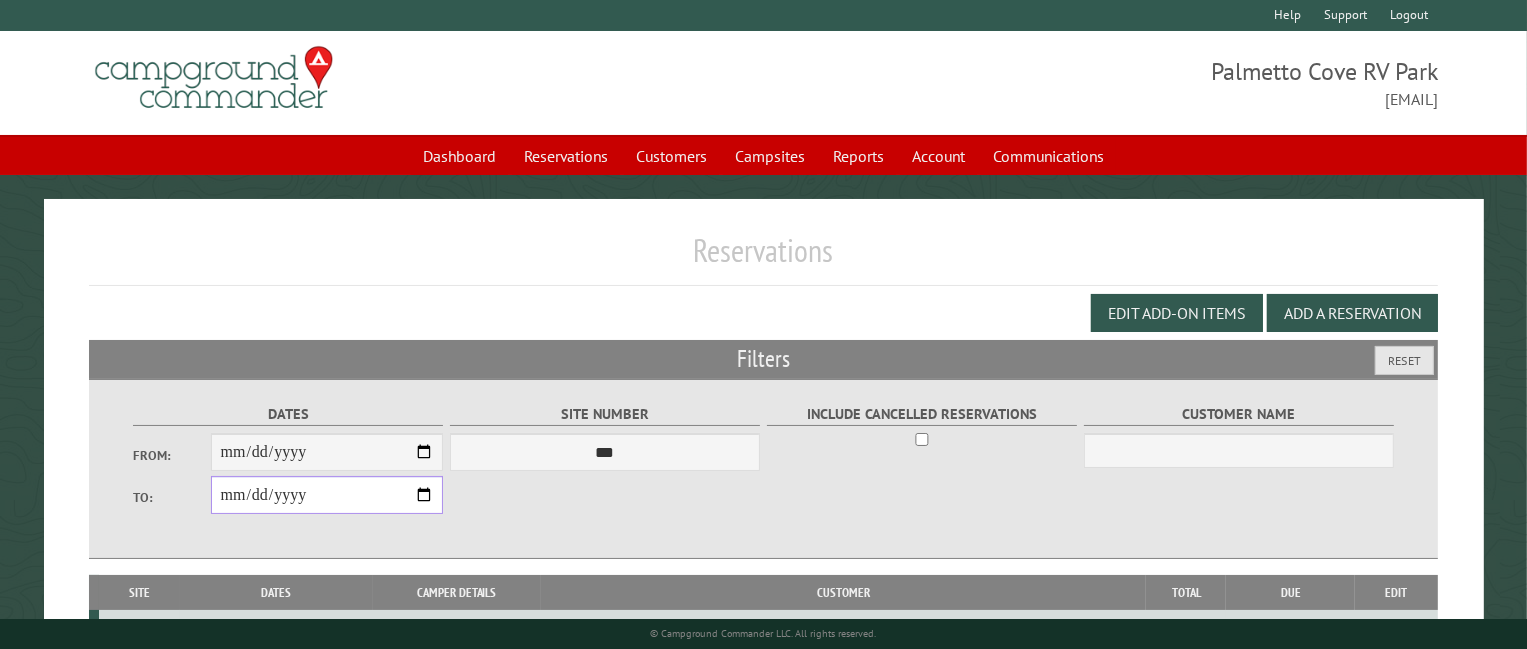 type on "**********" 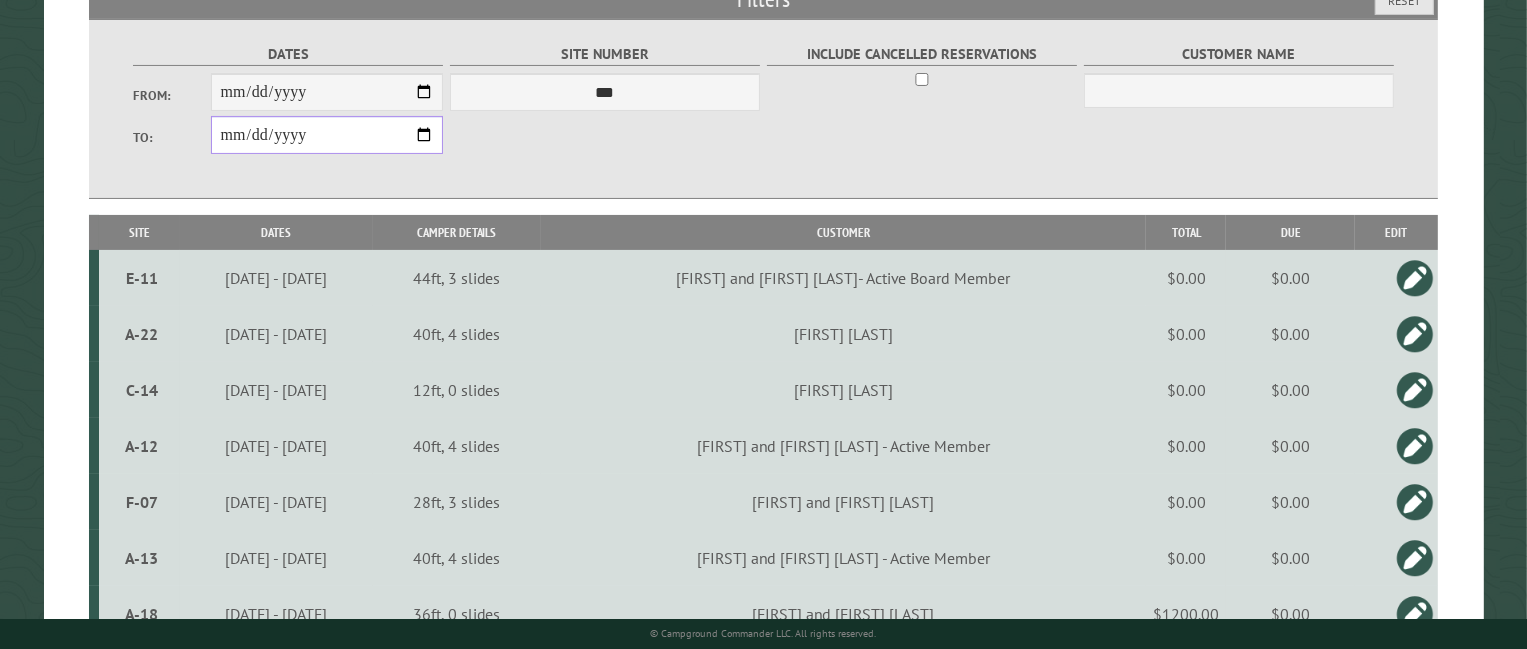 scroll, scrollTop: 400, scrollLeft: 0, axis: vertical 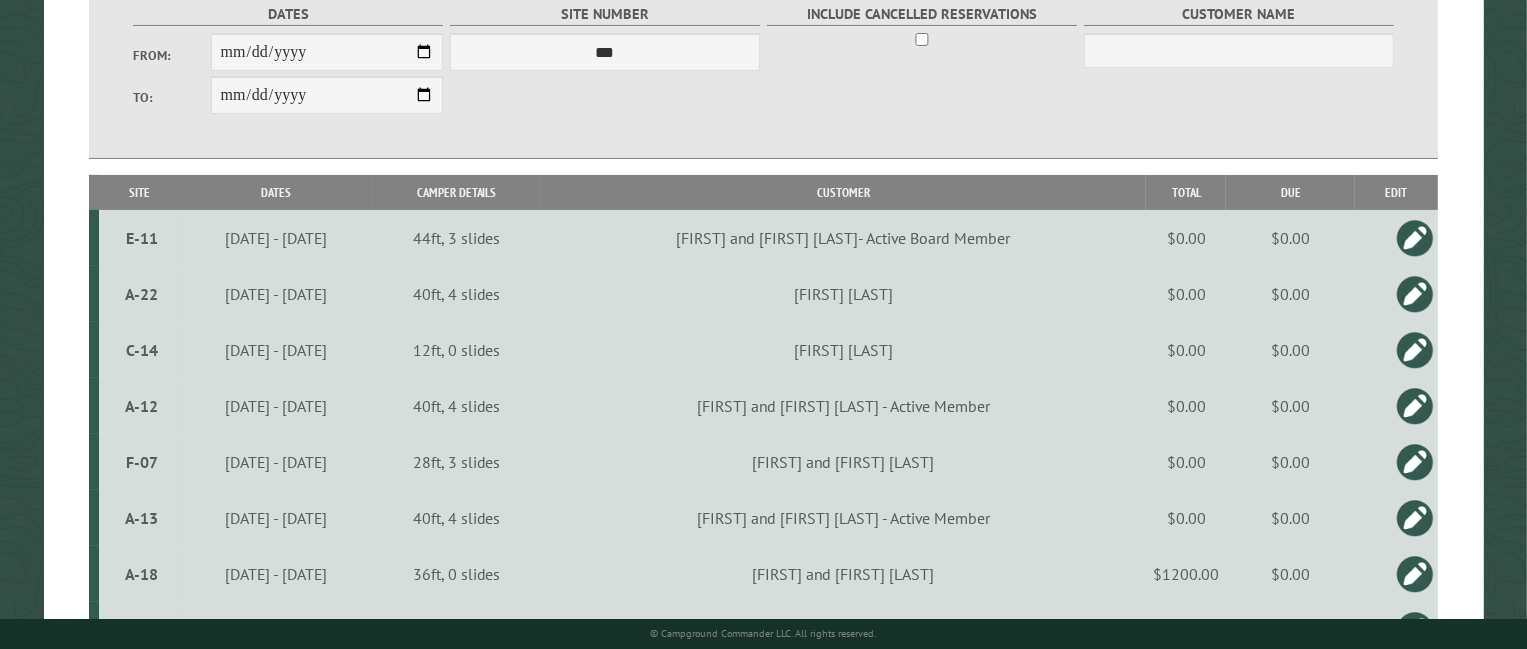 click on "28ft, 3 slides" at bounding box center [457, 462] 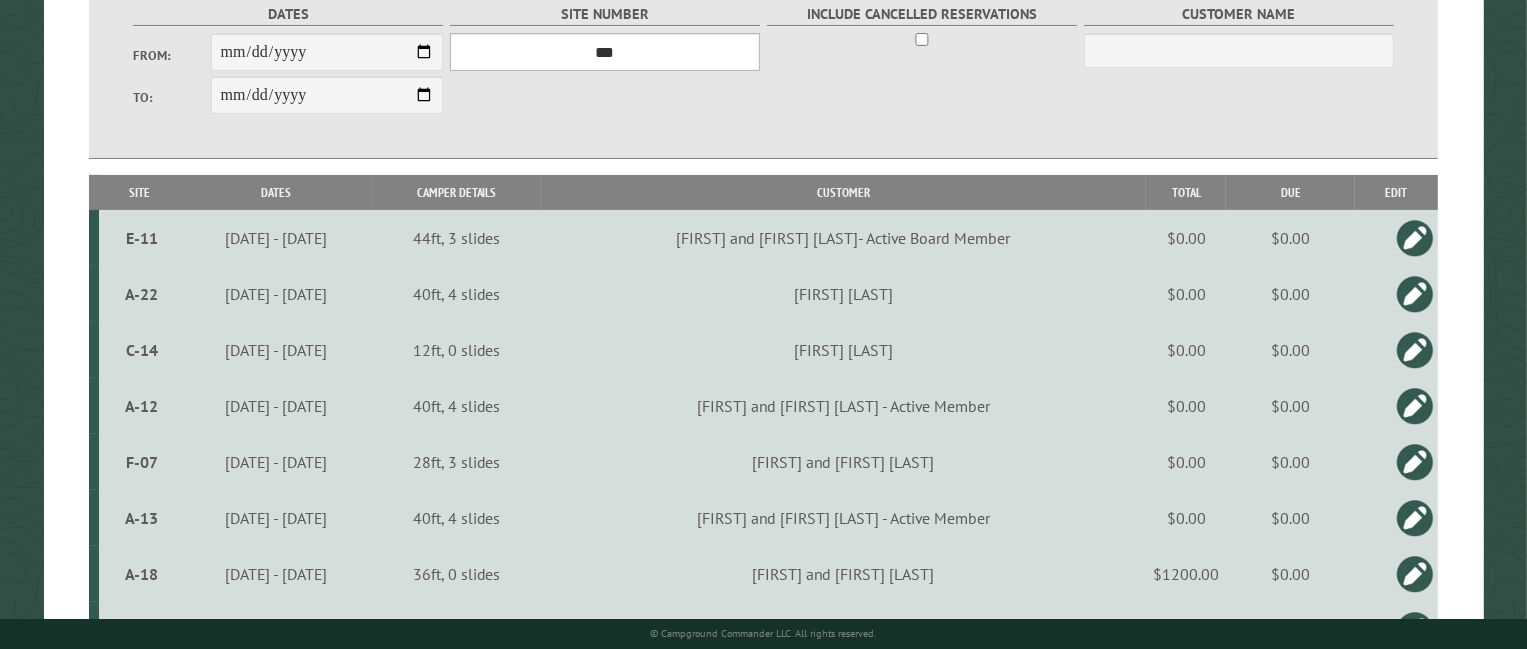 click on "*** **** **** **** **** **** **** **** **** **** **** **** **** **** **** **** **** **** **** **** **** **** **** **** **** **** **** **** **** **** **** **** **** **** **** **** **** **** **** **** **** **** **** **** **** **** **** **** **** **** **** **** **** **** **** **** **** **** **** **** **** **** **** **** **** **** **** **** **** **** **** **** **** **** **** **** **** **** **** **** **** **** **** **** **** **** **** **** **** **** **** **** **** **** **** **** **** **** **** **** **** **** **** **** **** **** **** **** **** **** **** **** **** **** **** **** **** **** **** **** **** **** **** **** **** **** **** **** **** **** **** **** **** **** **** **** **** **** **** **** **** **** **** **** **** **** ****" at bounding box center [605, 52] 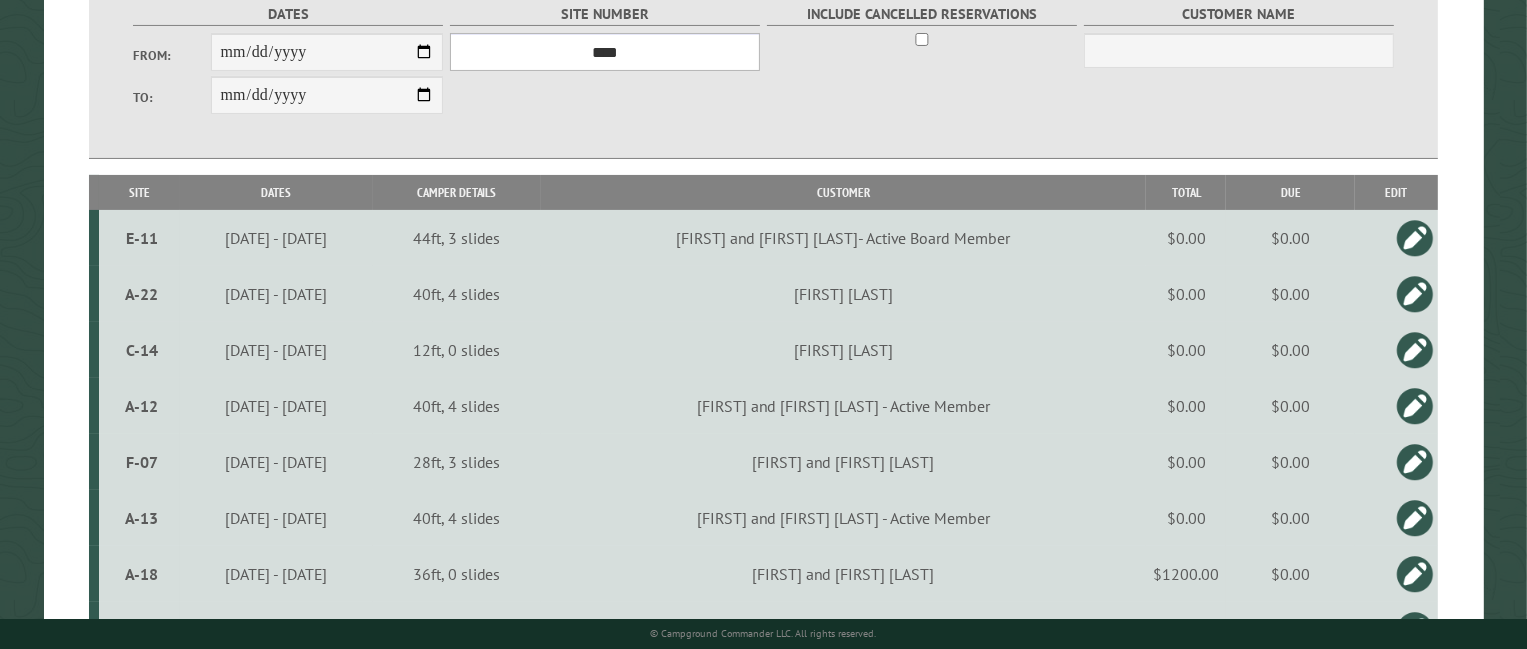 click on "*** **** **** **** **** **** **** **** **** **** **** **** **** **** **** **** **** **** **** **** **** **** **** **** **** **** **** **** **** **** **** **** **** **** **** **** **** **** **** **** **** **** **** **** **** **** **** **** **** **** **** **** **** **** **** **** **** **** **** **** **** **** **** **** **** **** **** **** **** **** **** **** **** **** **** **** **** **** **** **** **** **** **** **** **** **** **** **** **** **** **** **** **** **** **** **** **** **** **** **** **** **** **** **** **** **** **** **** **** **** **** **** **** **** **** **** **** **** **** **** **** **** **** **** **** **** **** **** **** **** **** **** **** **** **** **** **** **** **** **** **** **** **** **** **** **** ****" at bounding box center [605, 52] 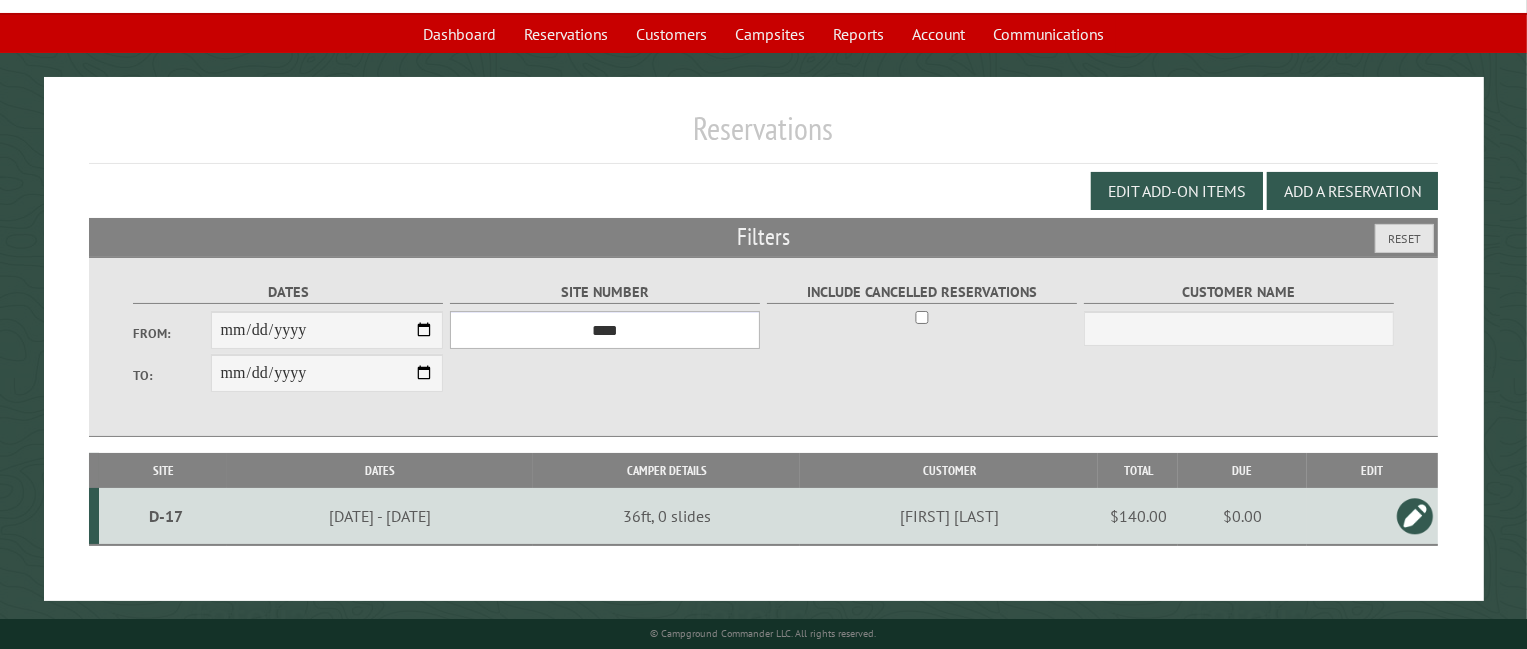 scroll, scrollTop: 124, scrollLeft: 0, axis: vertical 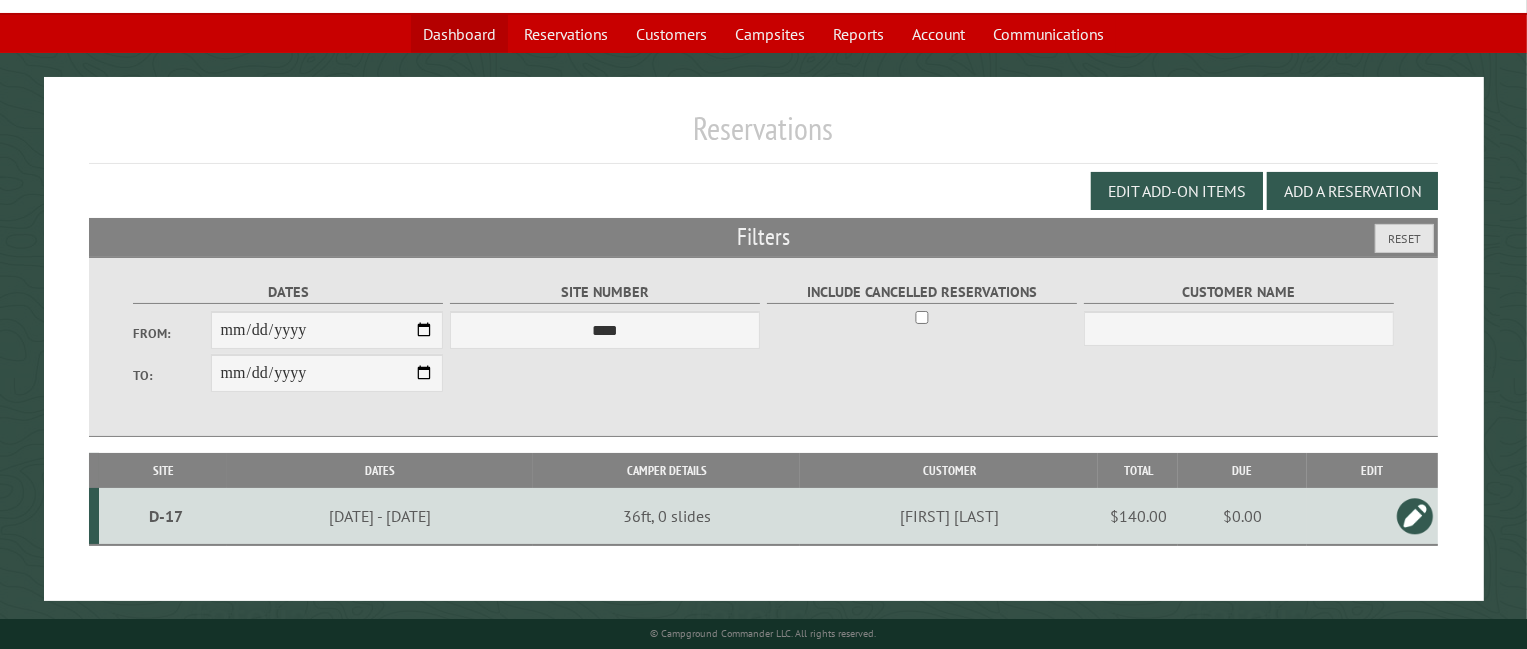 click on "Dashboard" at bounding box center (459, 34) 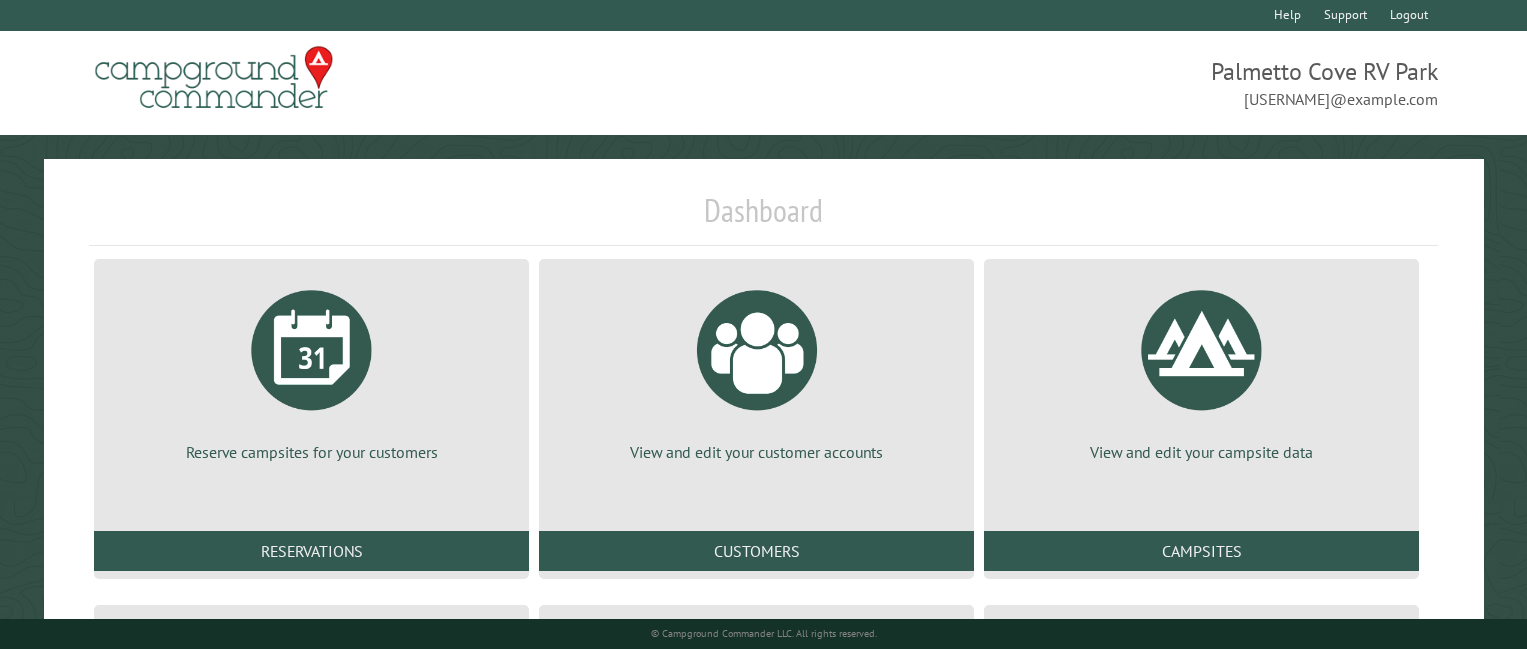 scroll, scrollTop: 0, scrollLeft: 0, axis: both 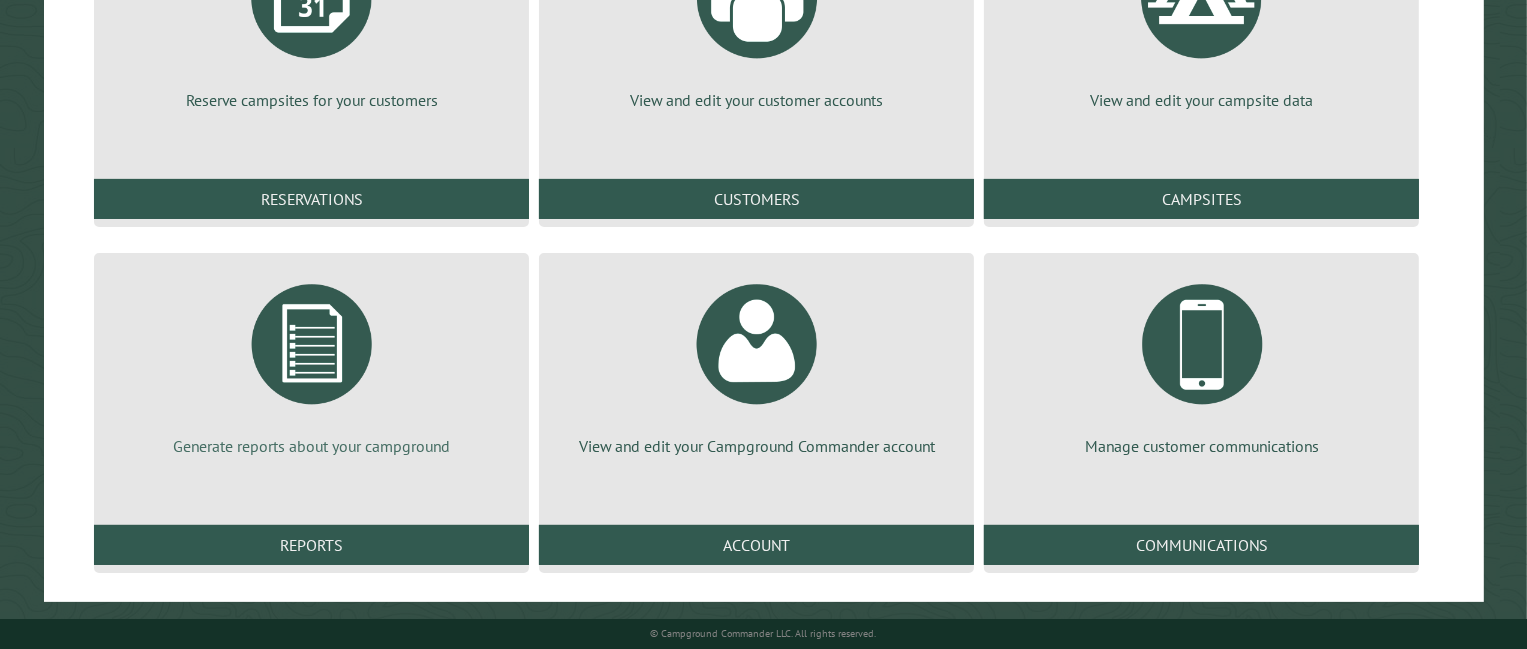 click at bounding box center (312, 344) 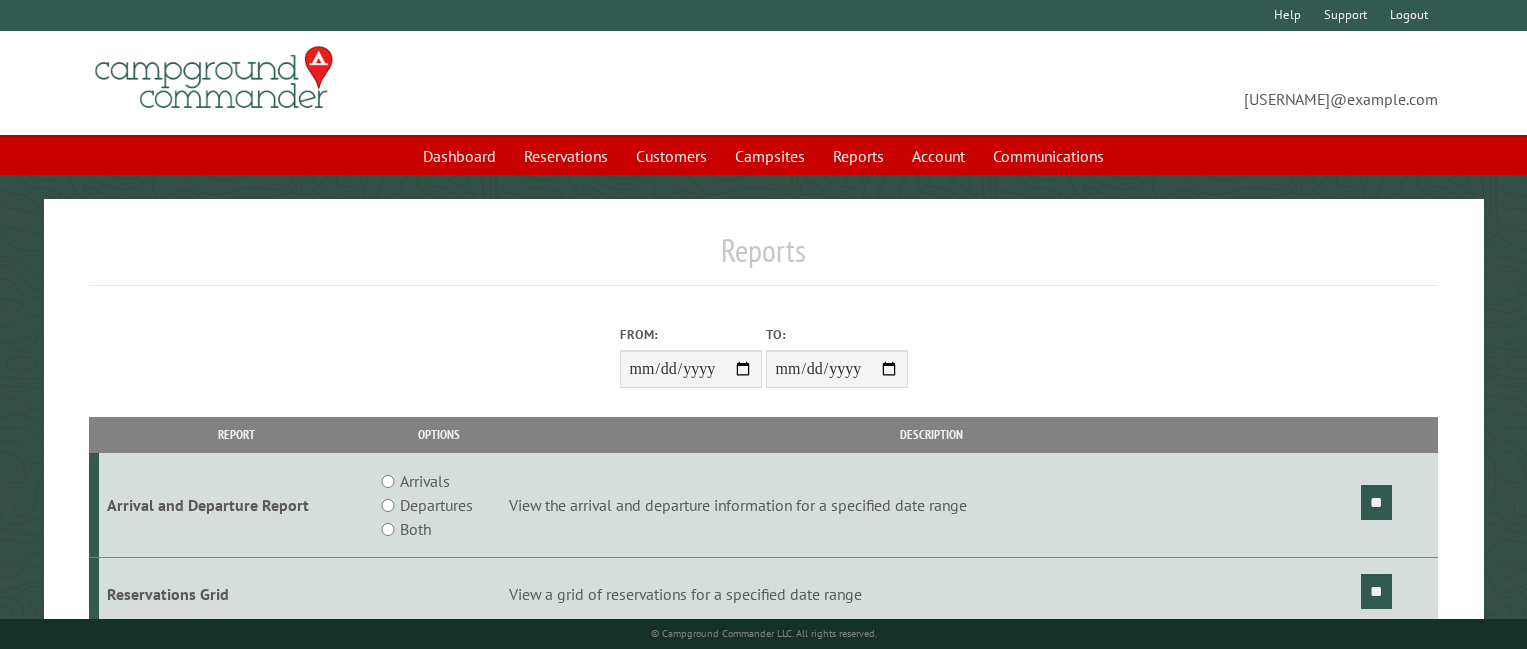 scroll, scrollTop: 0, scrollLeft: 0, axis: both 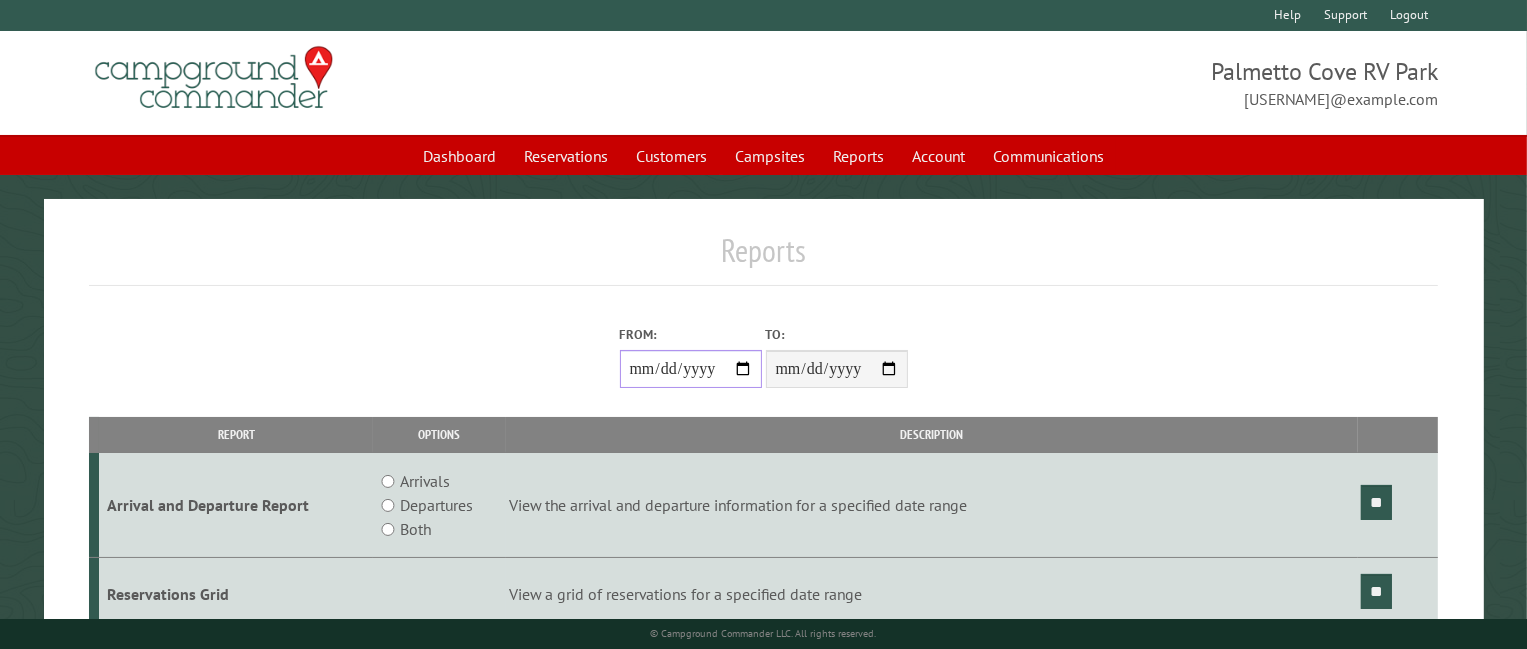 click on "From:" at bounding box center [691, 369] 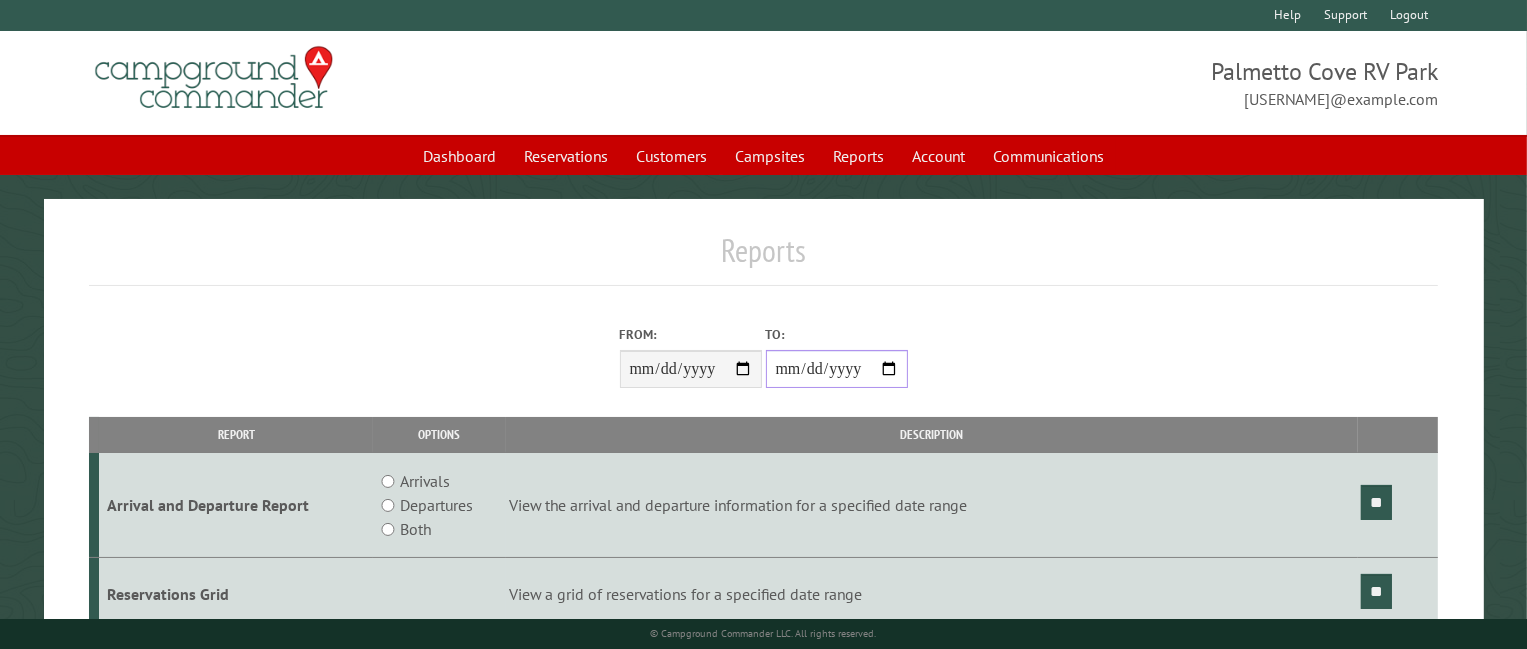 click on "**********" at bounding box center [837, 369] 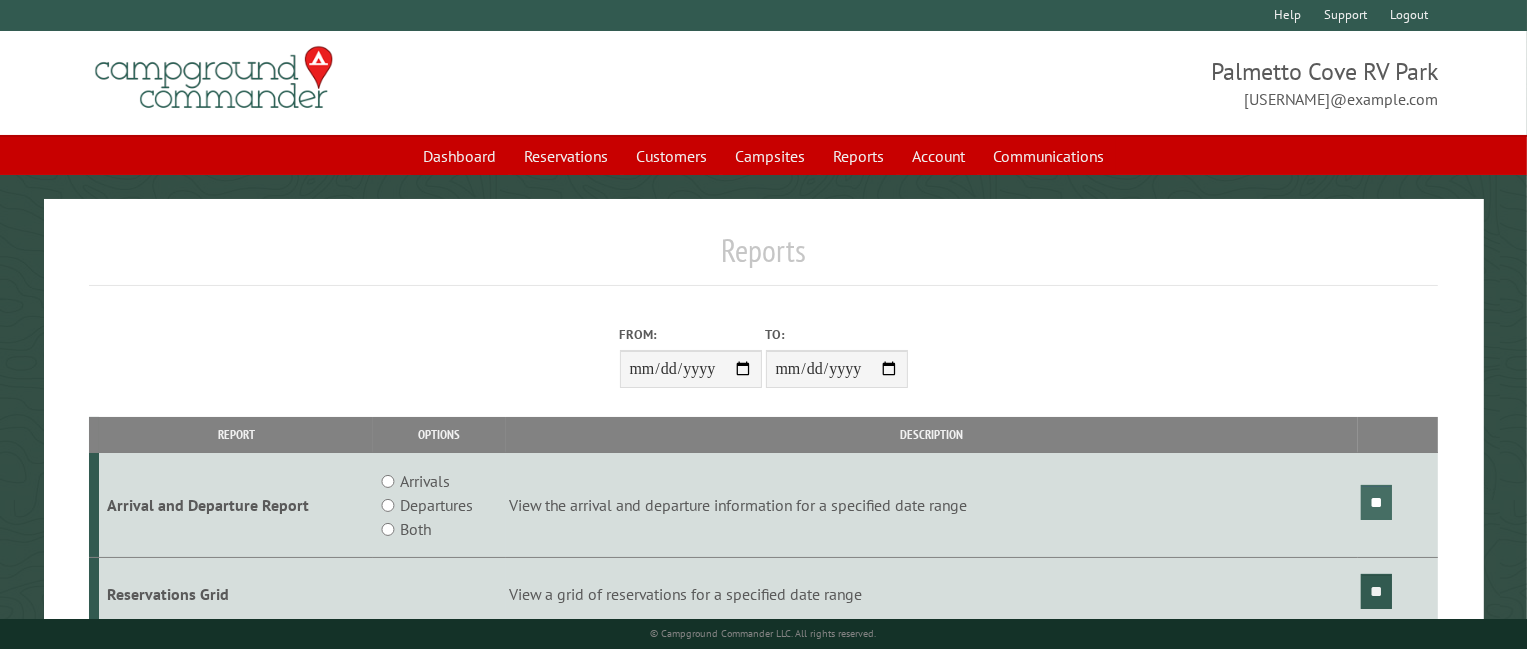 click on "**" at bounding box center [1376, 502] 